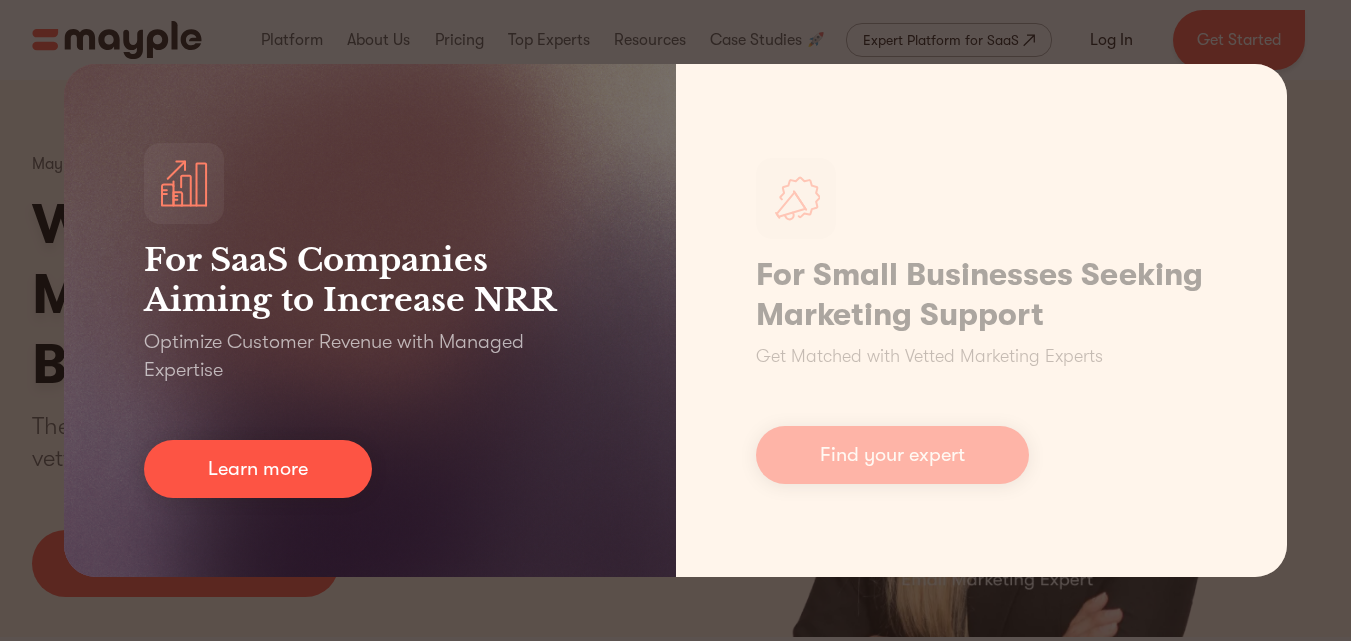 scroll, scrollTop: 0, scrollLeft: 0, axis: both 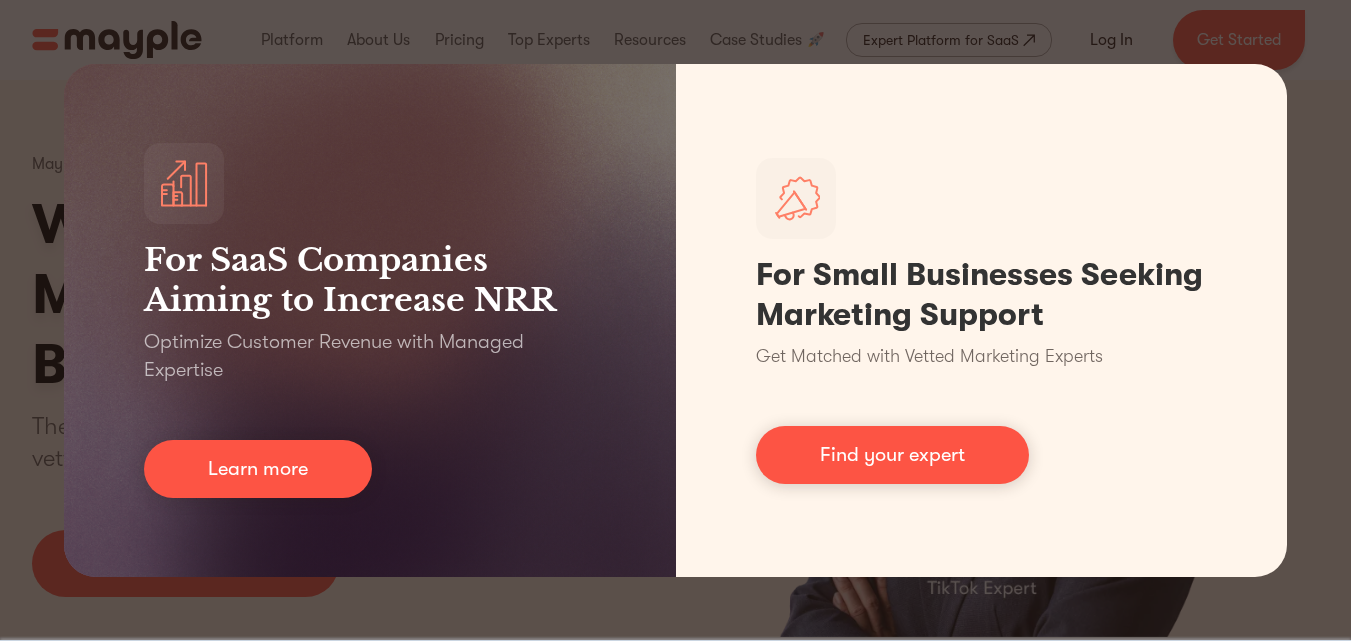 click on "For SaaS Companies Aiming to Increase NRR Optimize Customer Revenue with Managed Expertise Learn more For Small Businesses Seeking Marketing Support Get Matched with Vetted Marketing Experts Find your expert" at bounding box center (675, 320) 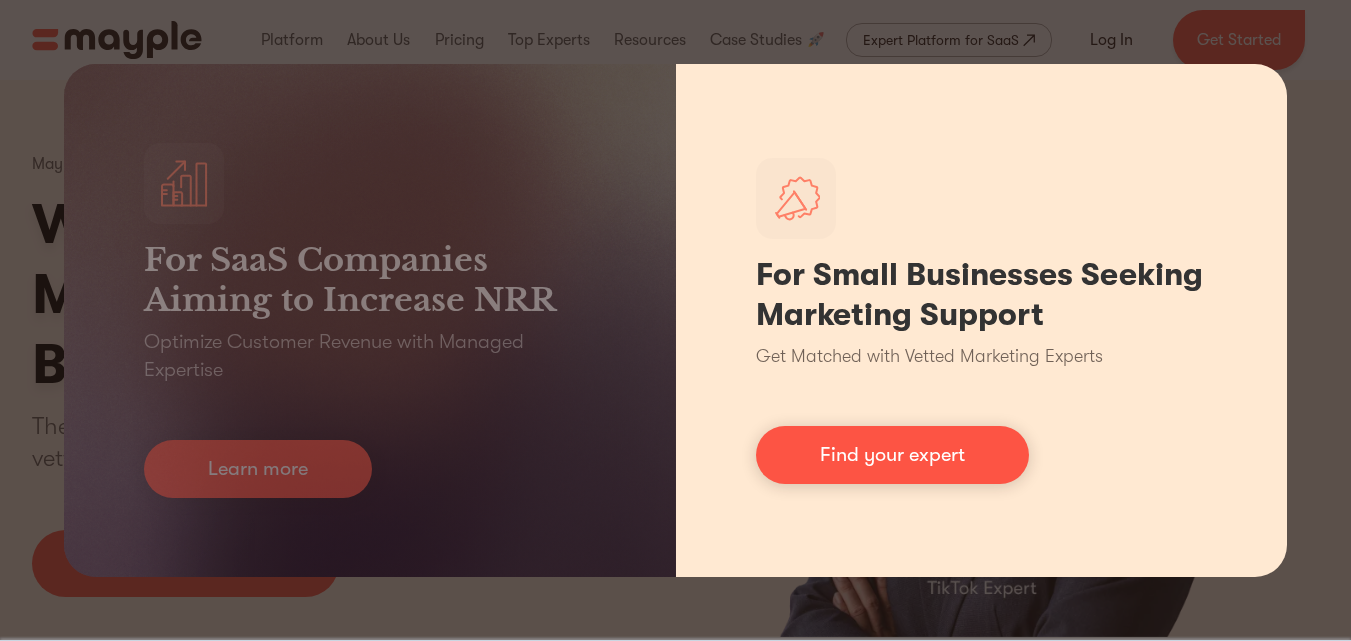 click on "For Small Businesses Seeking Marketing Support Get Matched with Vetted Marketing Experts Find your expert" at bounding box center (982, 320) 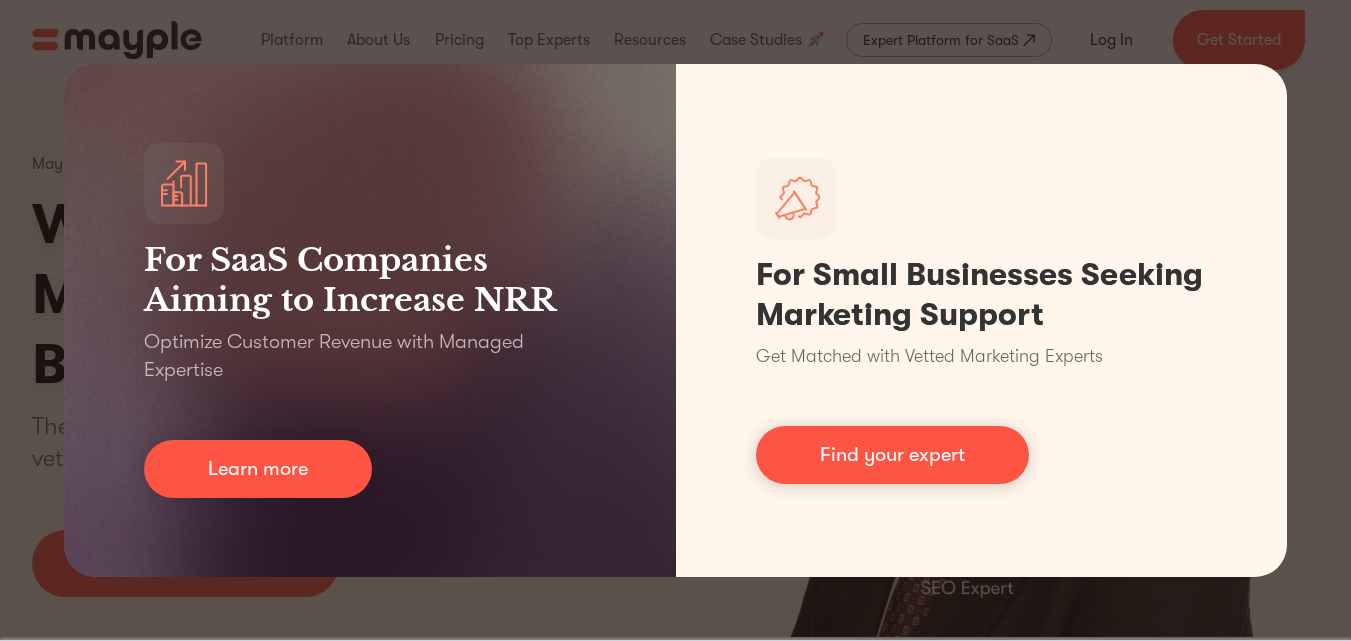 scroll, scrollTop: 560, scrollLeft: 0, axis: vertical 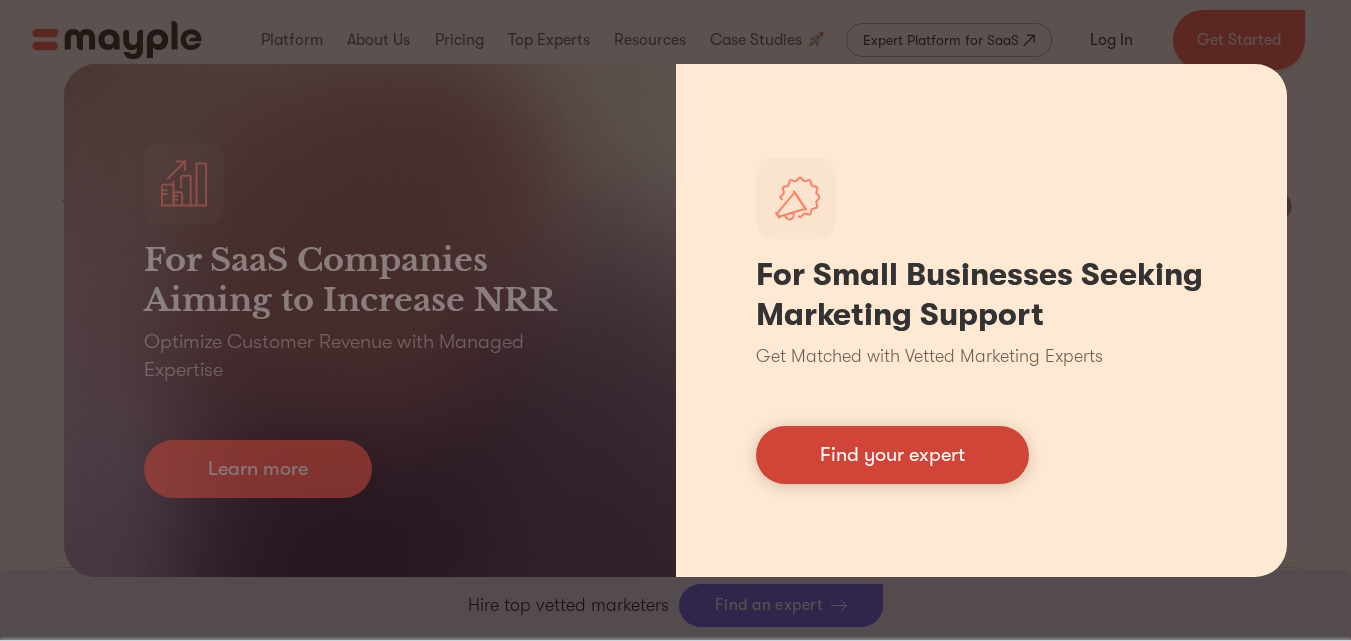 click on "Find your expert" at bounding box center (892, 455) 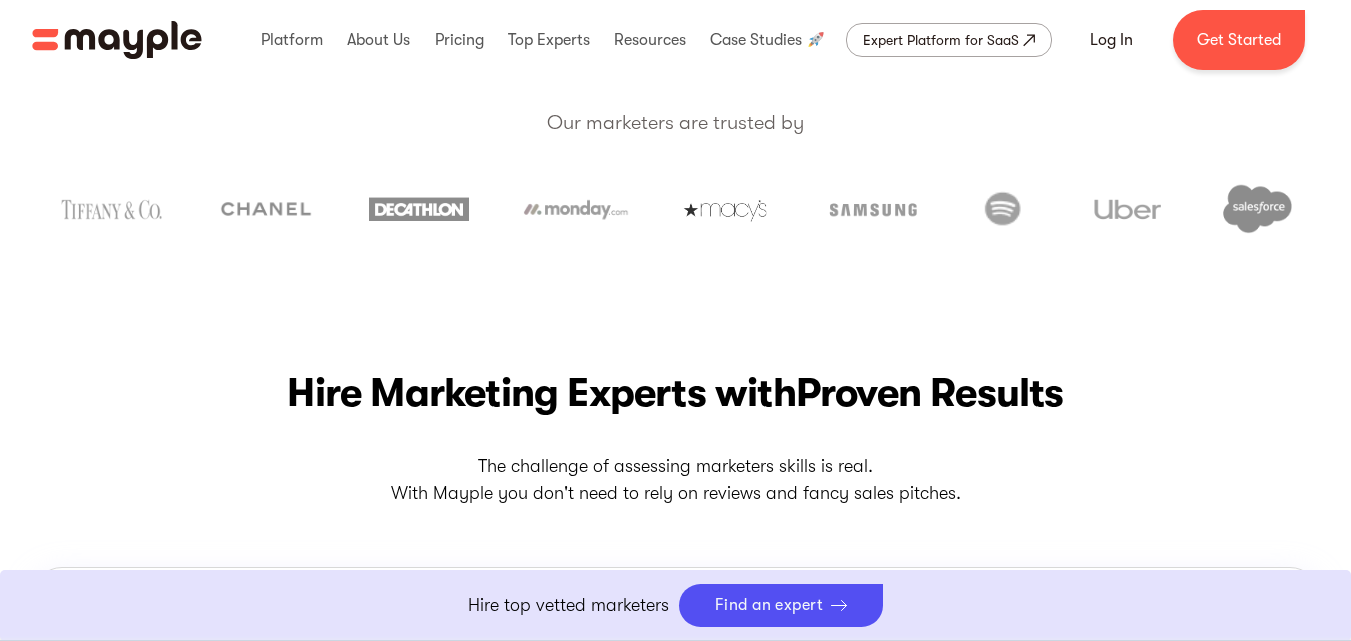 click at bounding box center (117, 40) 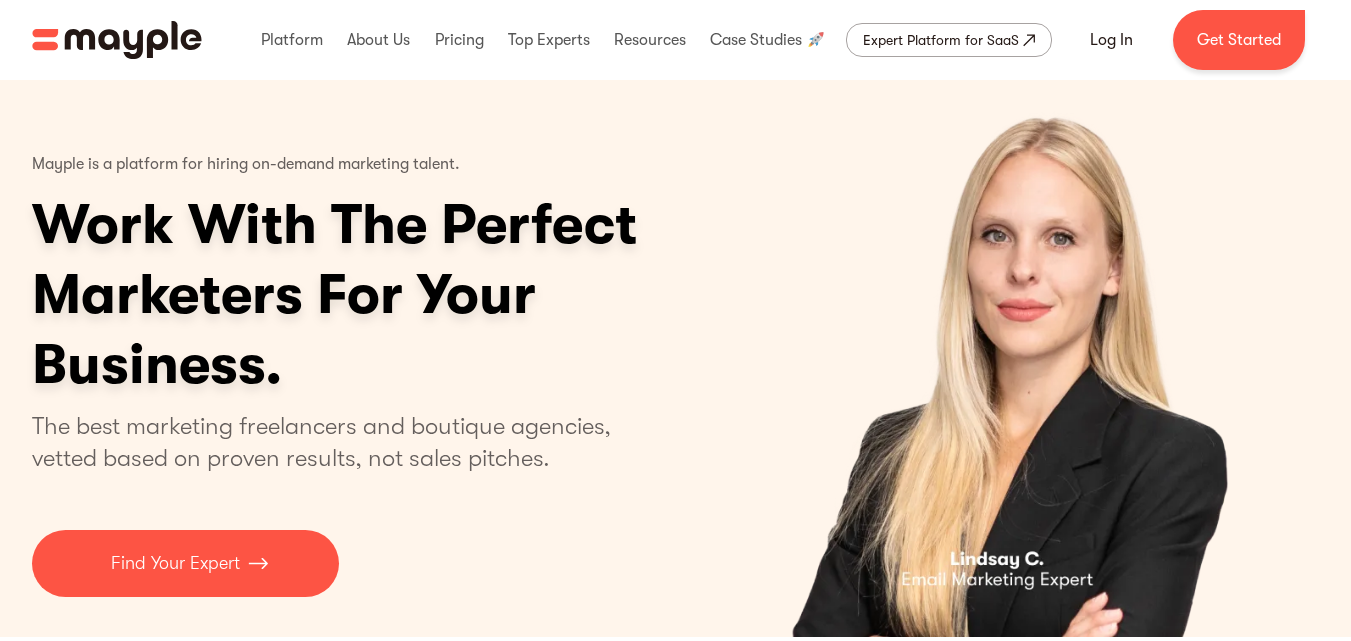 scroll, scrollTop: 0, scrollLeft: 0, axis: both 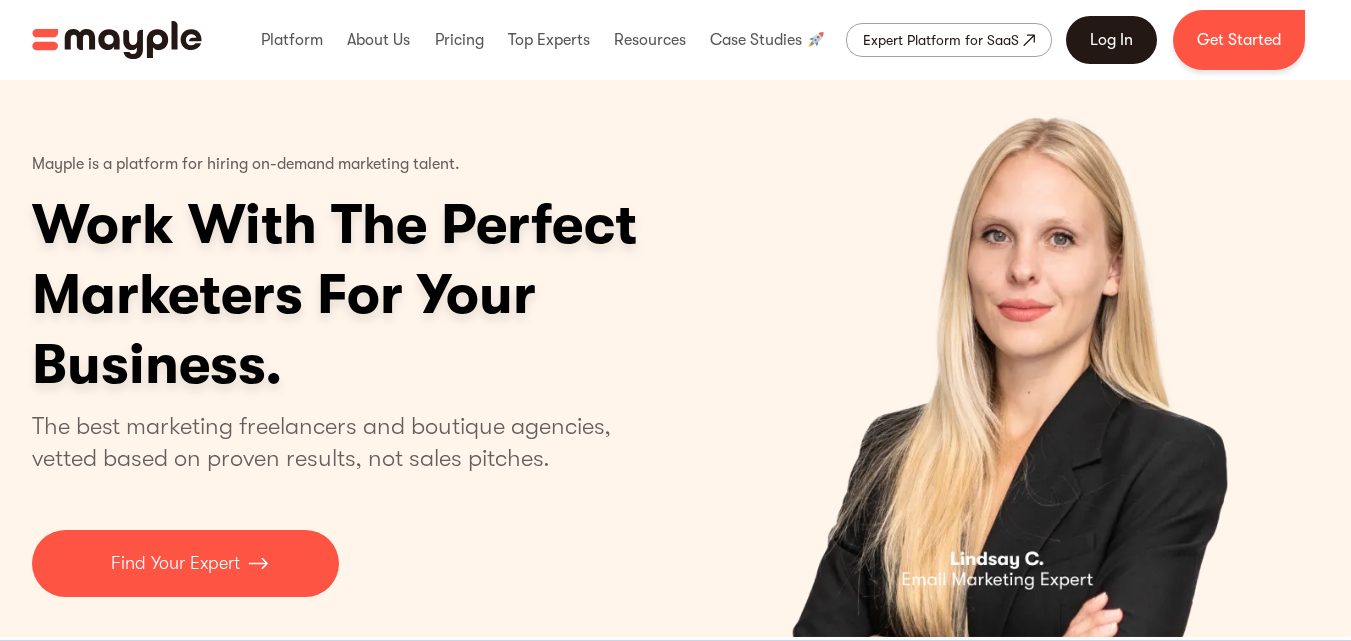 click on "Log In" at bounding box center [1111, 40] 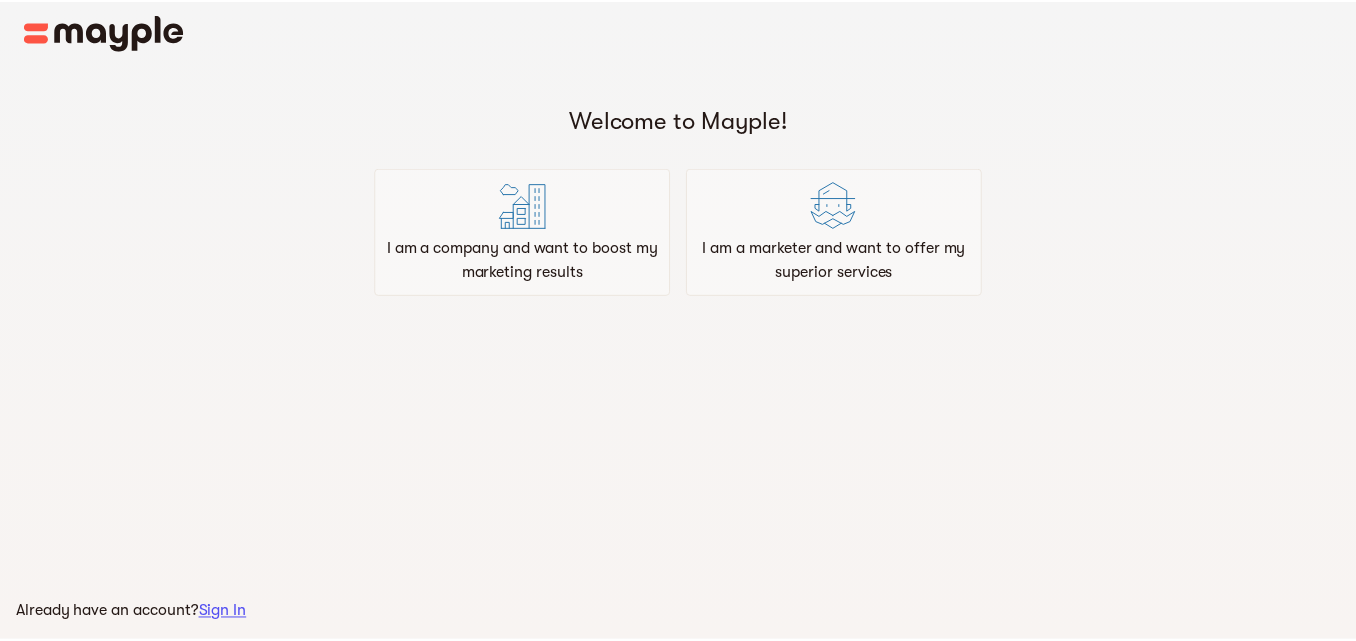 scroll, scrollTop: 0, scrollLeft: 0, axis: both 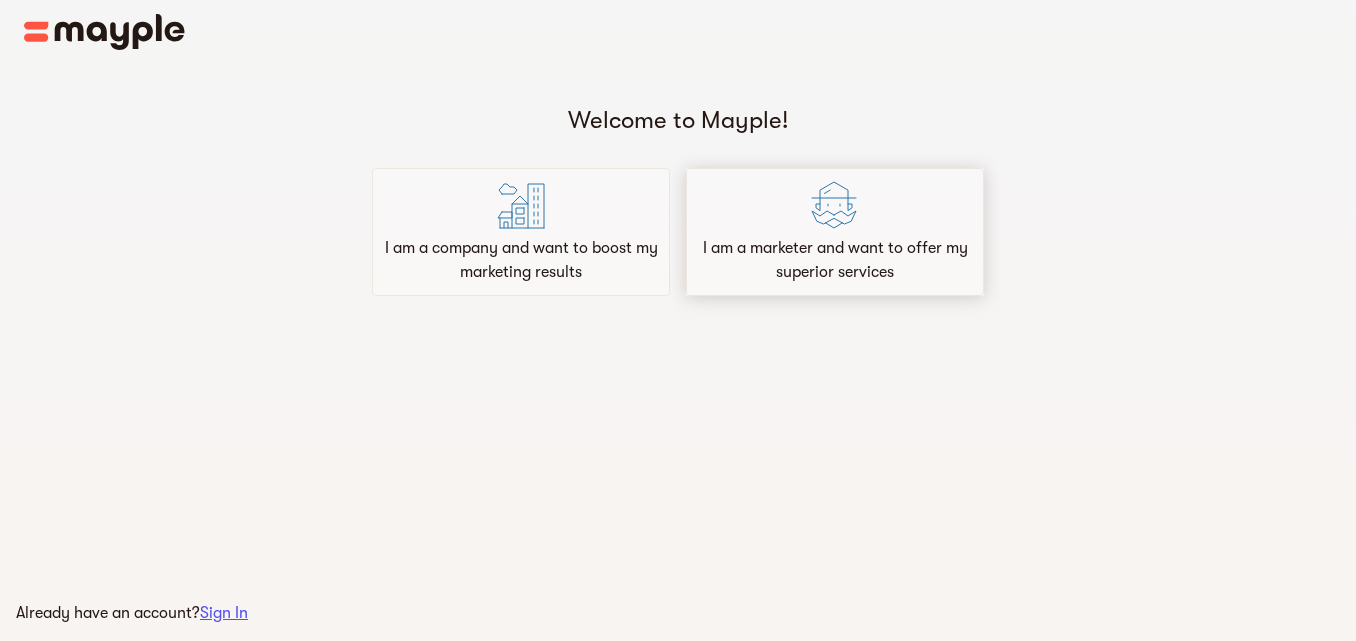 click at bounding box center (835, 205) 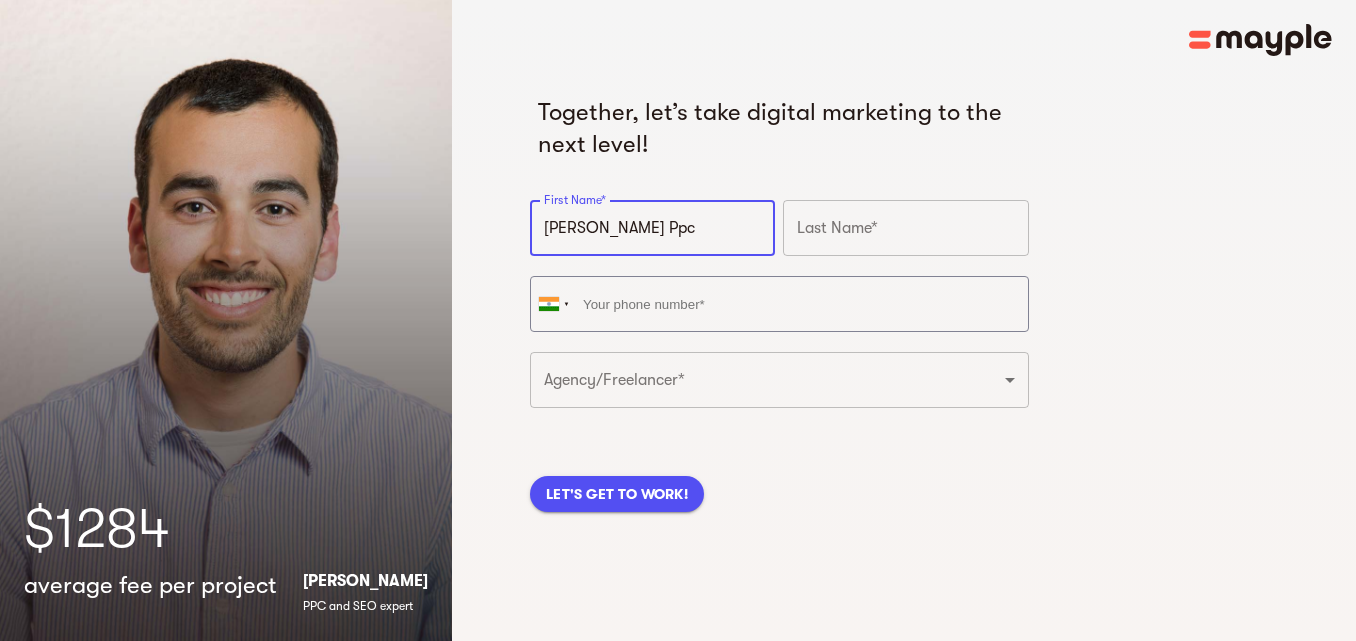 drag, startPoint x: 632, startPoint y: 235, endPoint x: 490, endPoint y: 234, distance: 142.00352 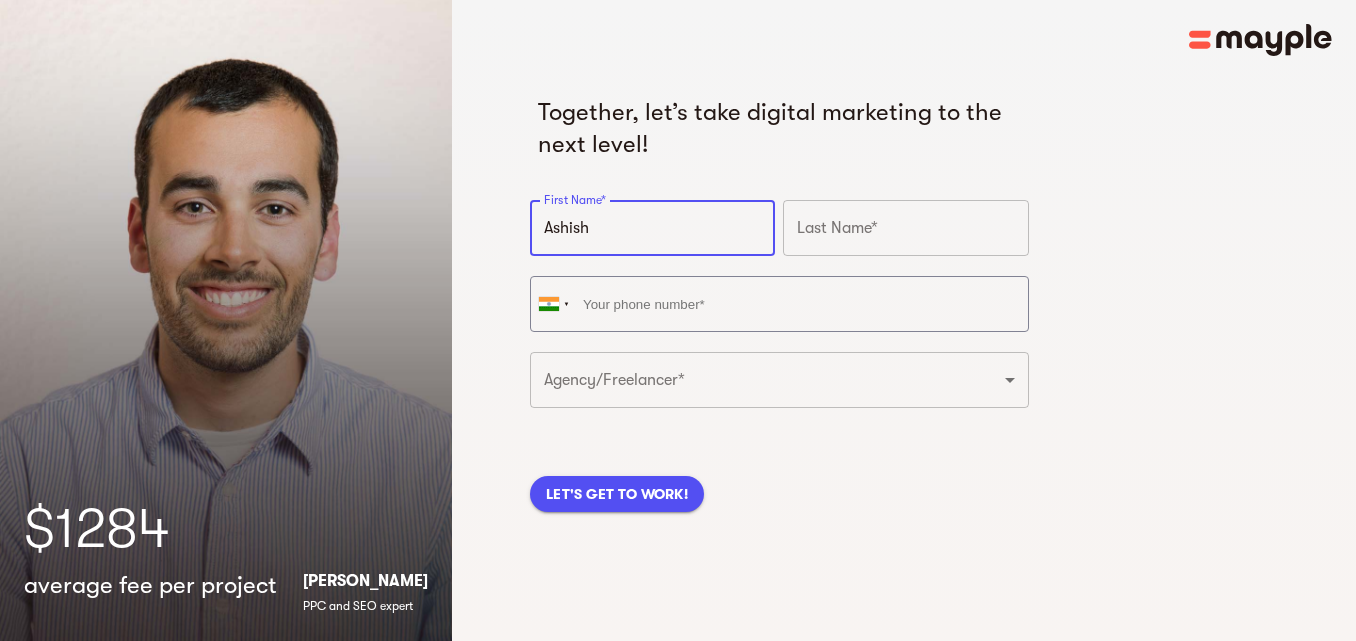 type on "Ashish" 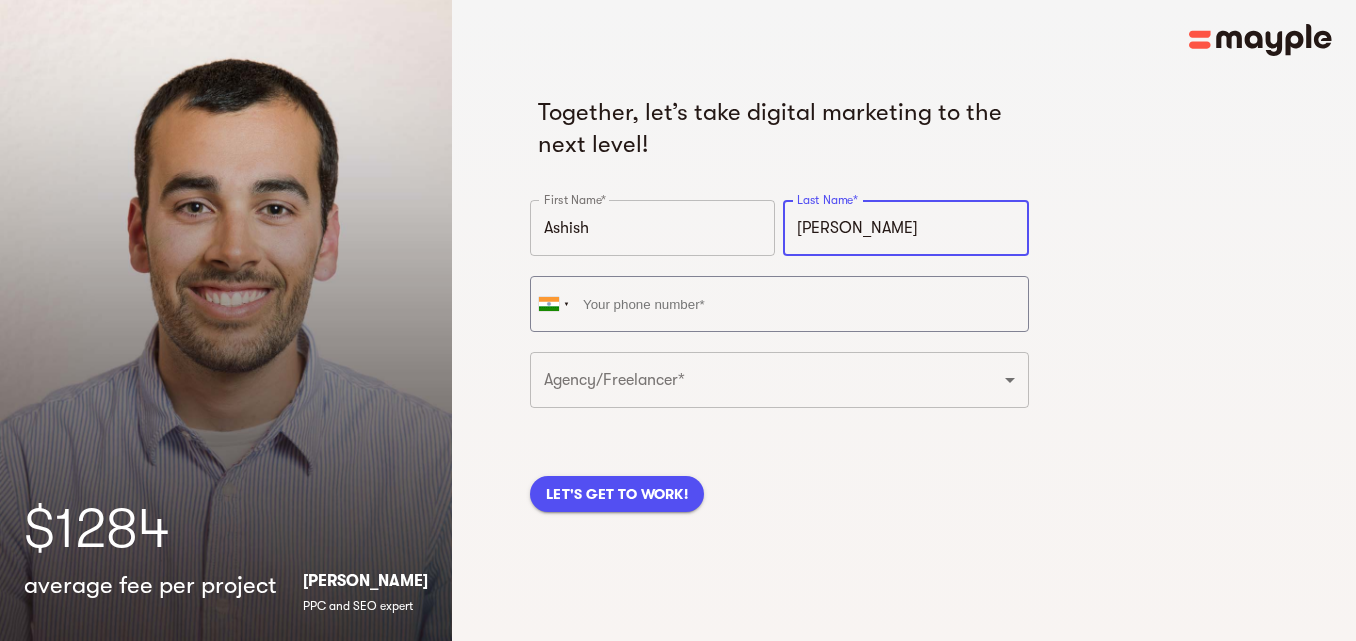 type on "Kumar" 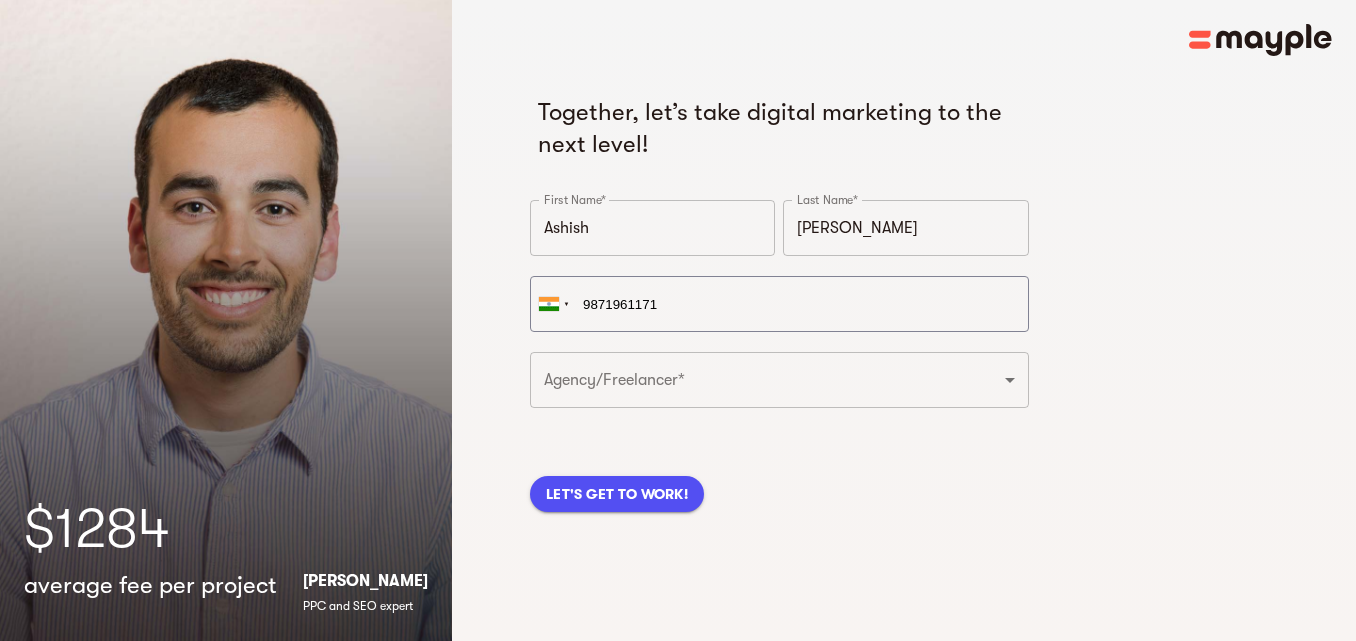 type on "+91 98719 61171" 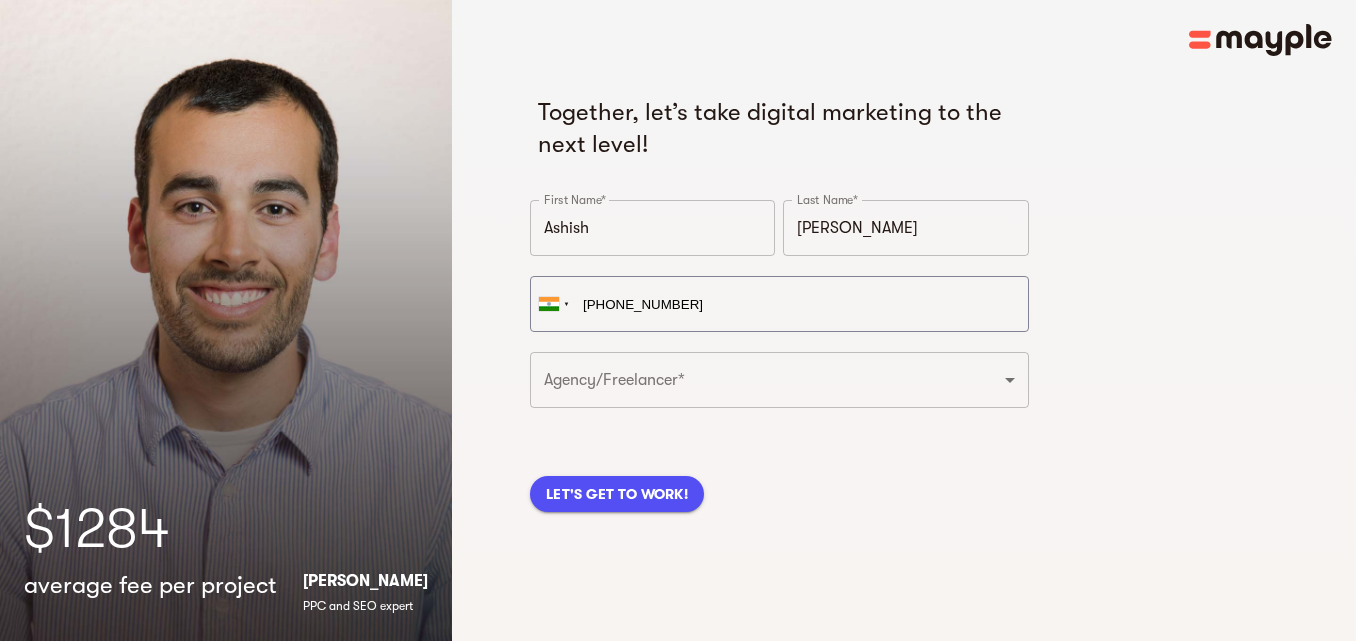 click on "LET'S GET TO WORK!" at bounding box center (779, 470) 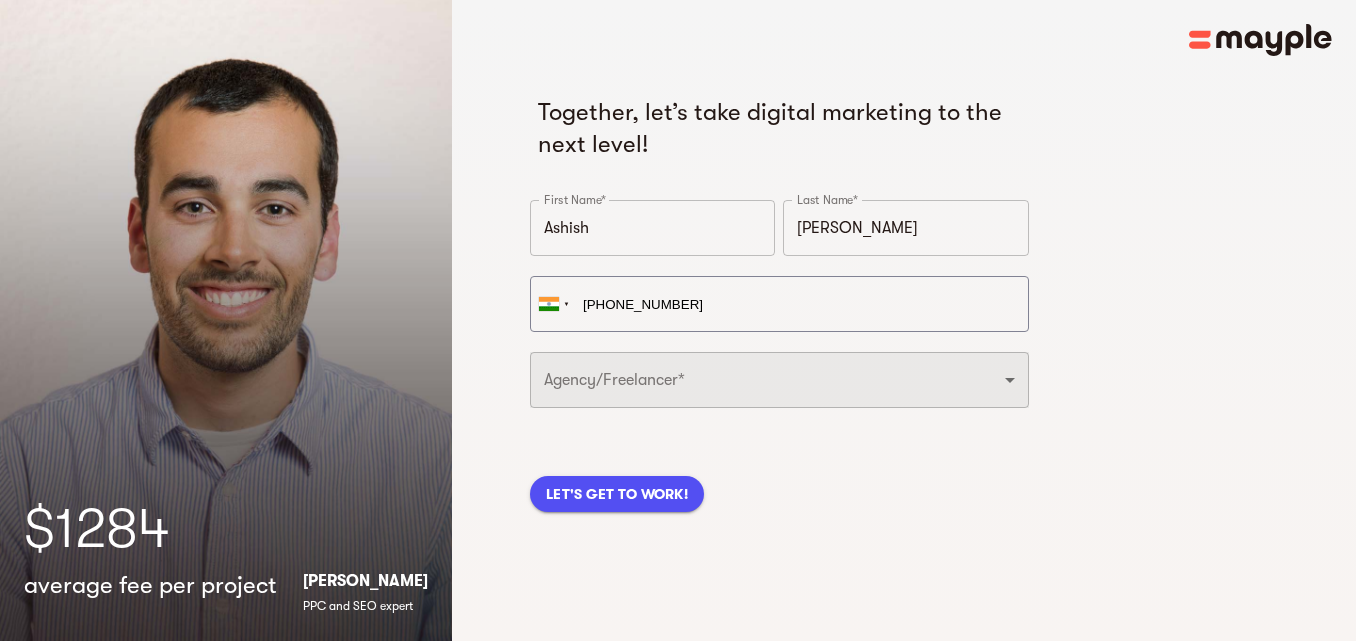 click on "Freelancer Digital Agency" at bounding box center [779, 380] 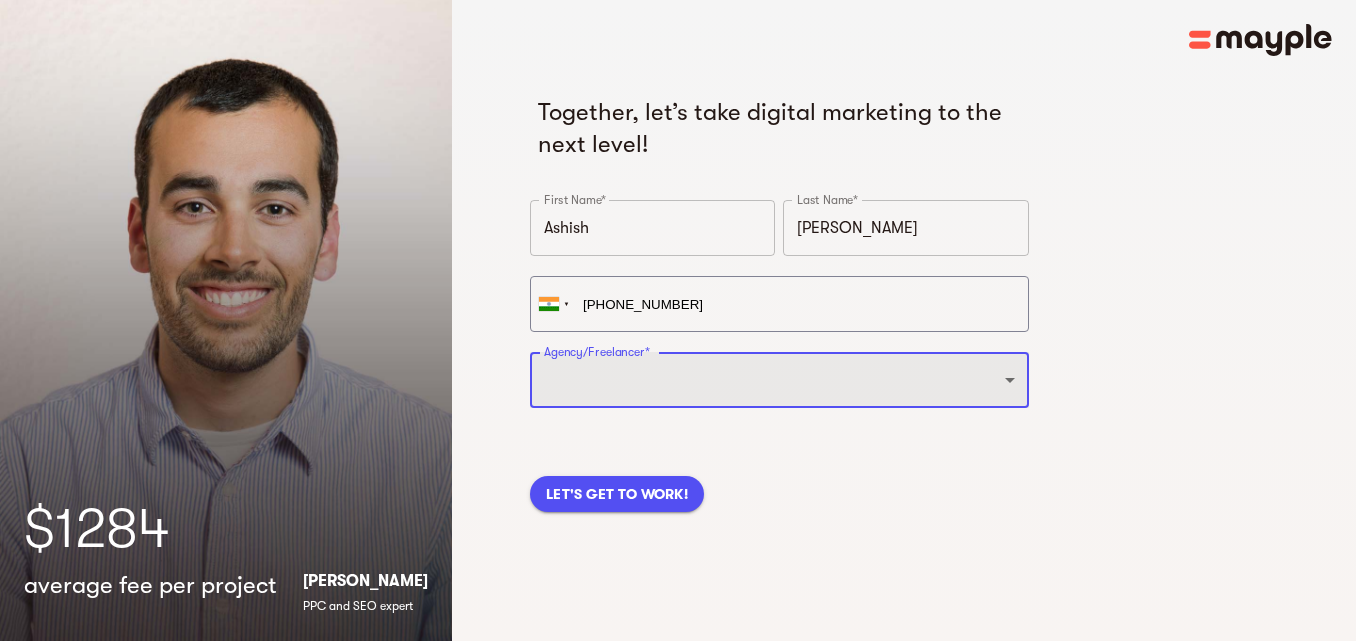 select on "FREELANCER" 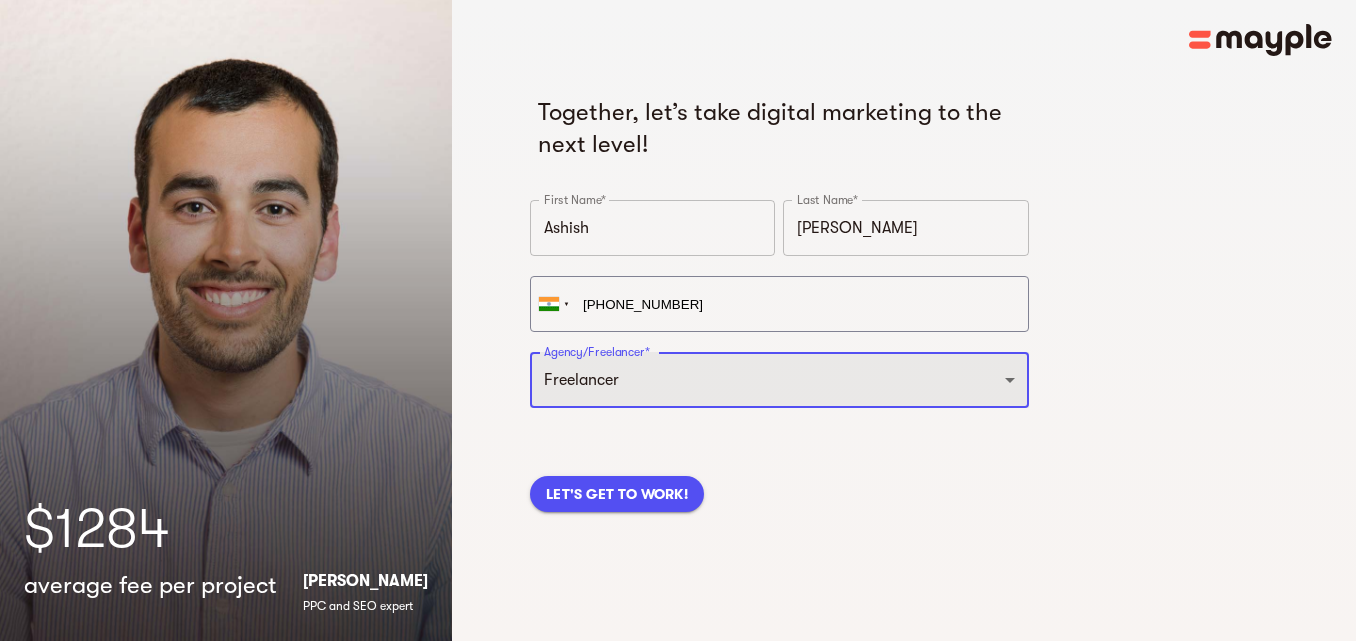 click on "Freelancer Digital Agency" at bounding box center [779, 380] 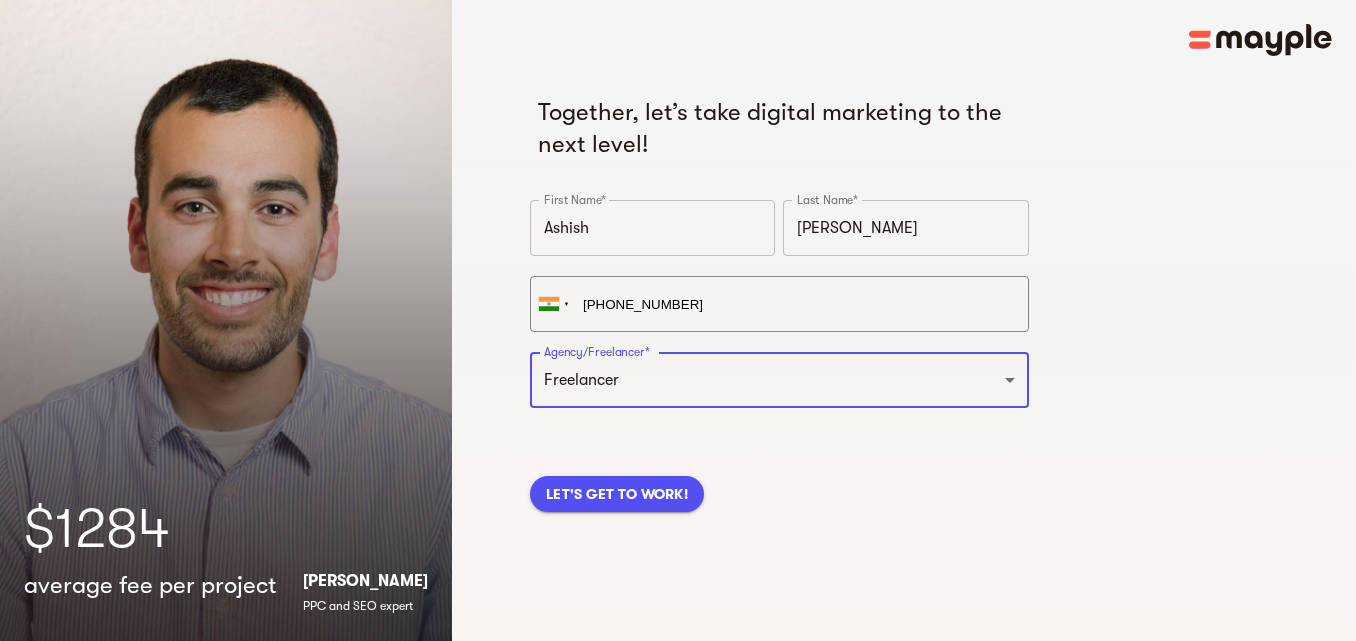 click on "LET'S GET TO WORK!" at bounding box center [617, 494] 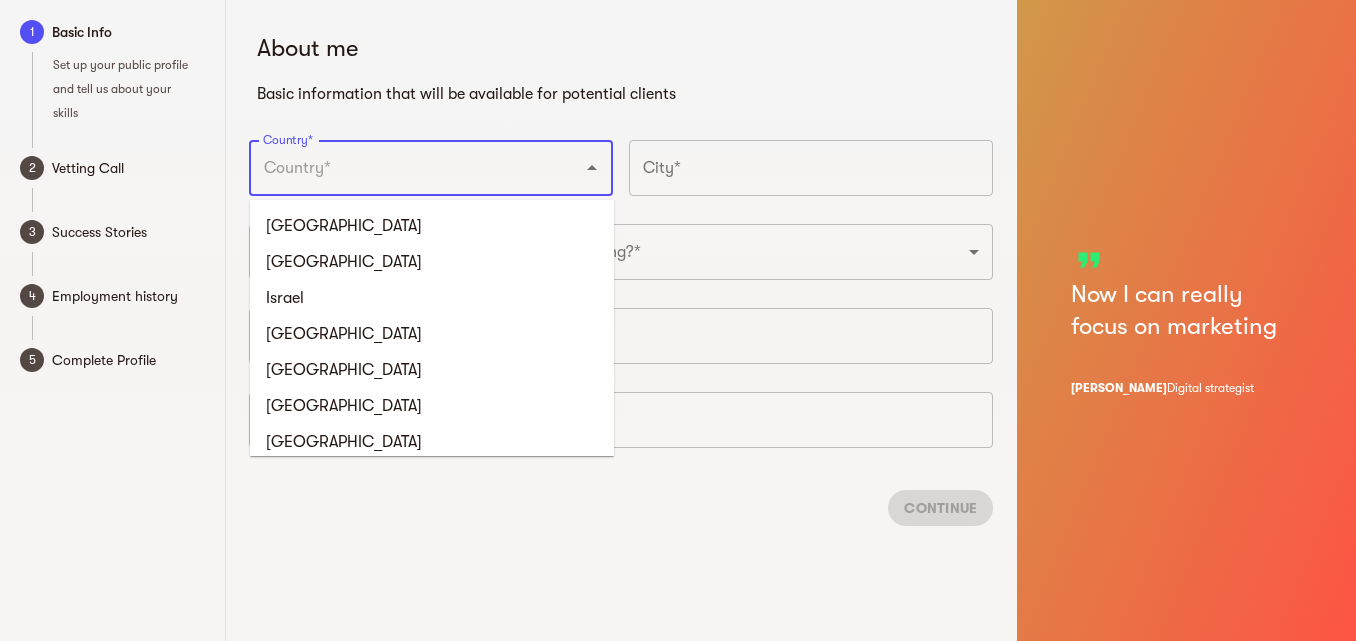 click on "Country*" at bounding box center (403, 168) 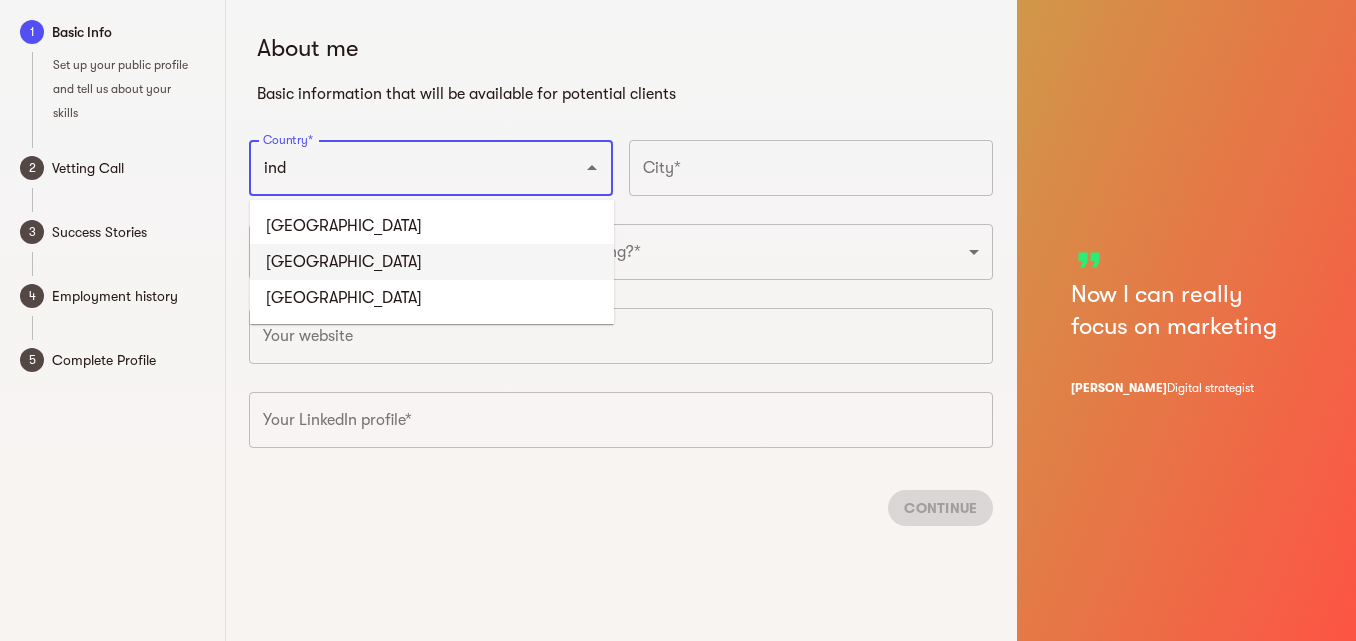 click on "India" at bounding box center [432, 262] 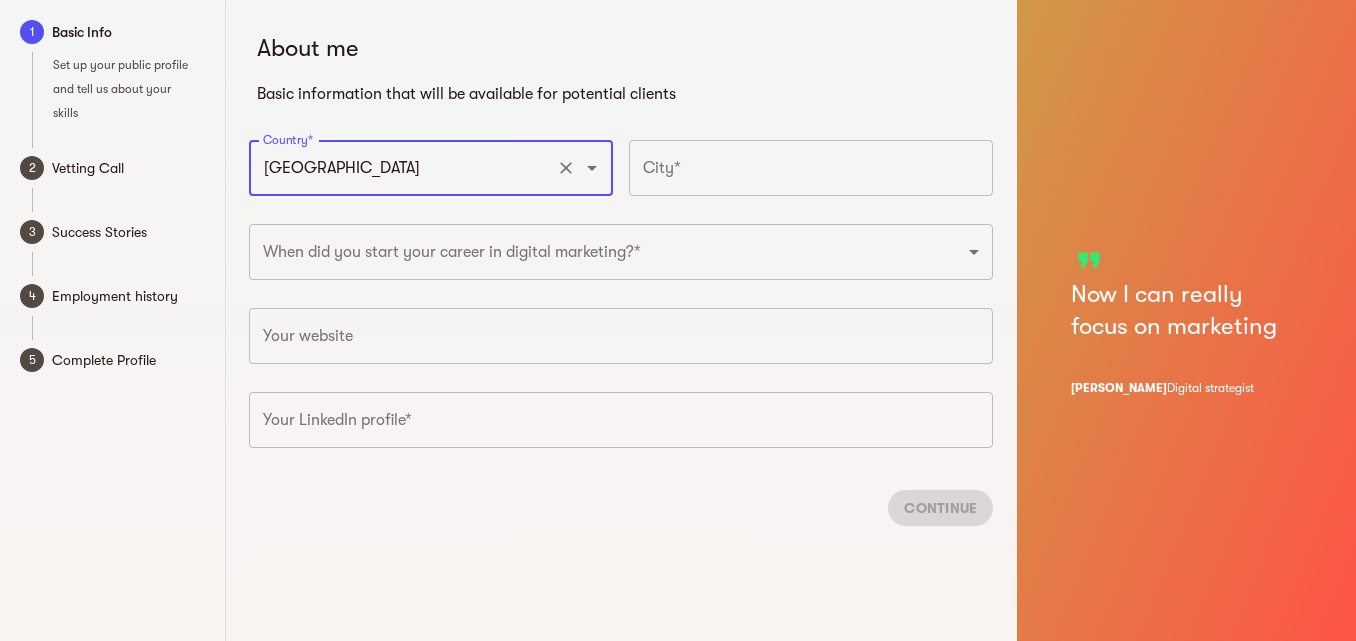 type on "India" 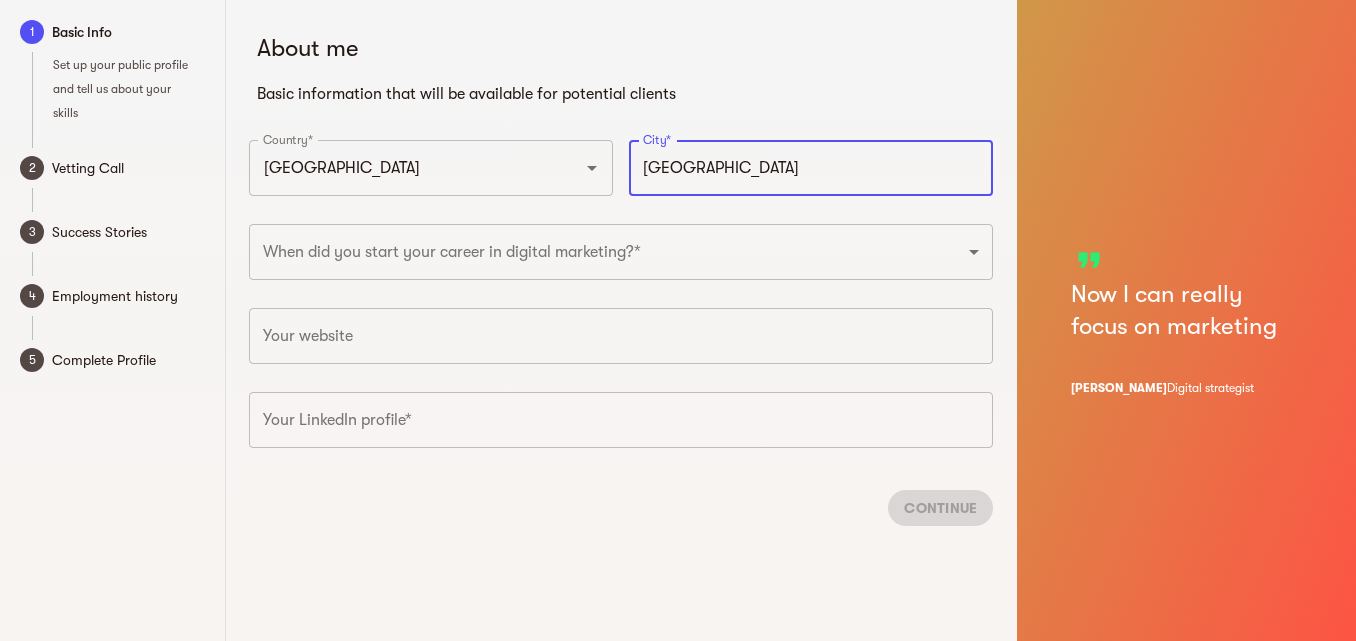 type on "New Delhi" 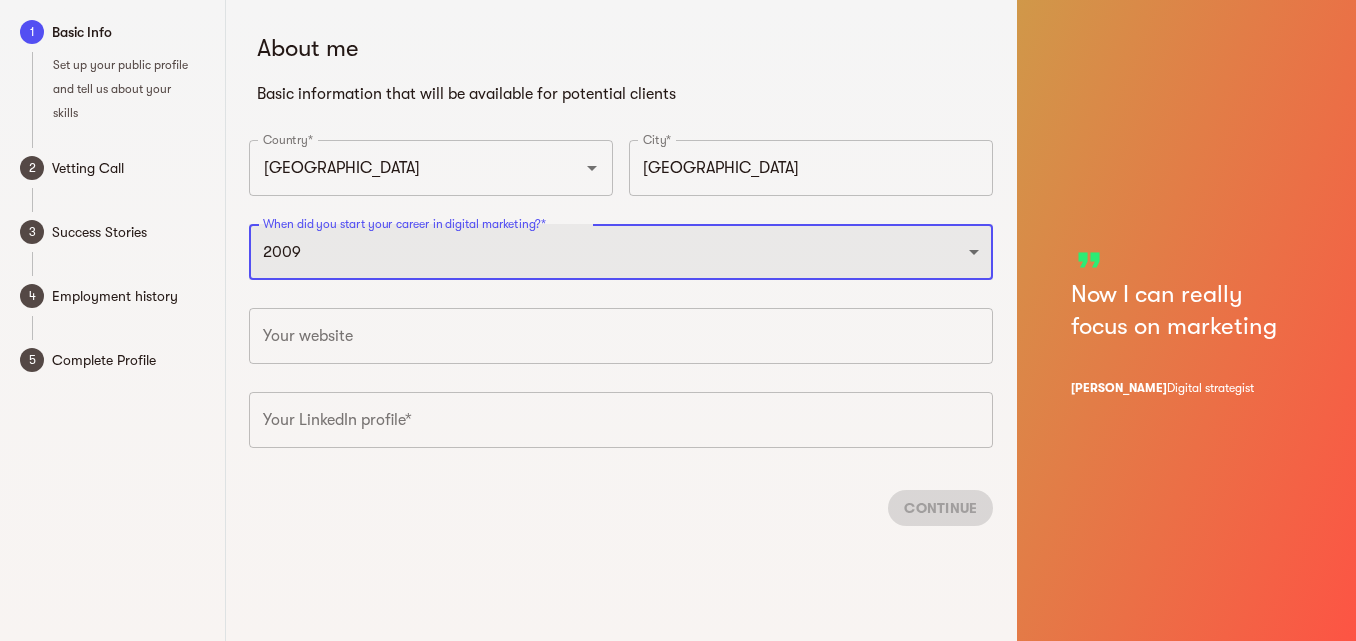 select on "2005" 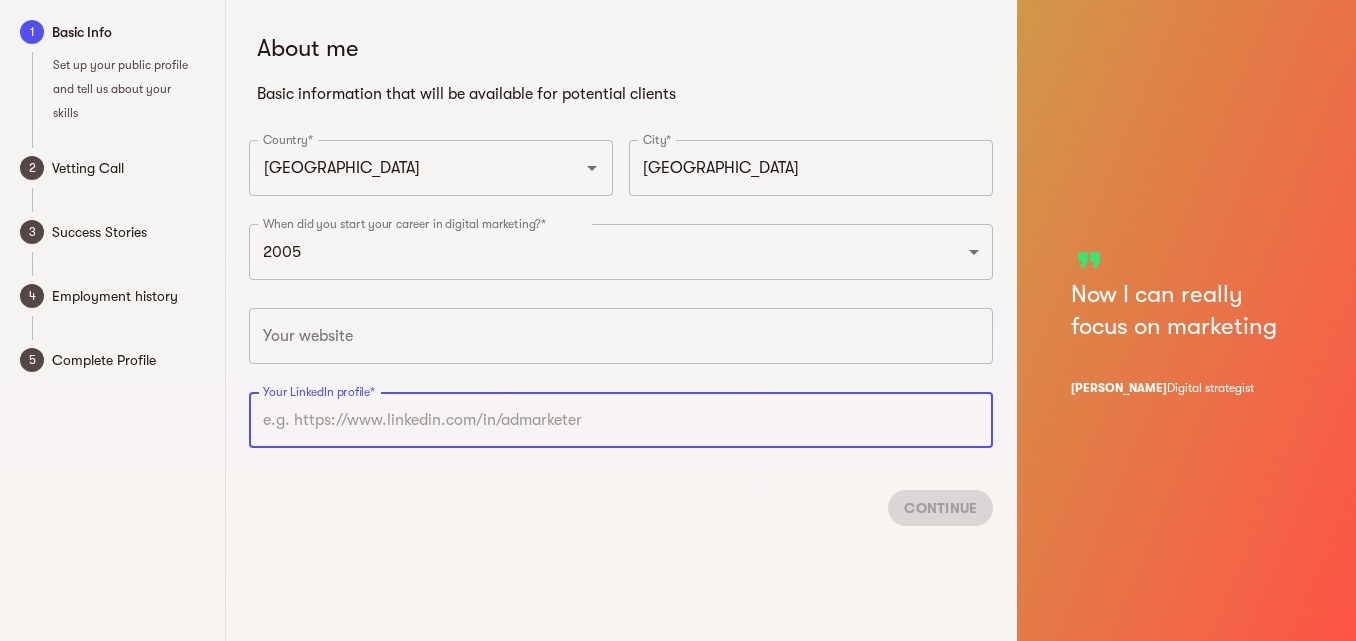click at bounding box center [621, 420] 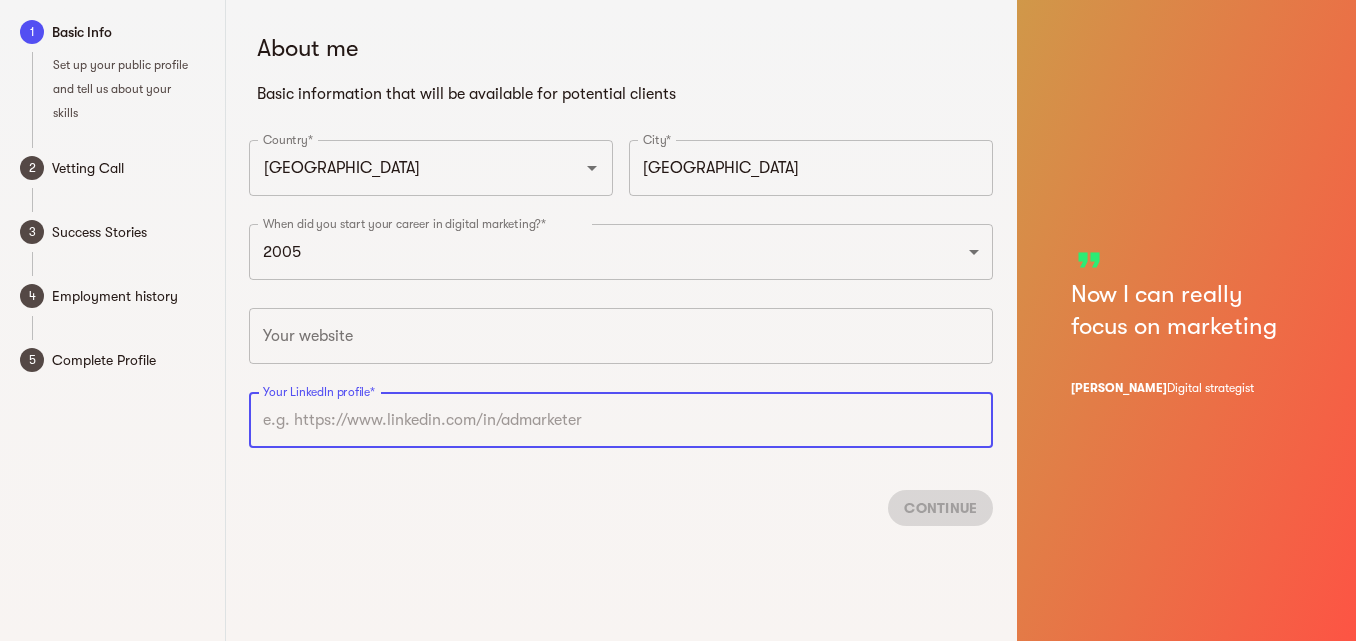 paste on "https://www.linkedin.com/in/ashishdabas/" 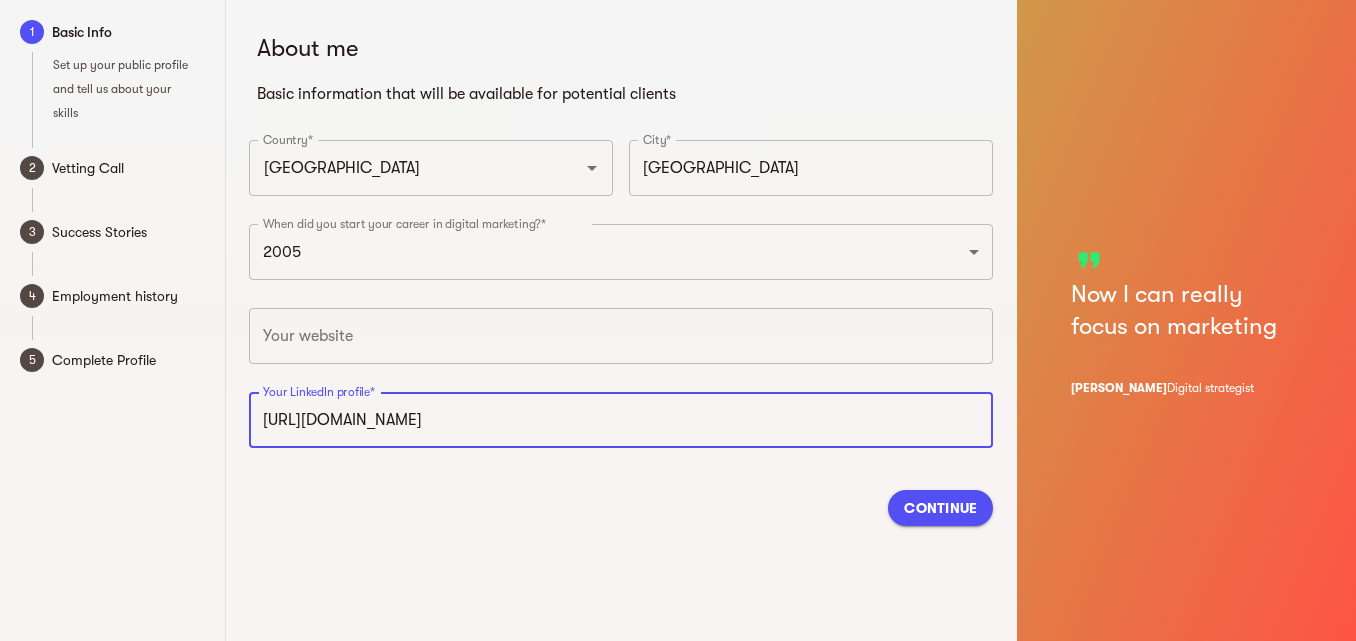 type on "https://www.linkedin.com/in/ashishdabas" 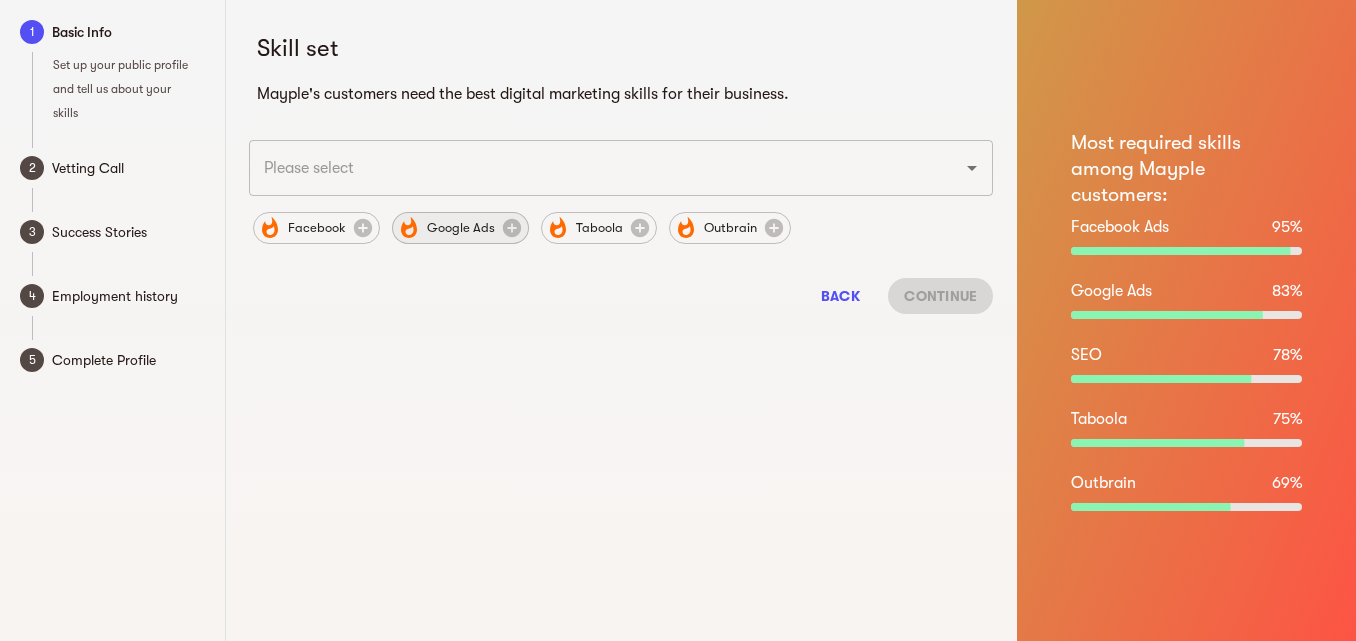 click on "Google Ads" at bounding box center (461, 228) 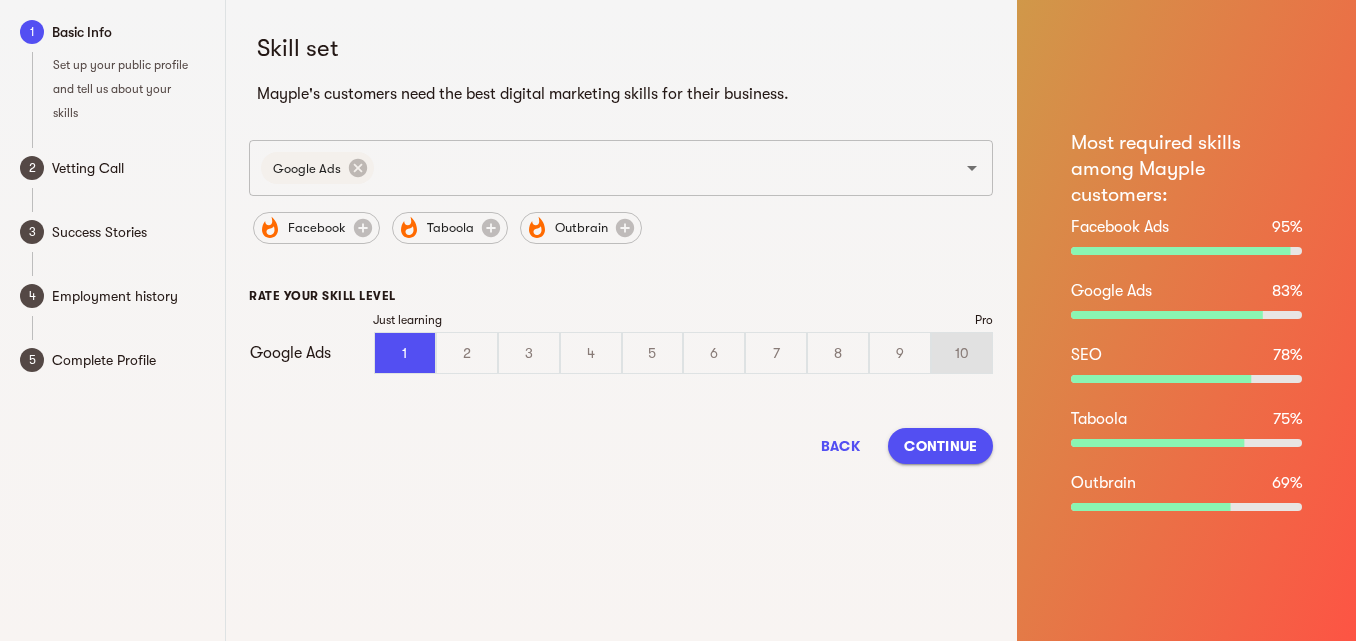 click on "10" at bounding box center (962, 353) 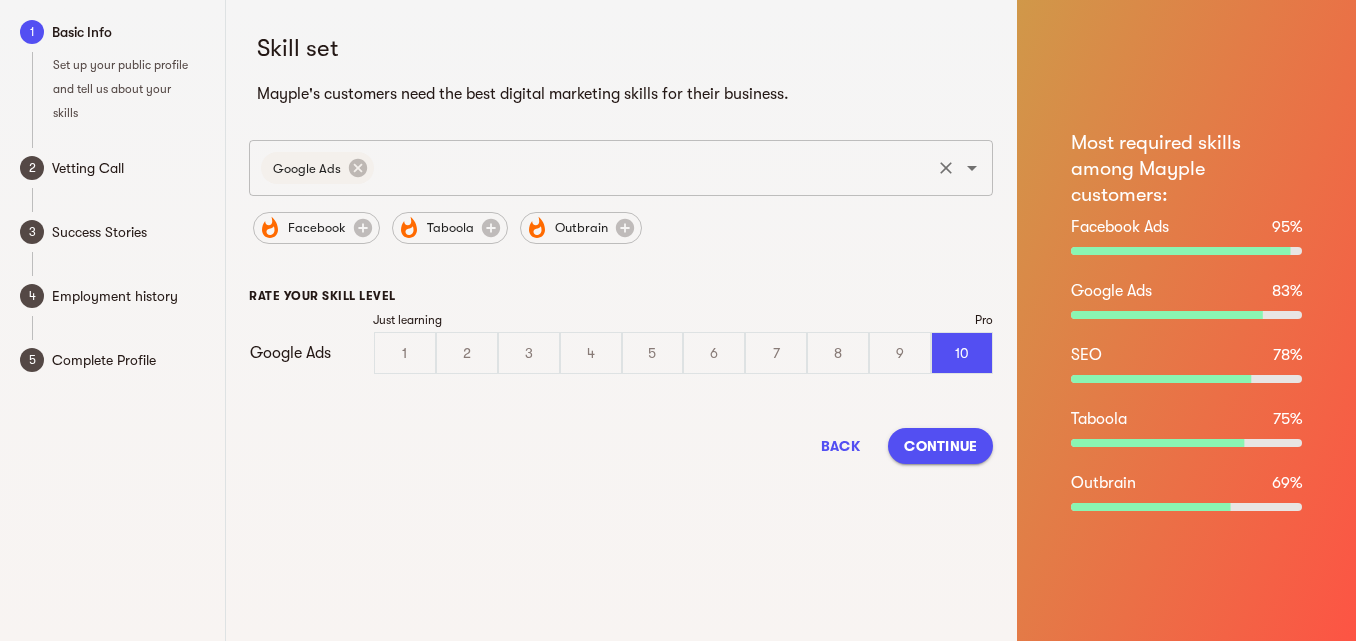 click at bounding box center (652, 168) 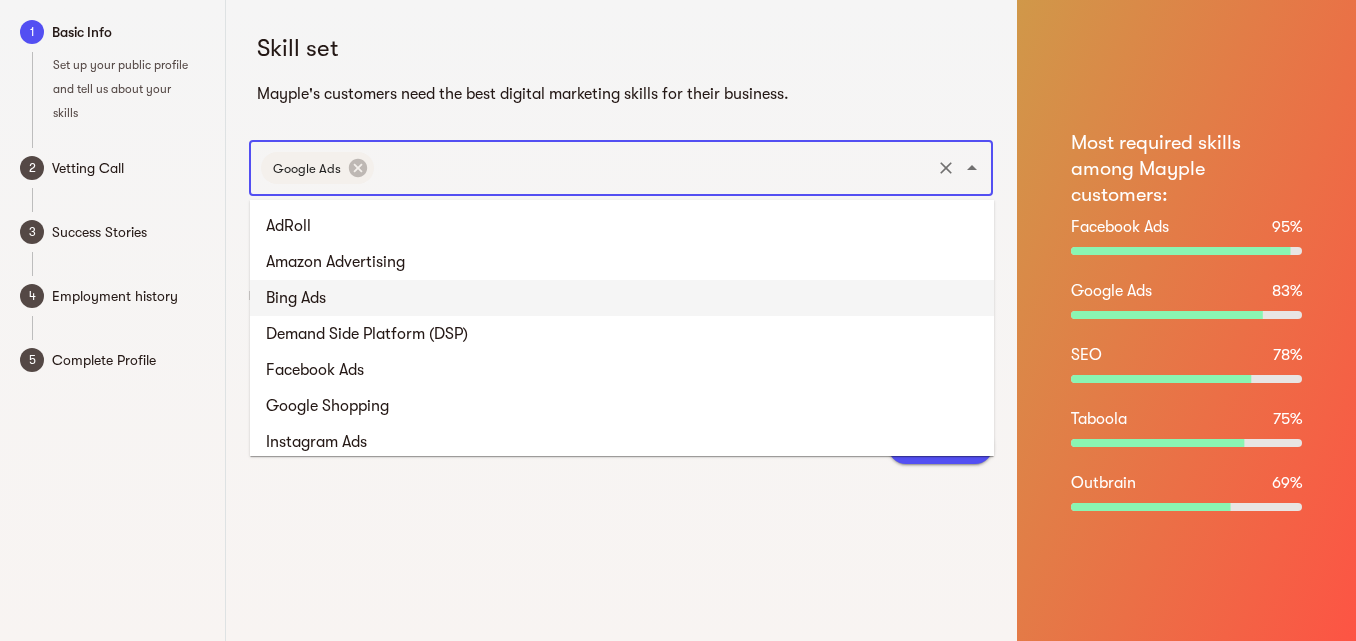 click on "Bing Ads" at bounding box center [622, 298] 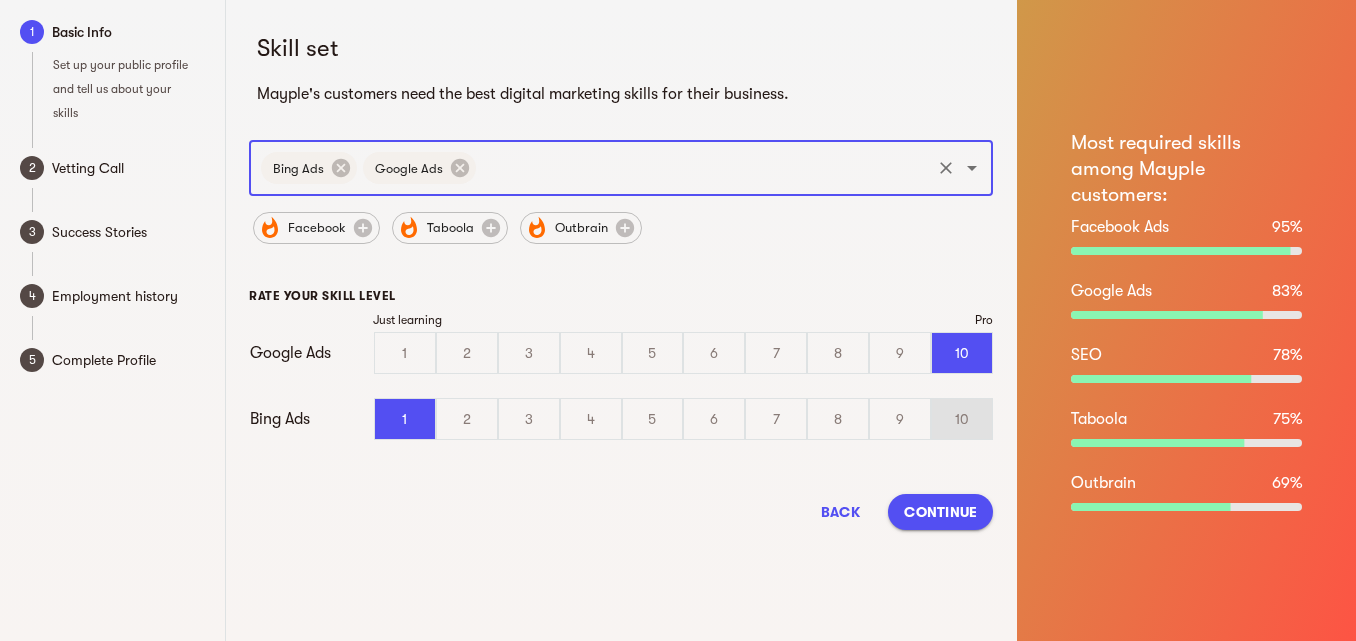 click on "10" at bounding box center [962, 419] 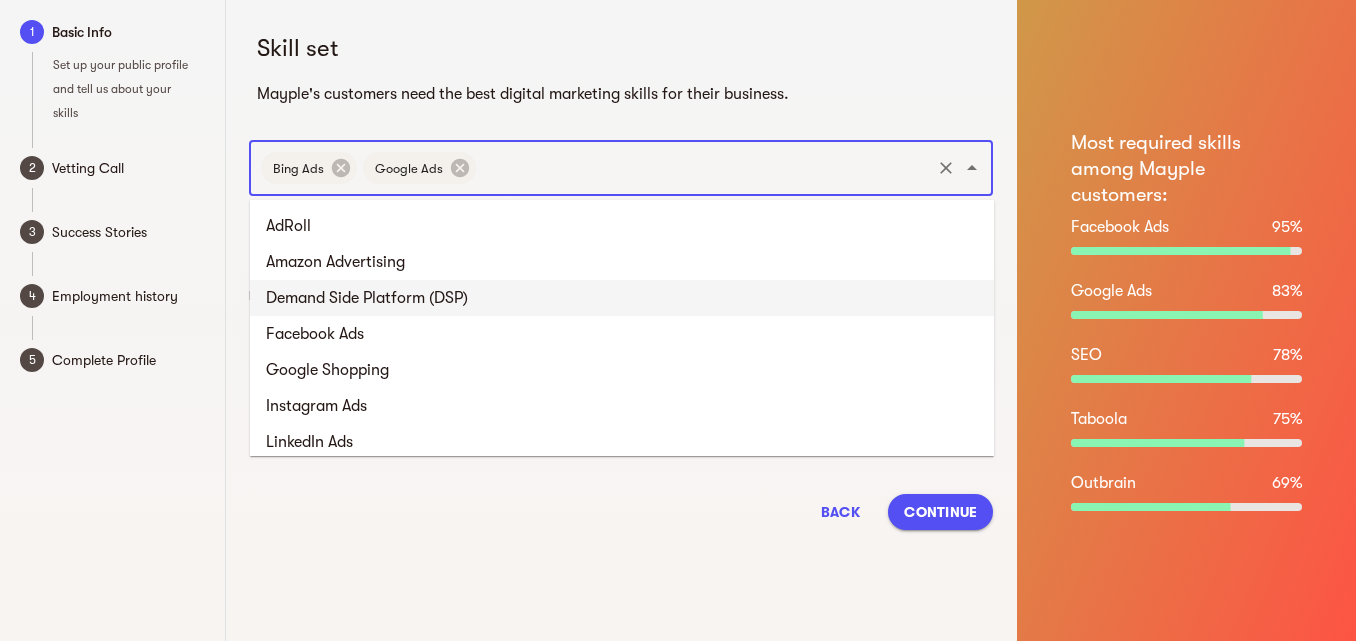 click at bounding box center [703, 168] 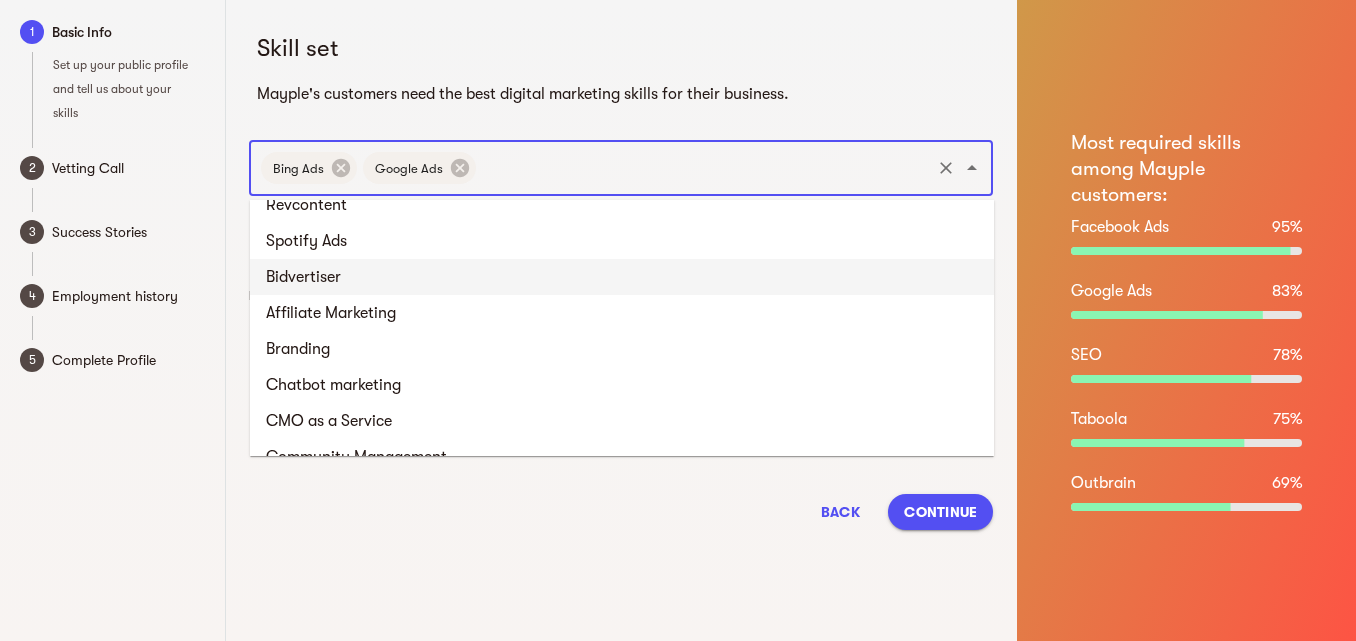 scroll, scrollTop: 782, scrollLeft: 0, axis: vertical 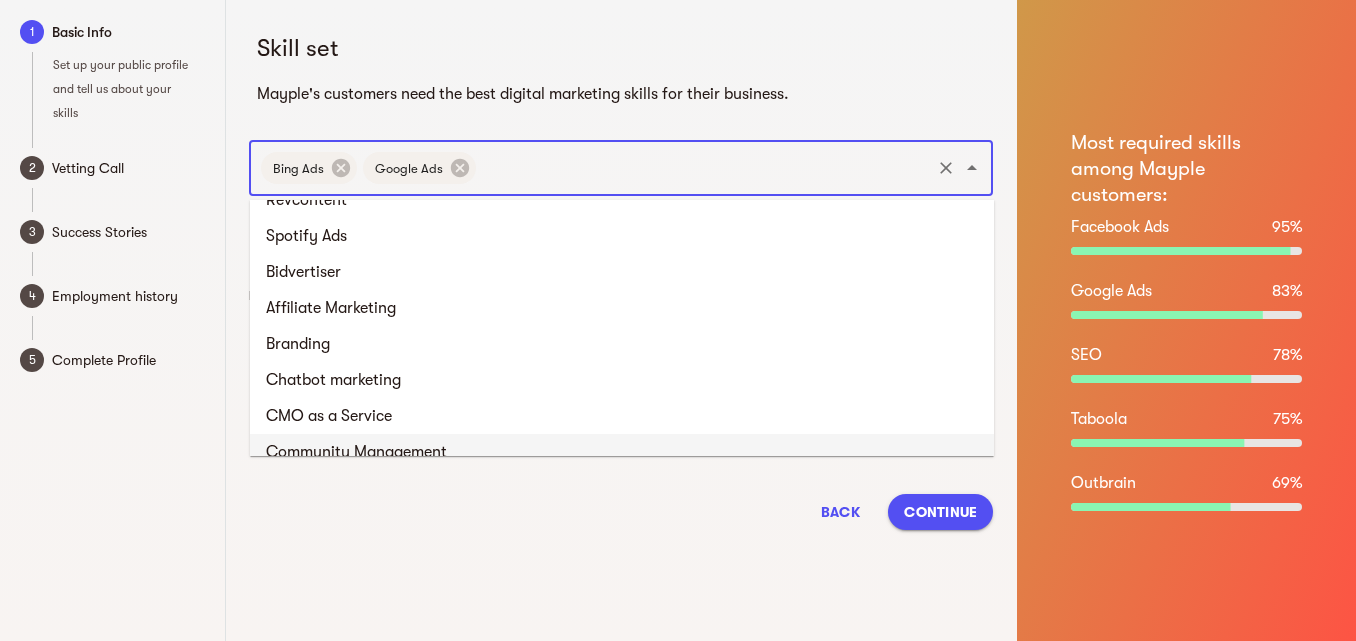 click on "Back Continue" at bounding box center [621, 512] 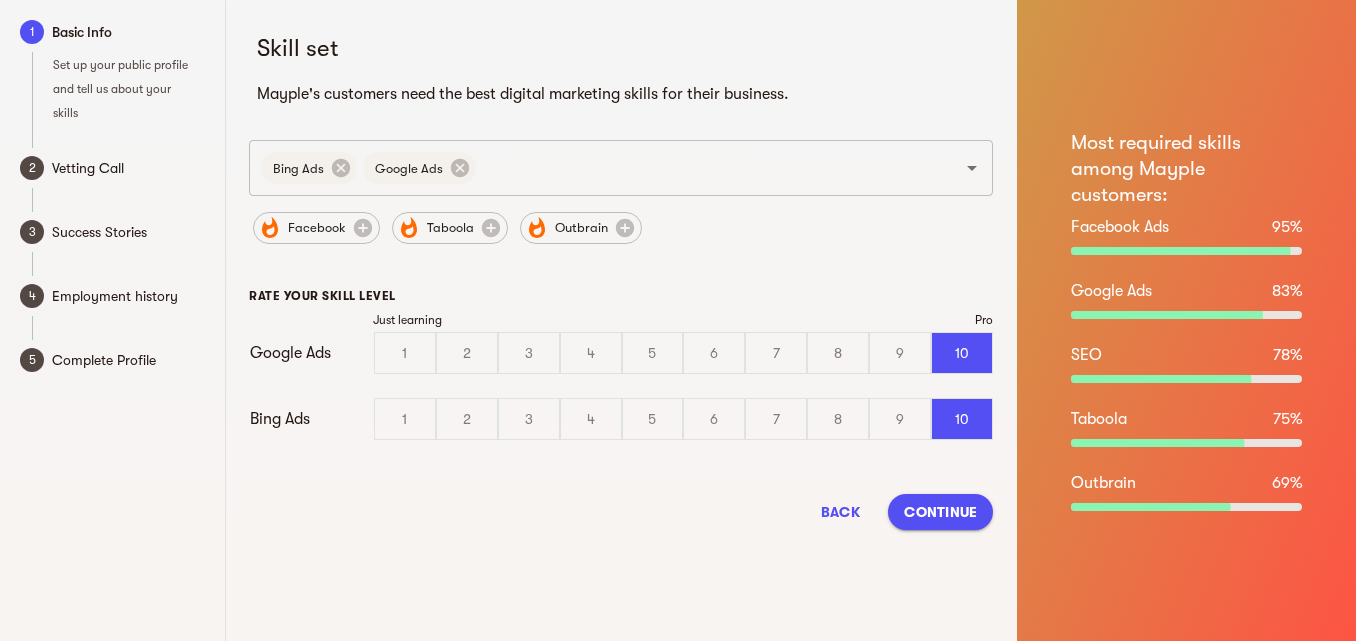 click on "Continue" at bounding box center (940, 512) 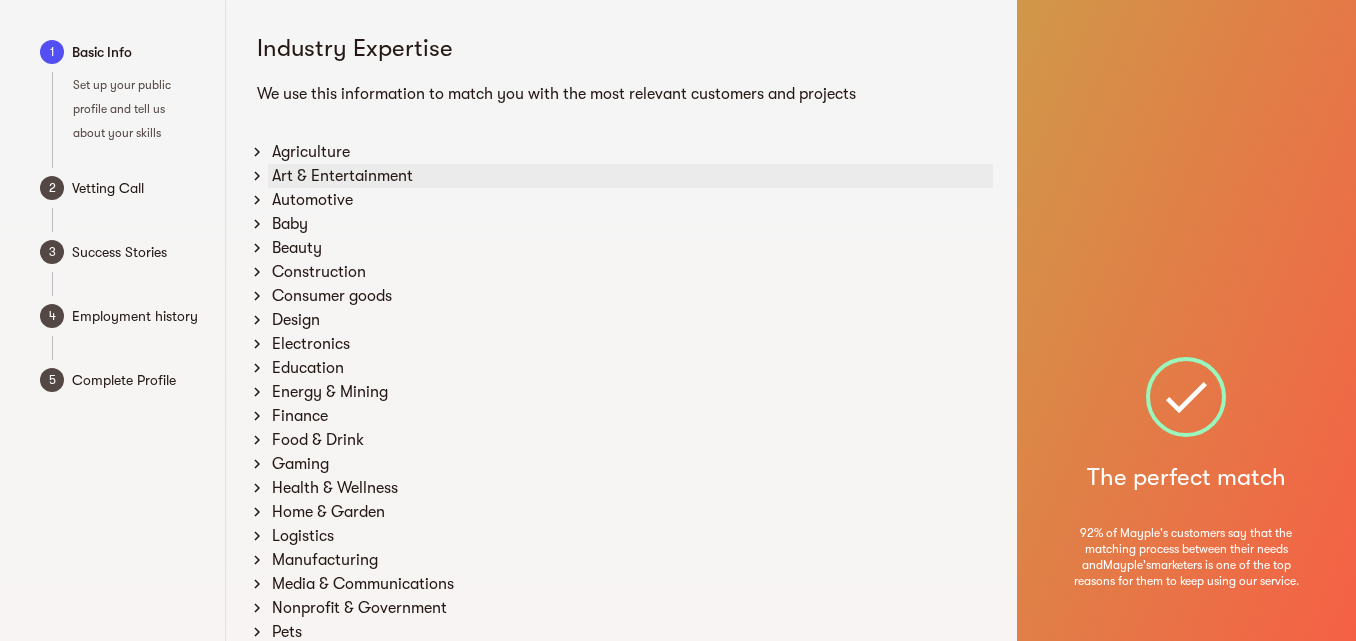 click 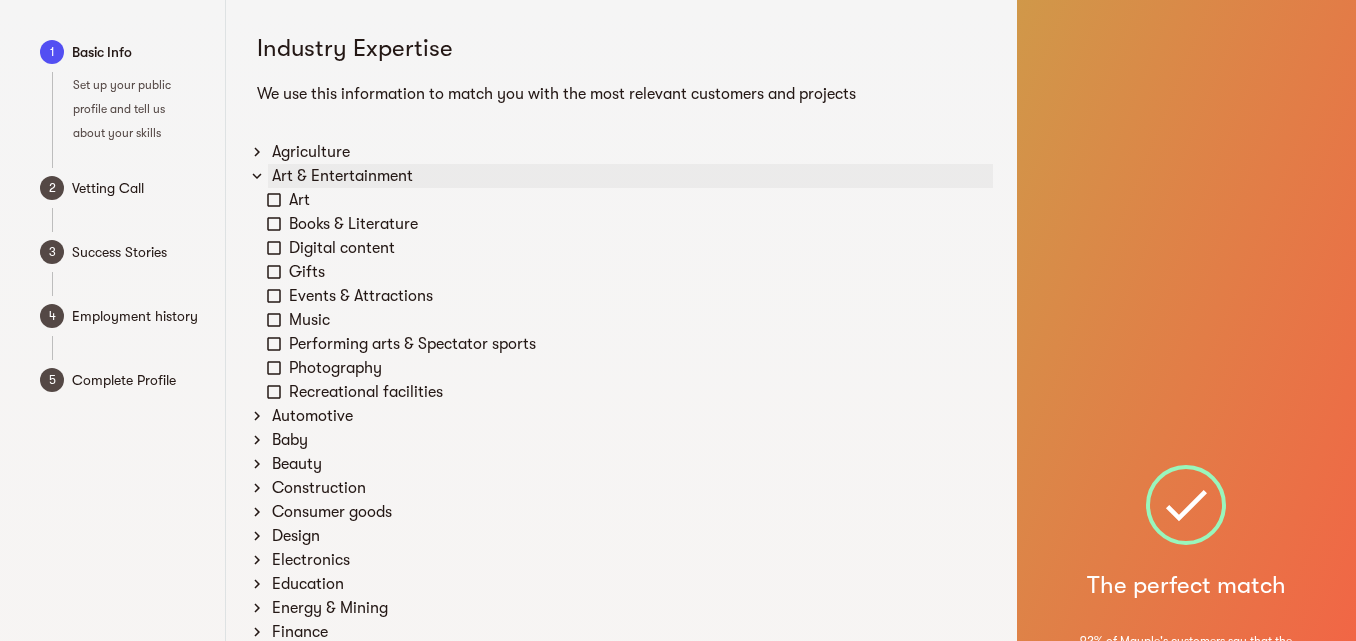 click 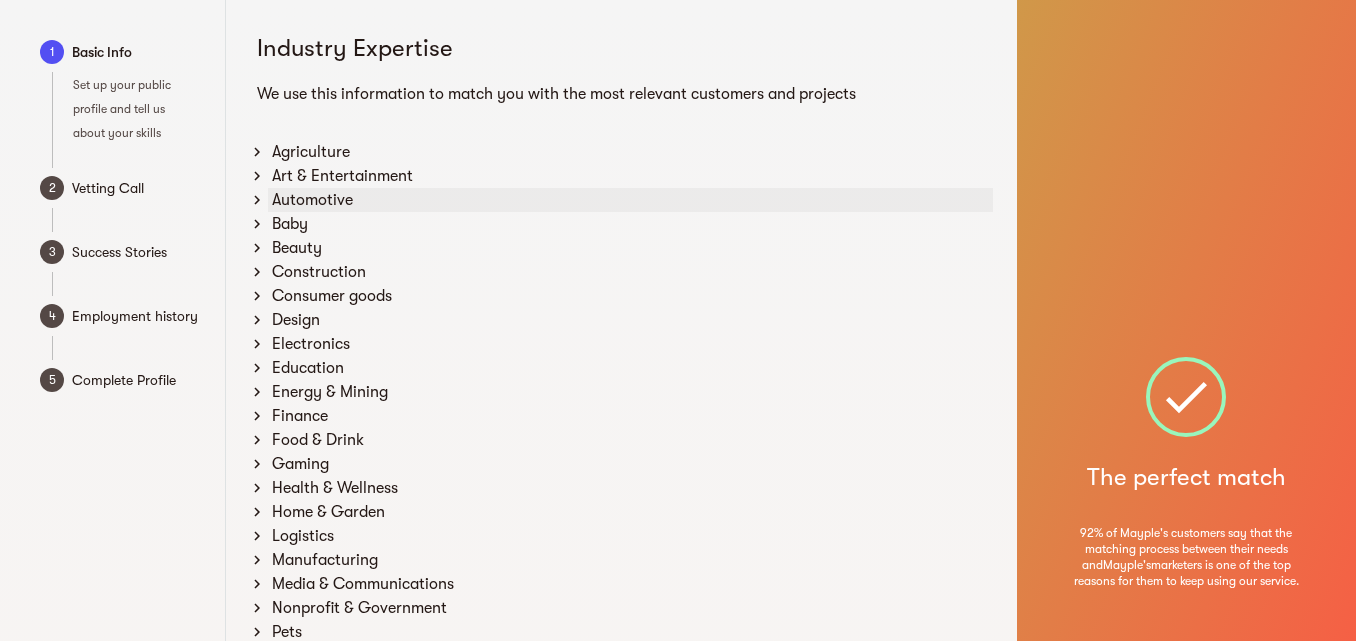 click 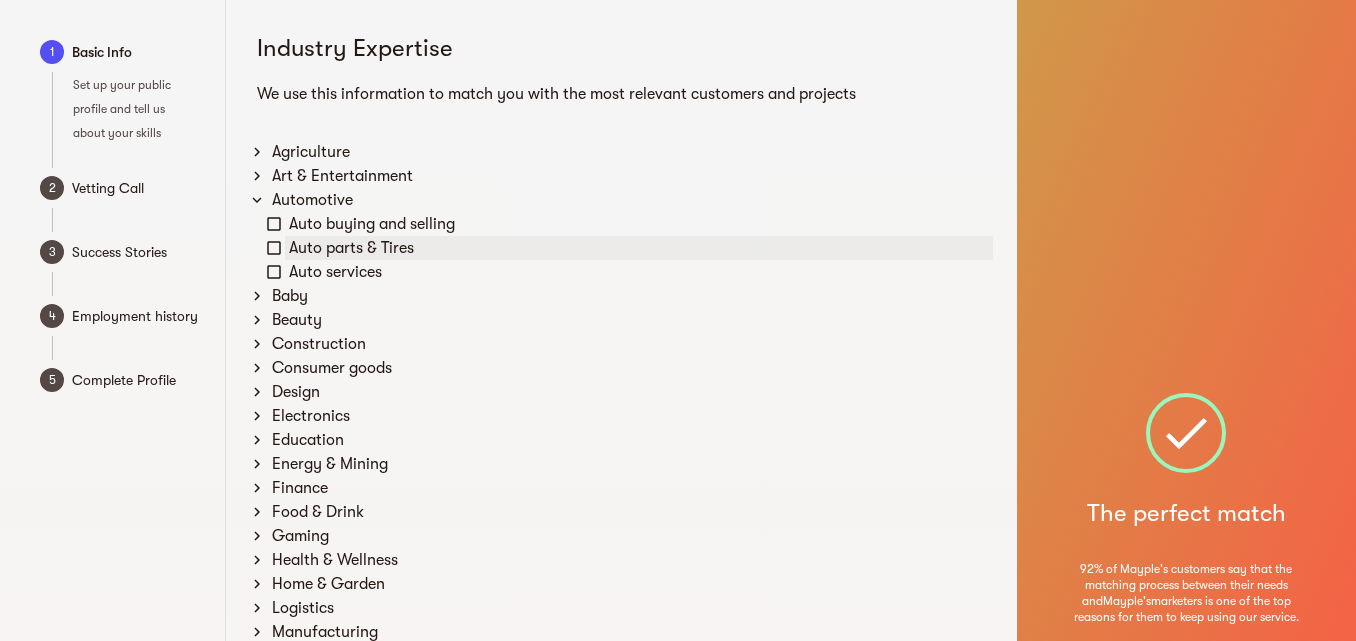click 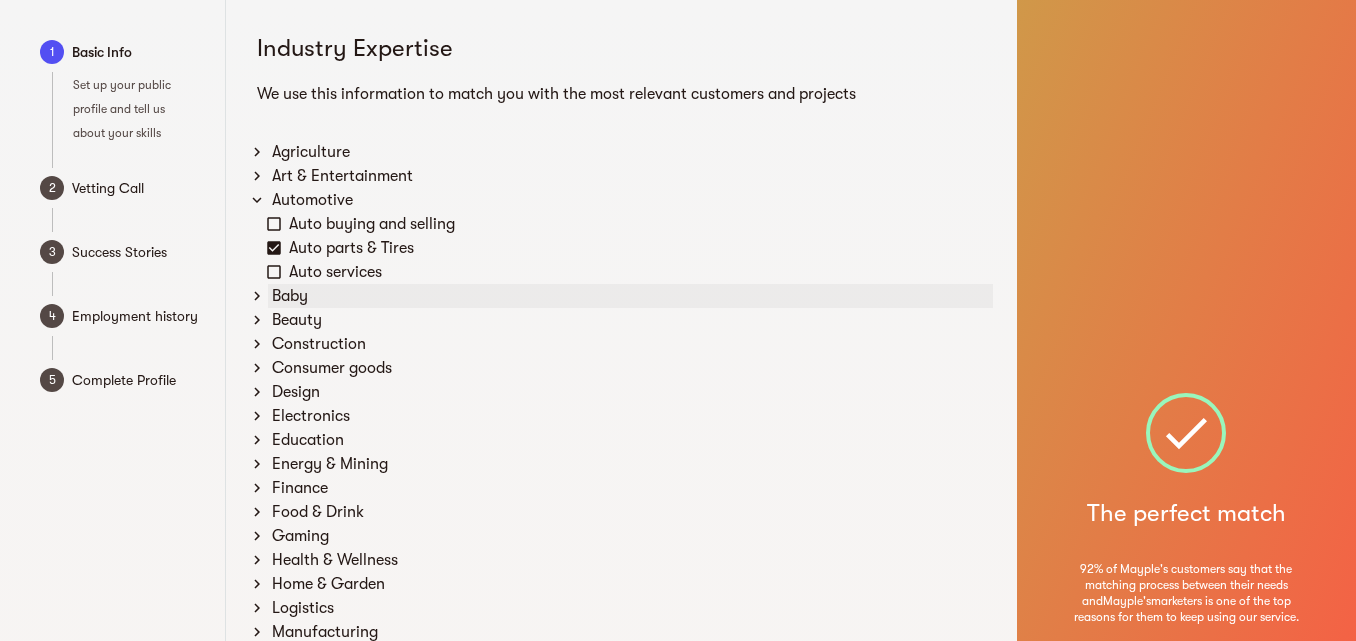 click 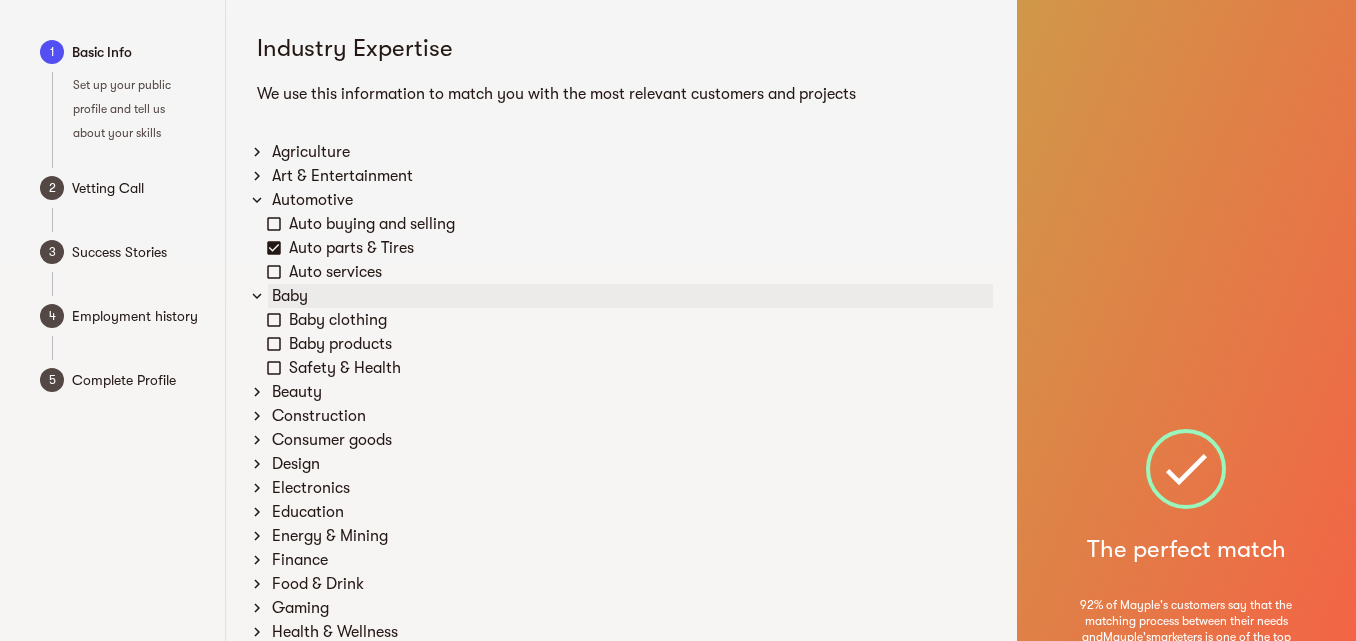 click 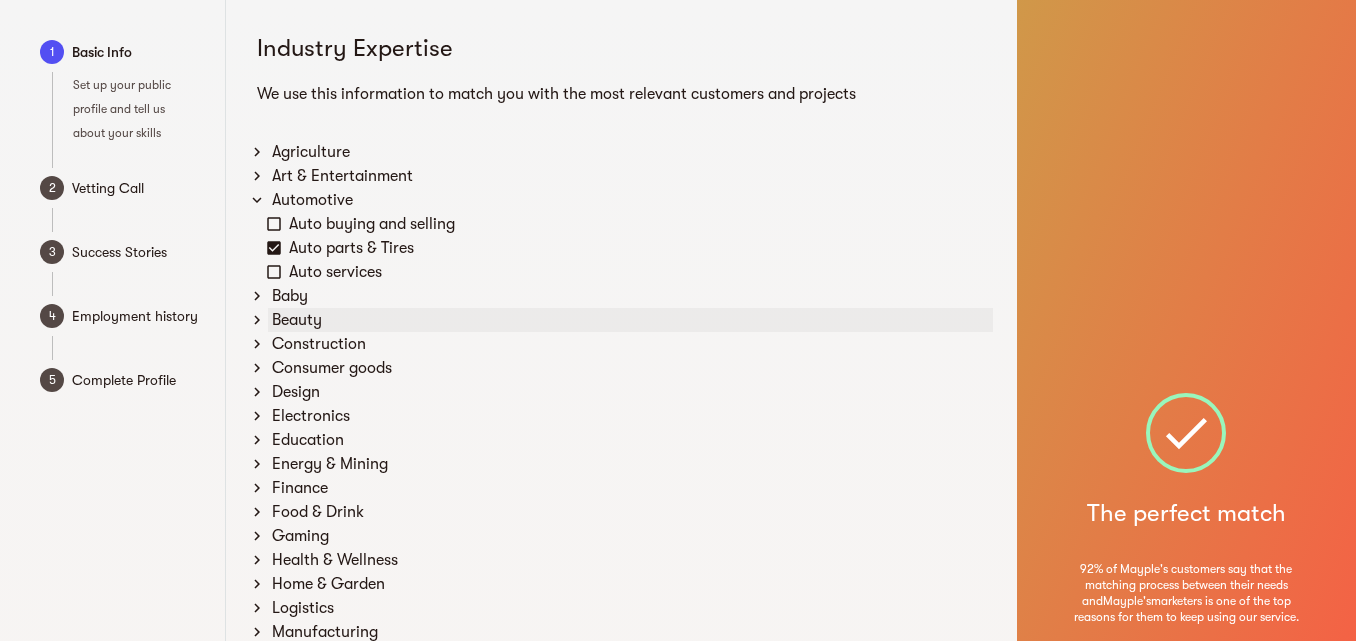 click 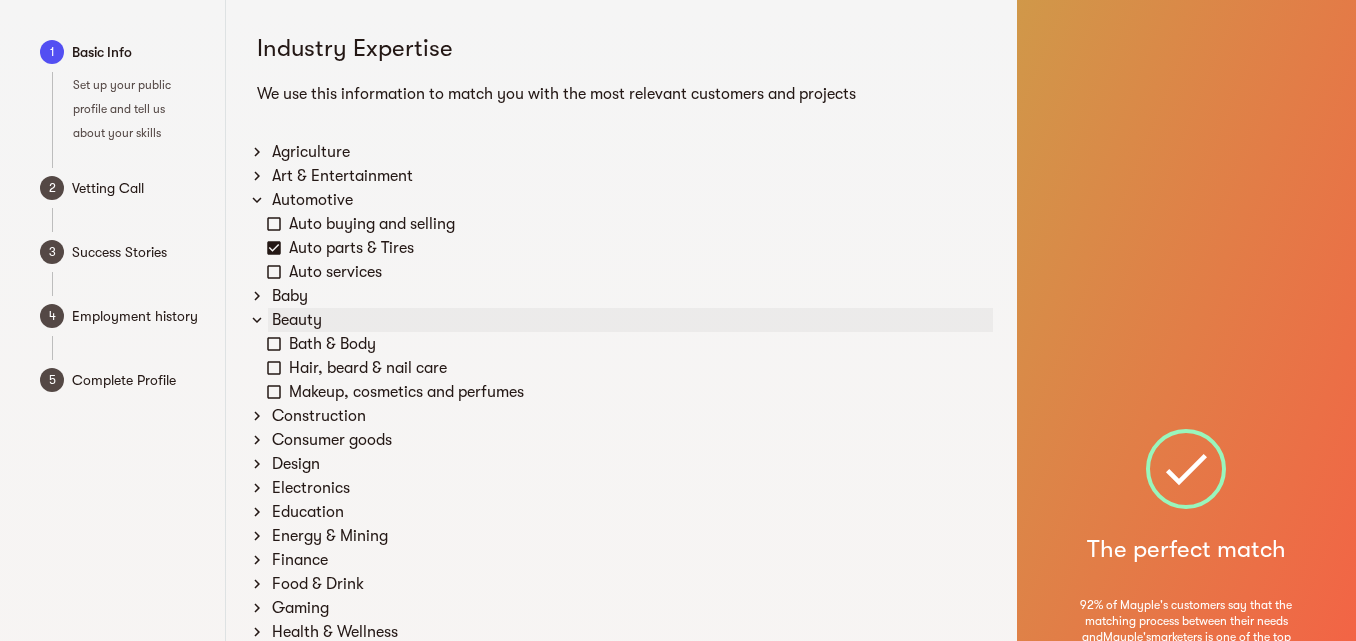 click 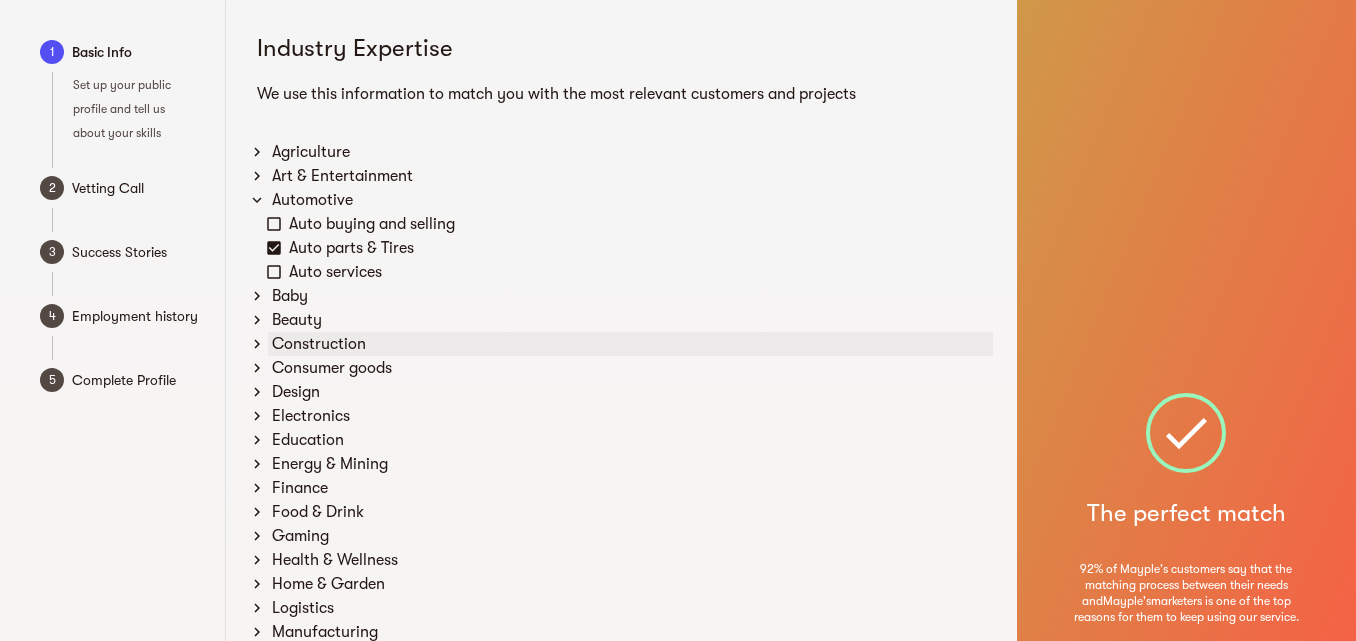 click 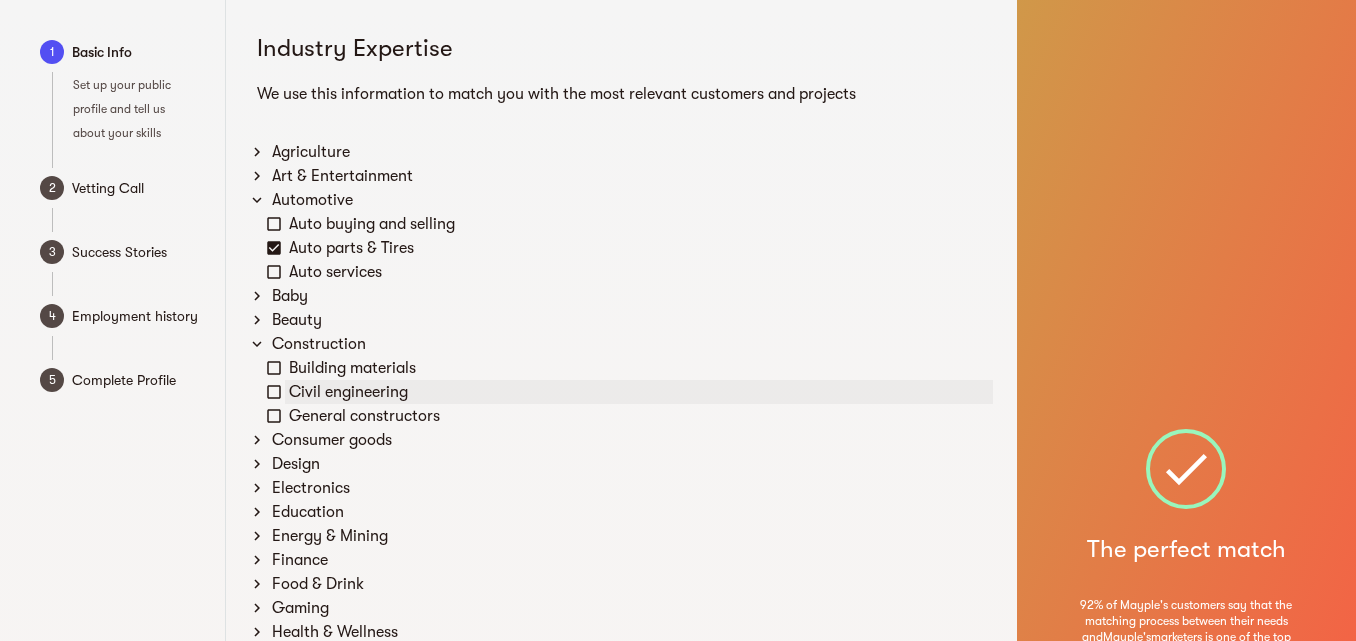 click 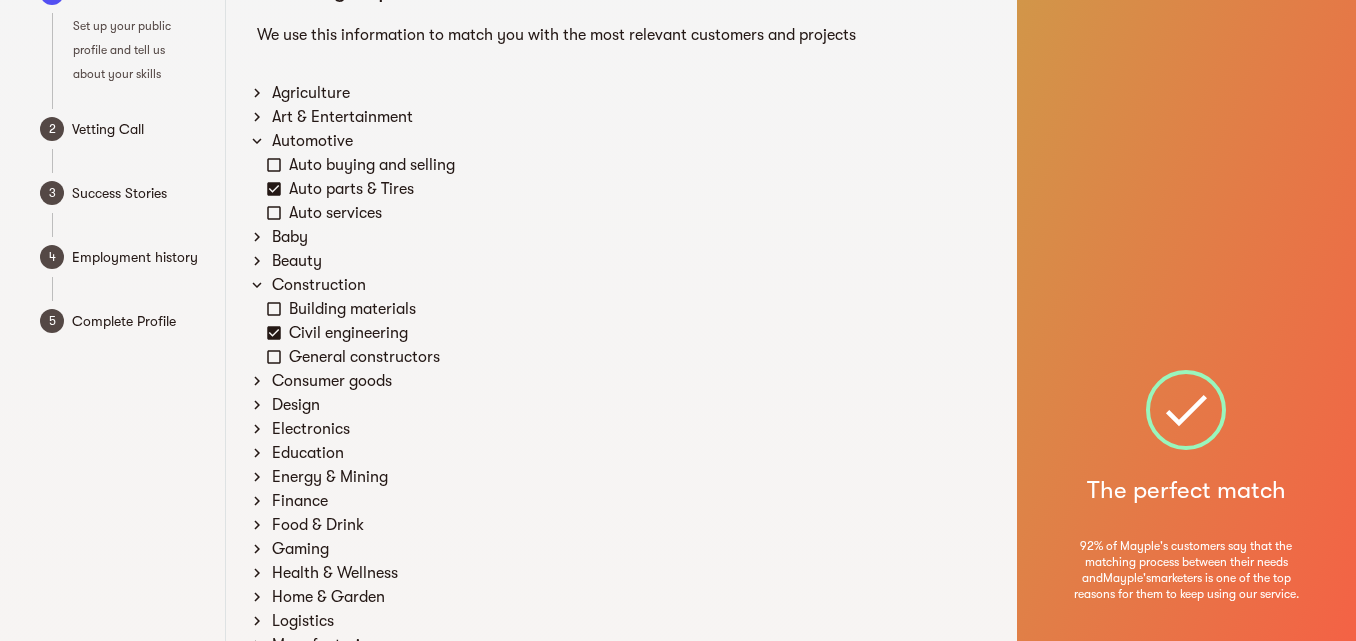 scroll, scrollTop: 70, scrollLeft: 0, axis: vertical 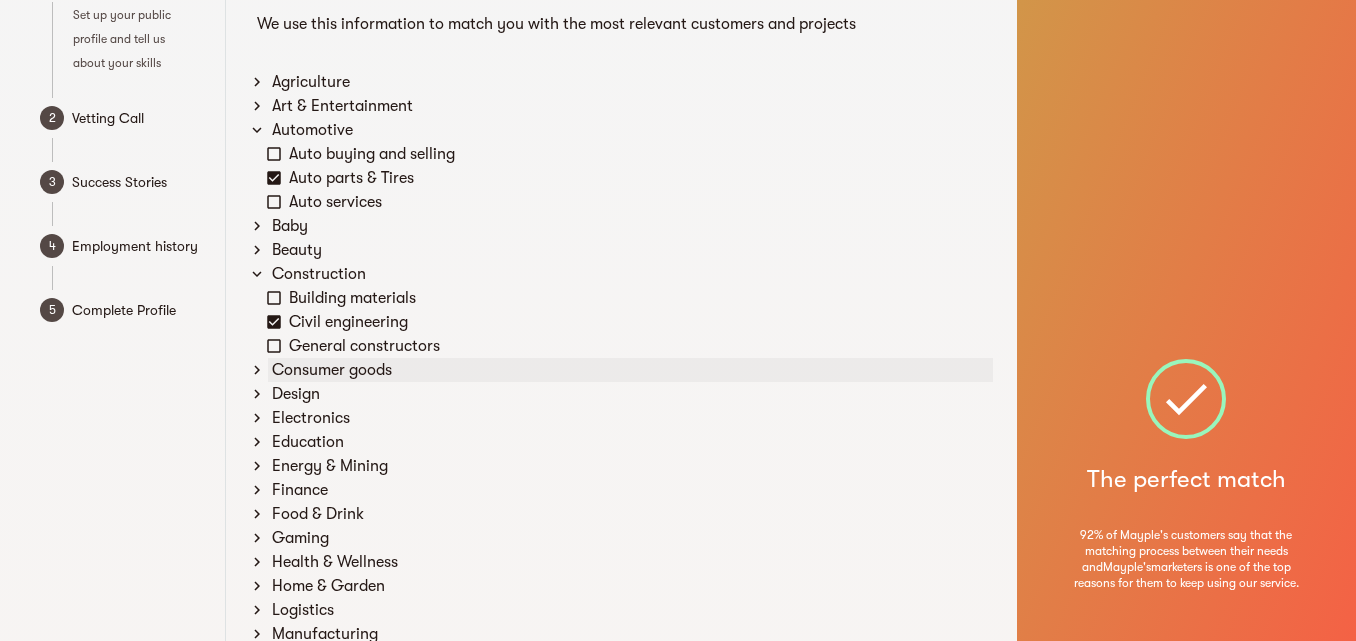 click 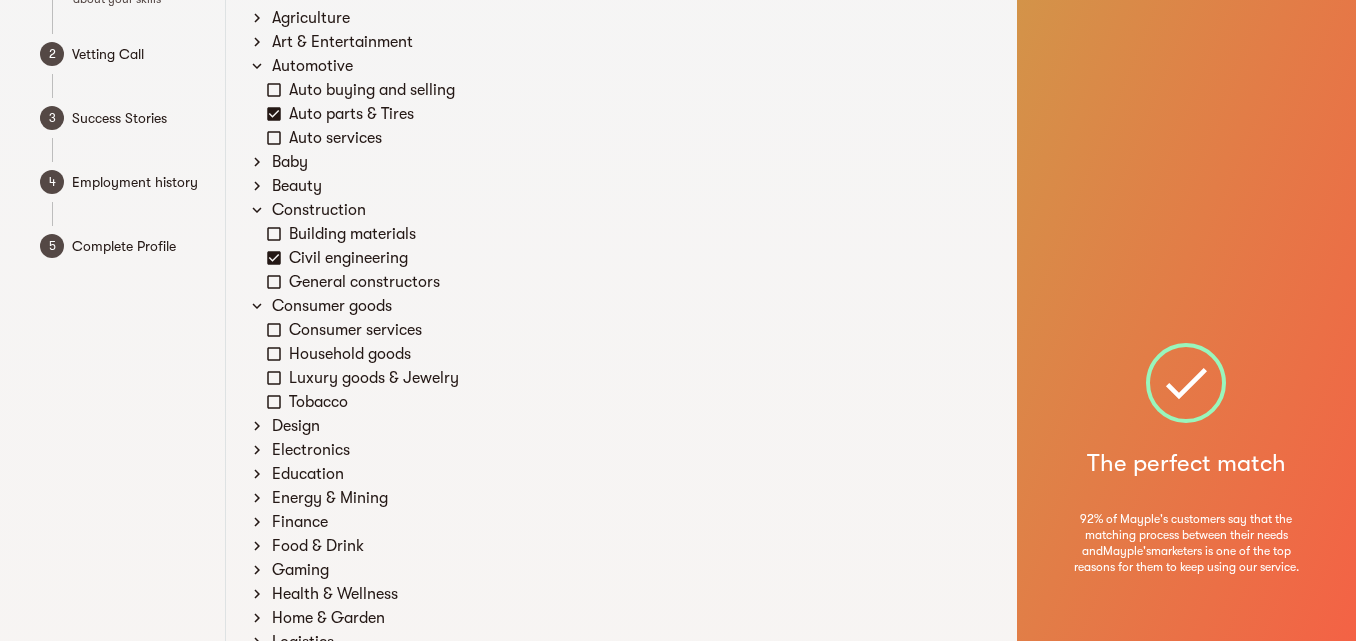 scroll, scrollTop: 140, scrollLeft: 0, axis: vertical 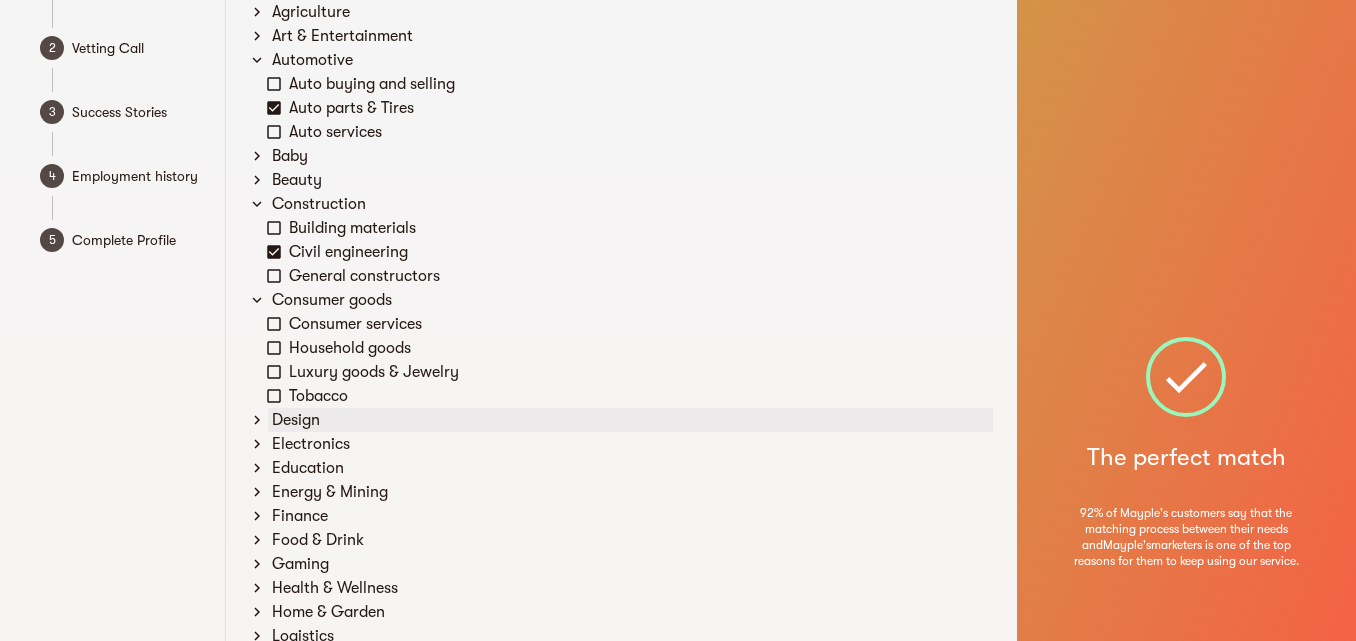 click 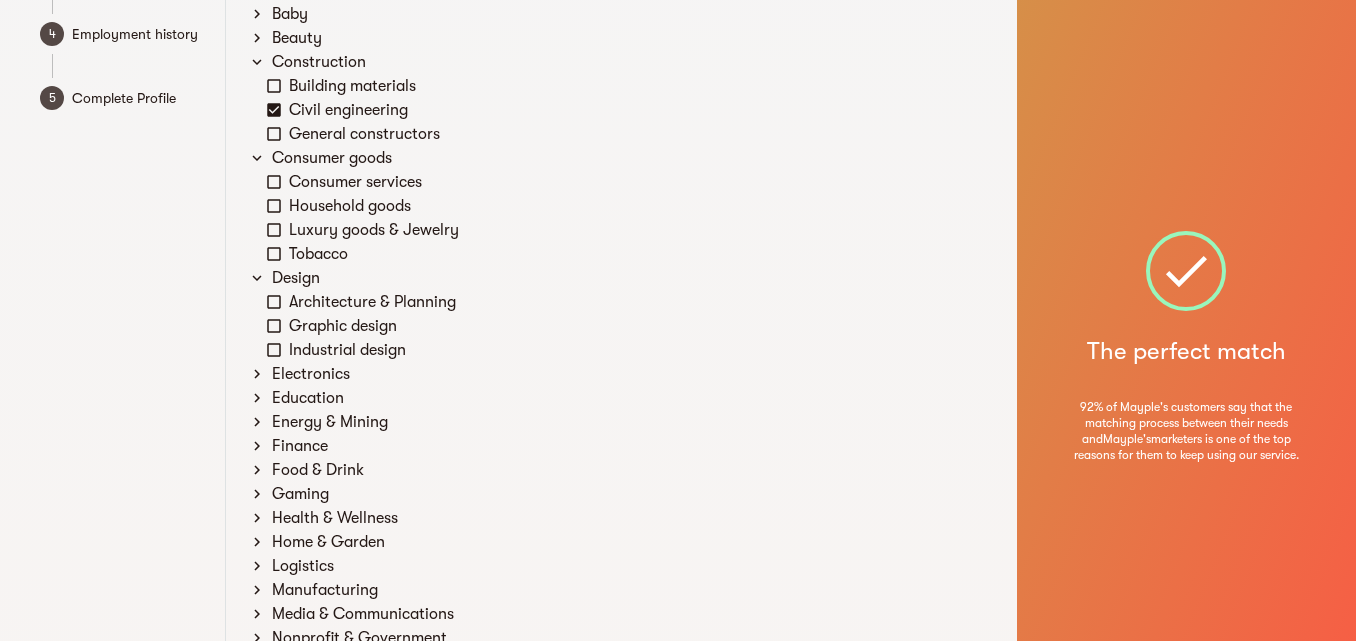 scroll, scrollTop: 301, scrollLeft: 0, axis: vertical 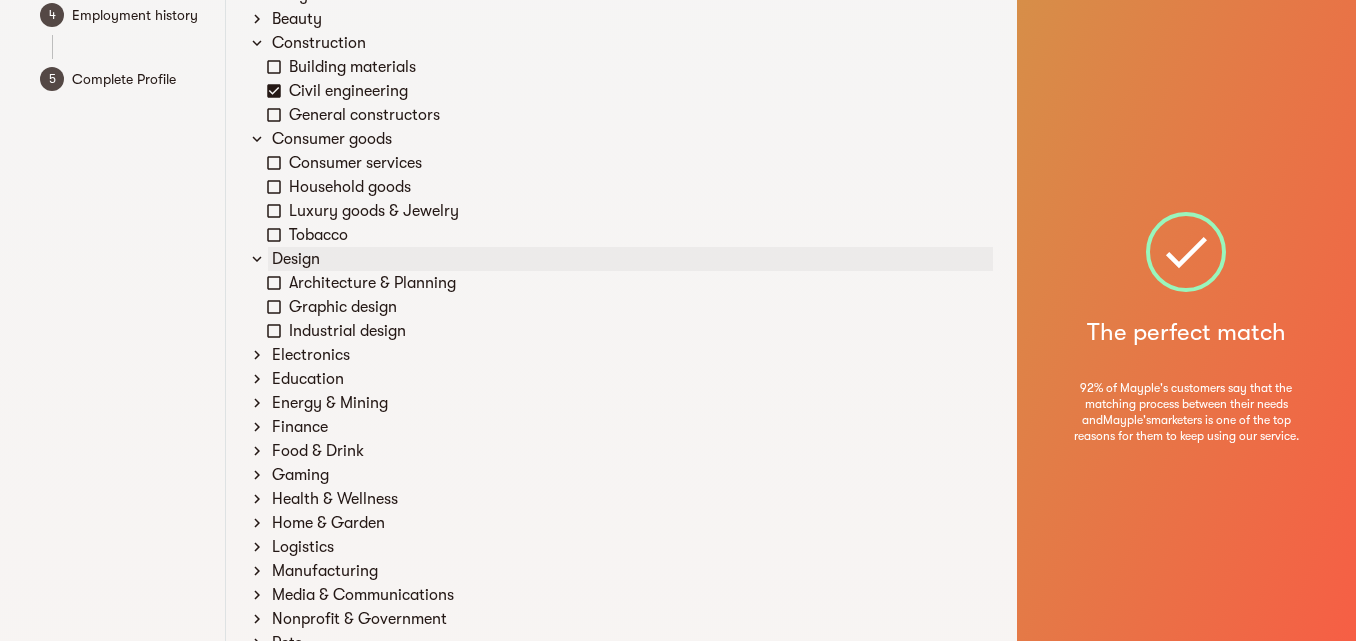 click 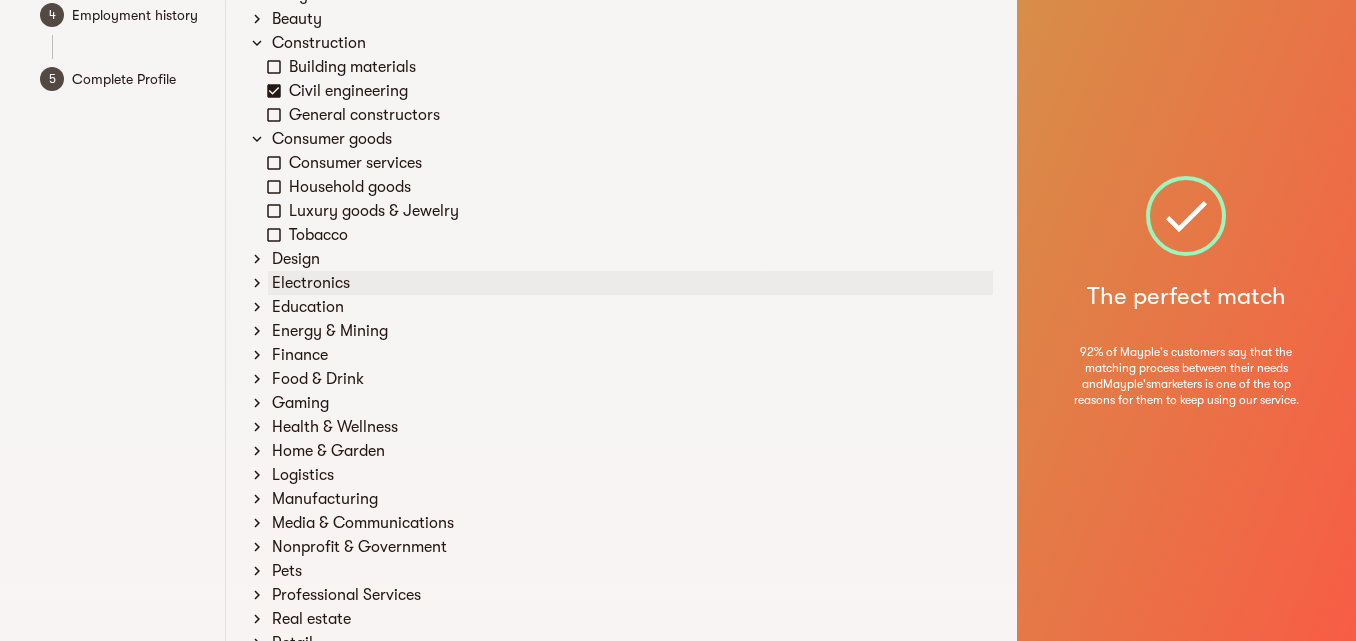 click 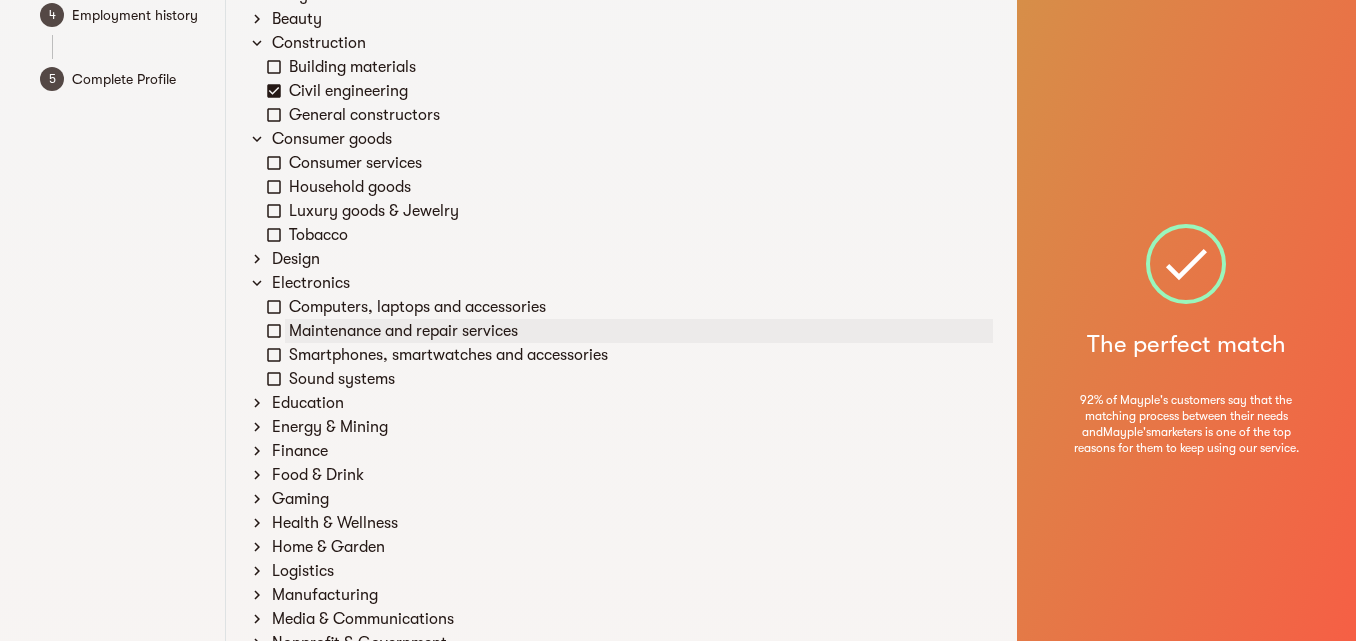 click 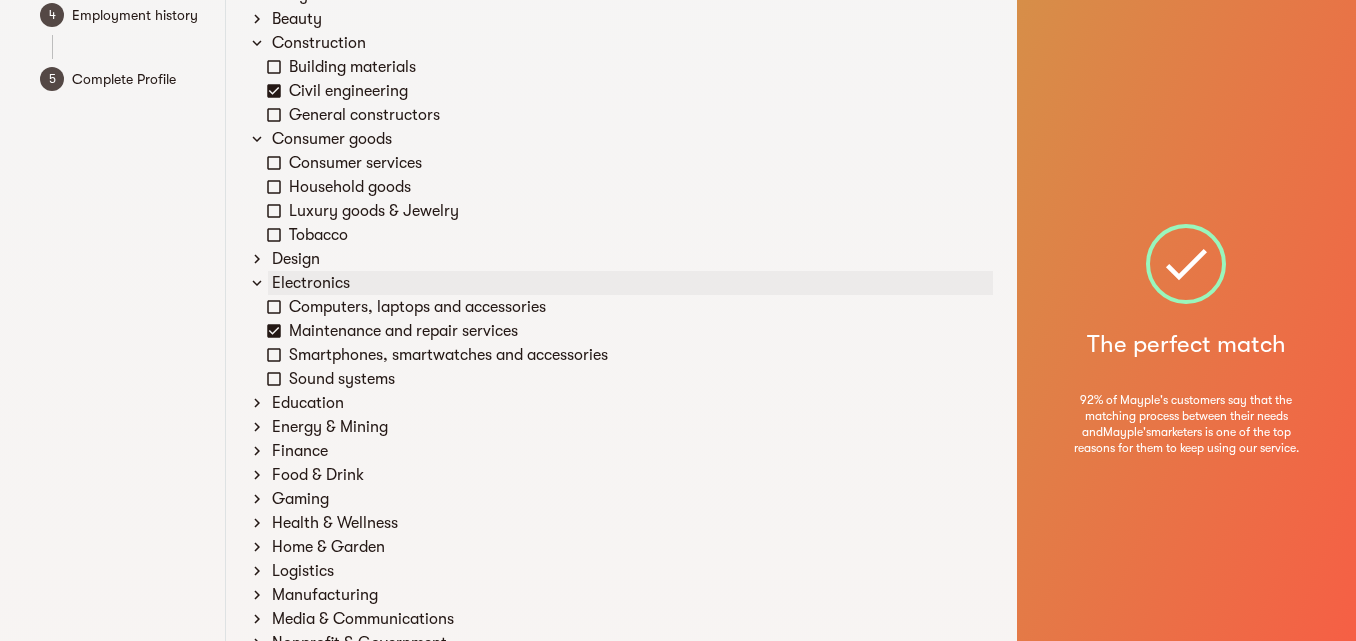 click 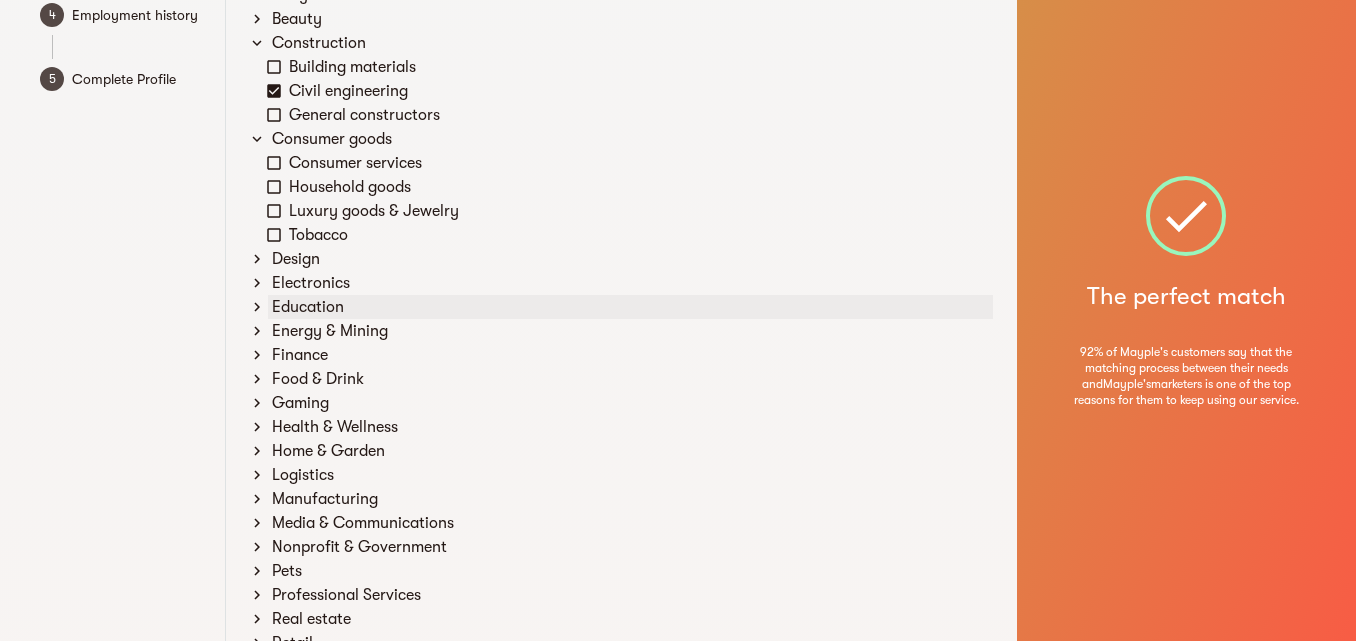 click 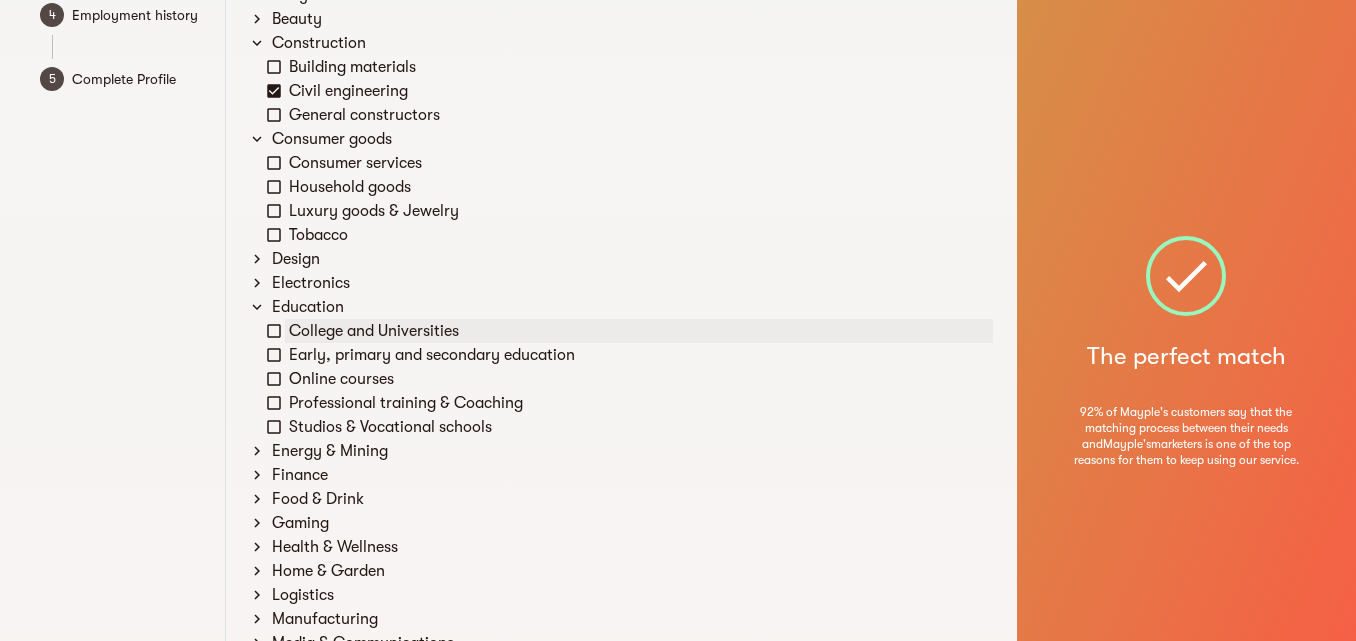 click 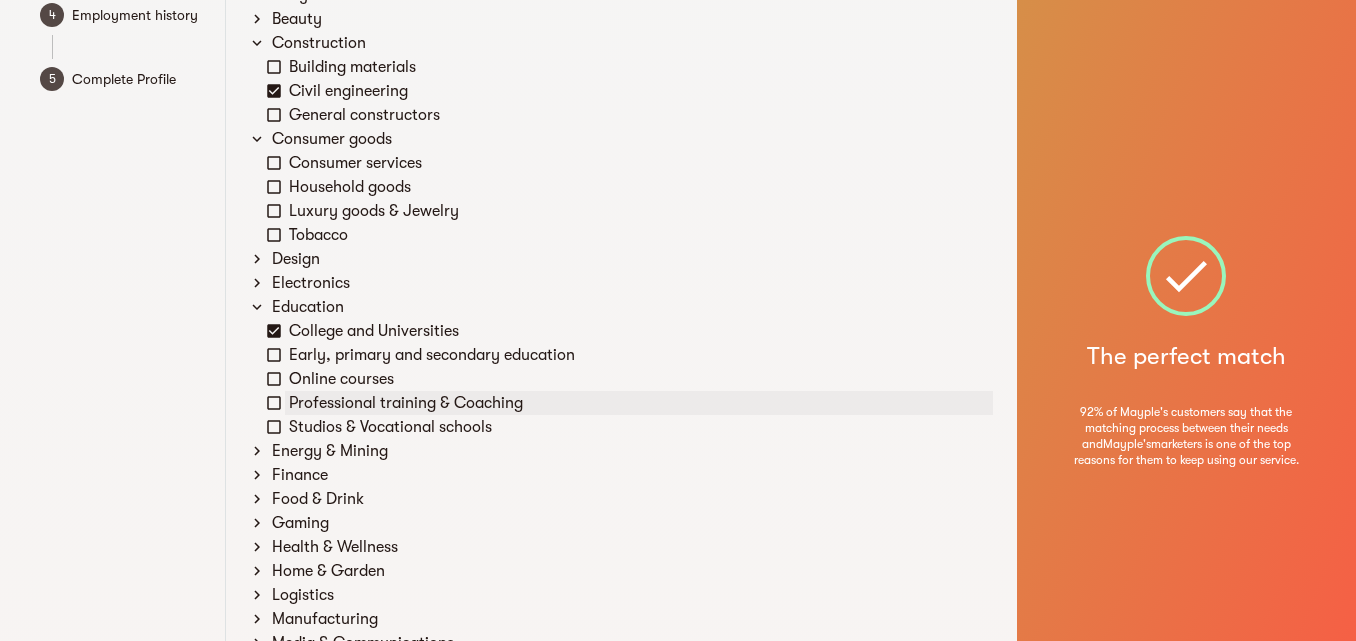 click 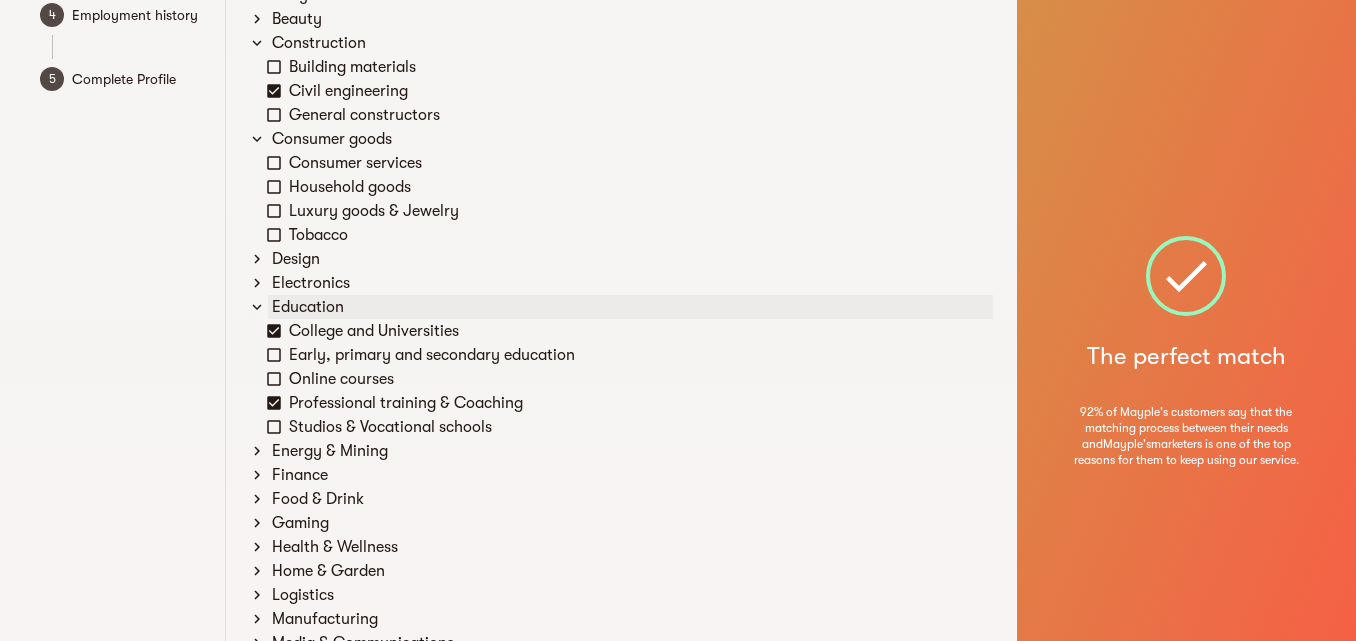 click 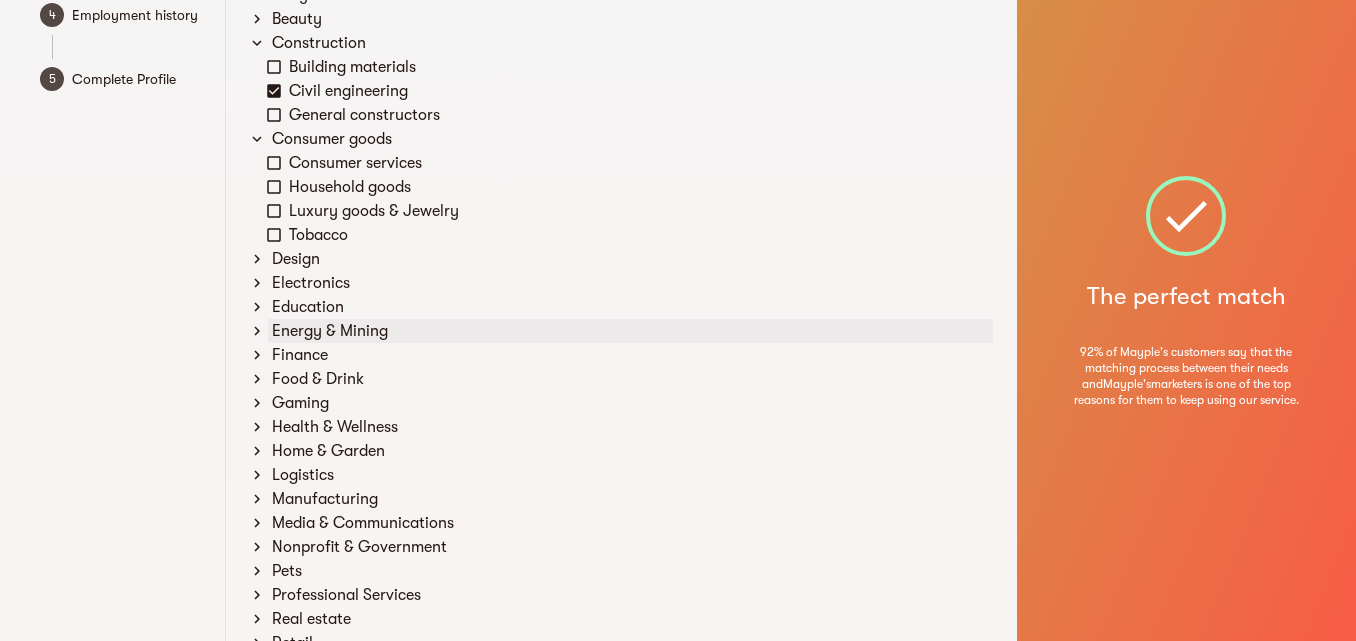 click 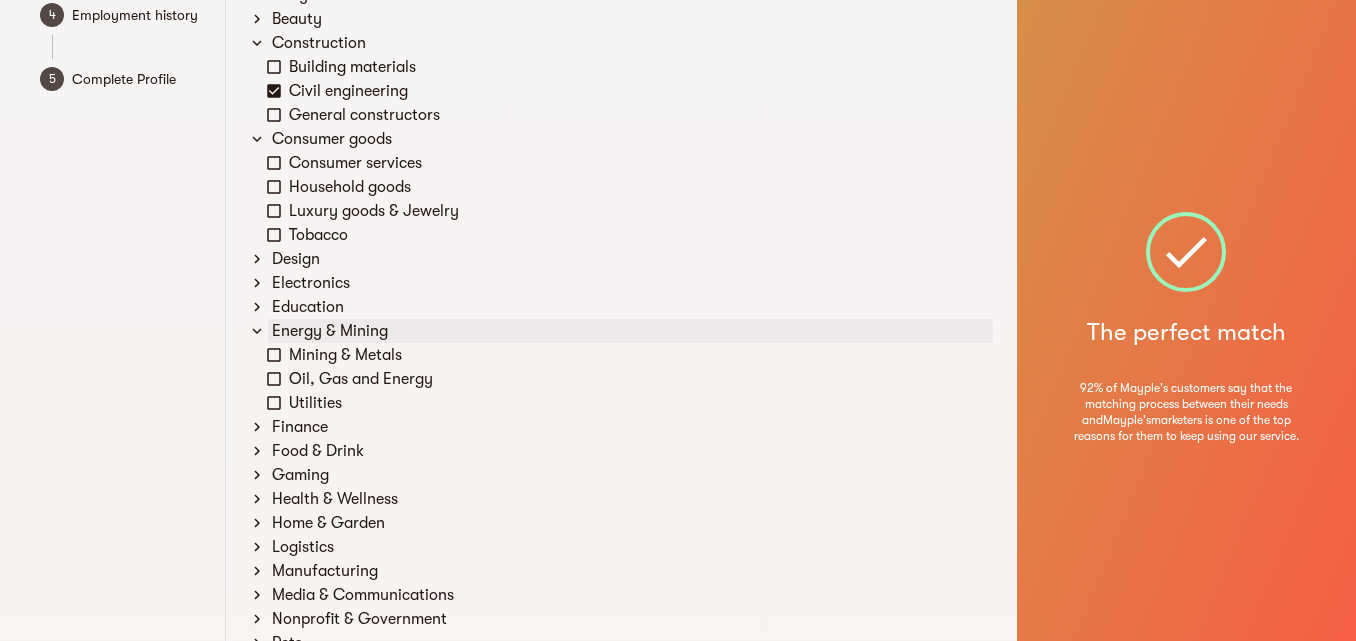 click 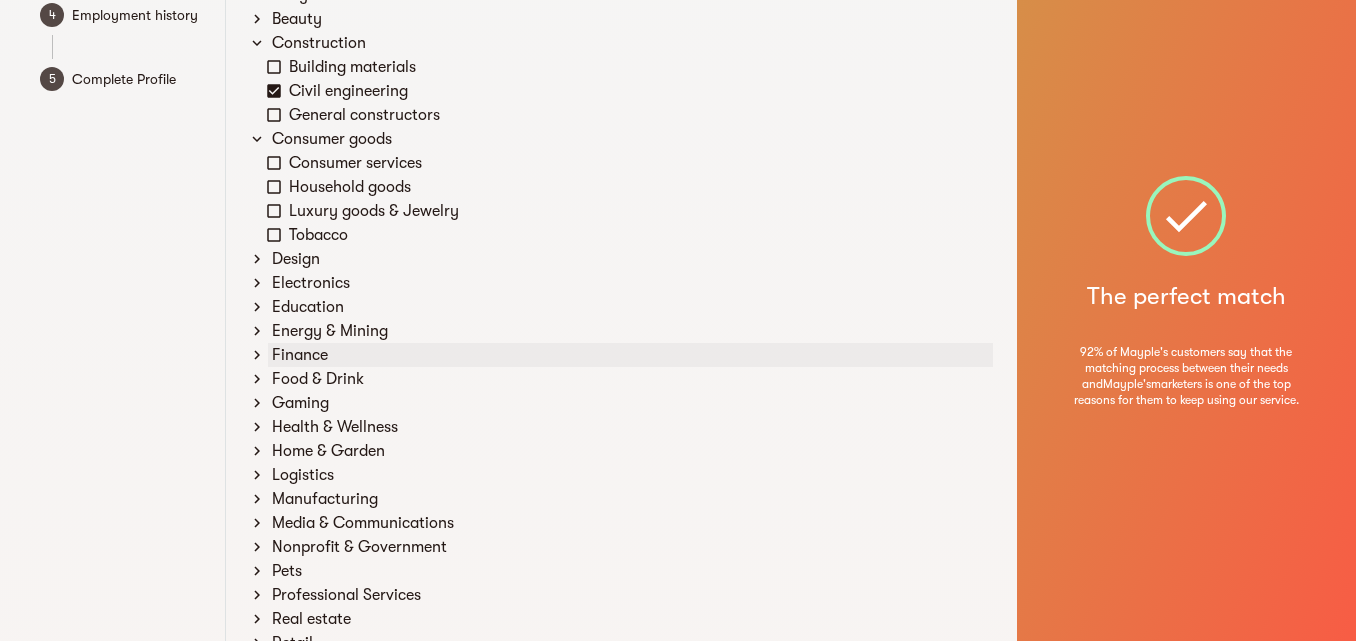 click 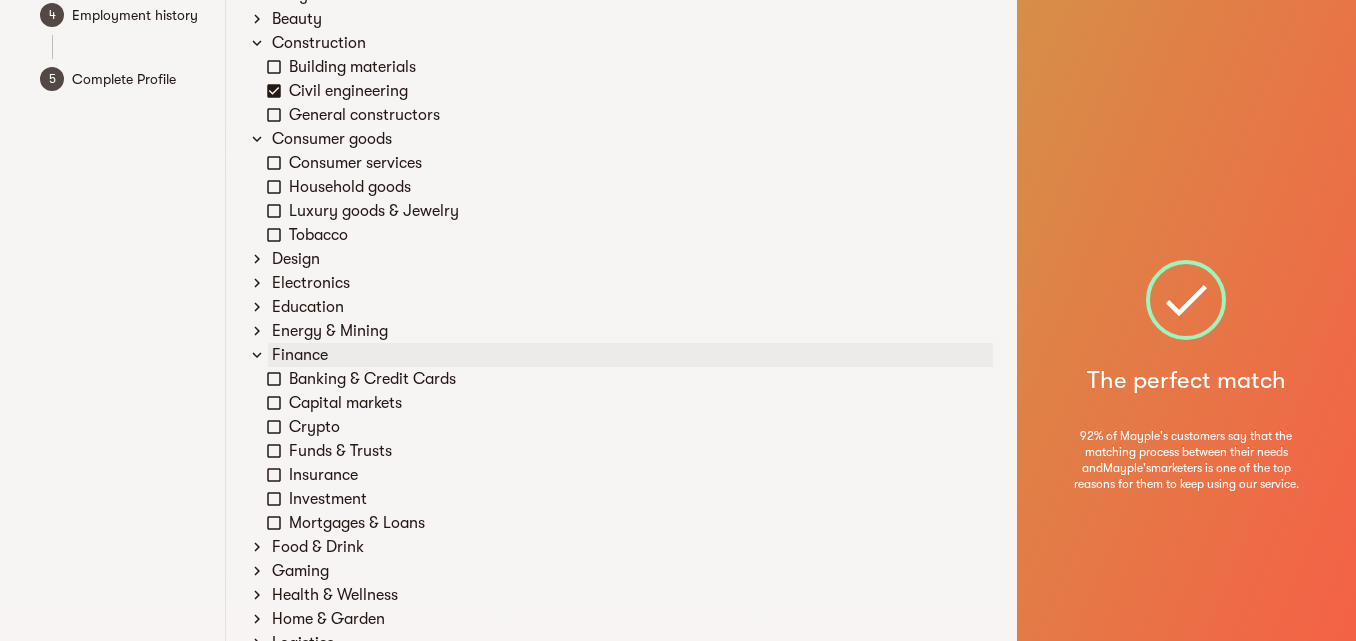 click 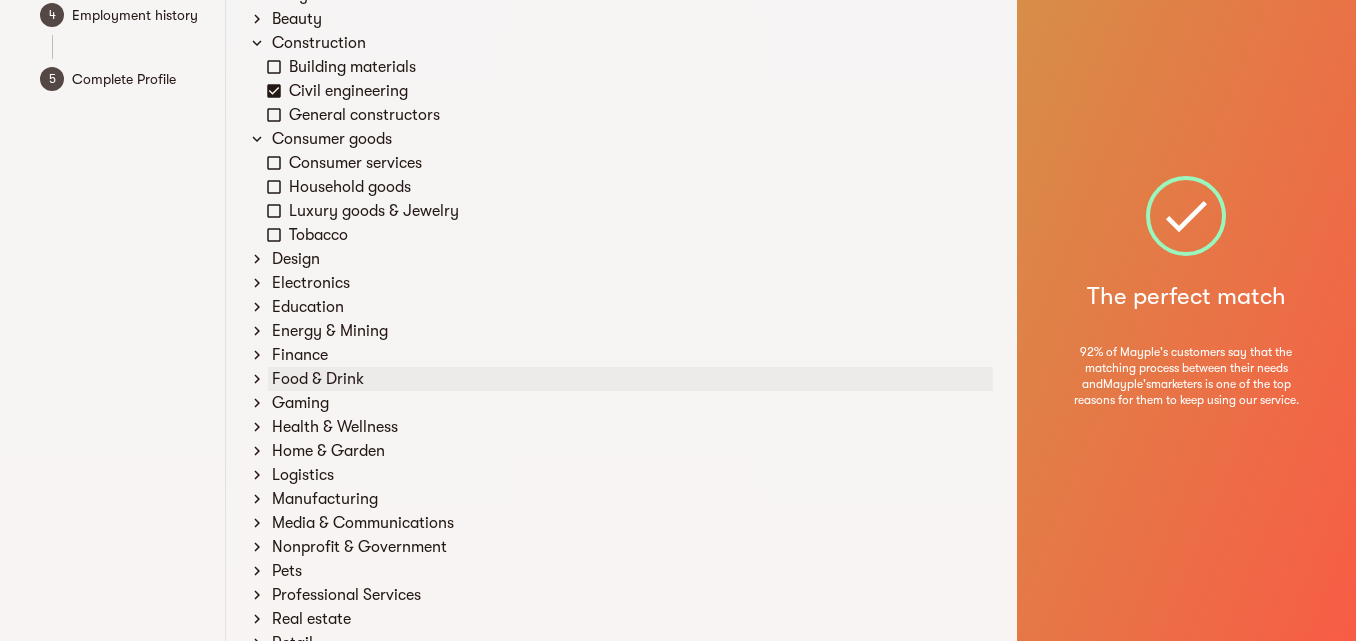 click 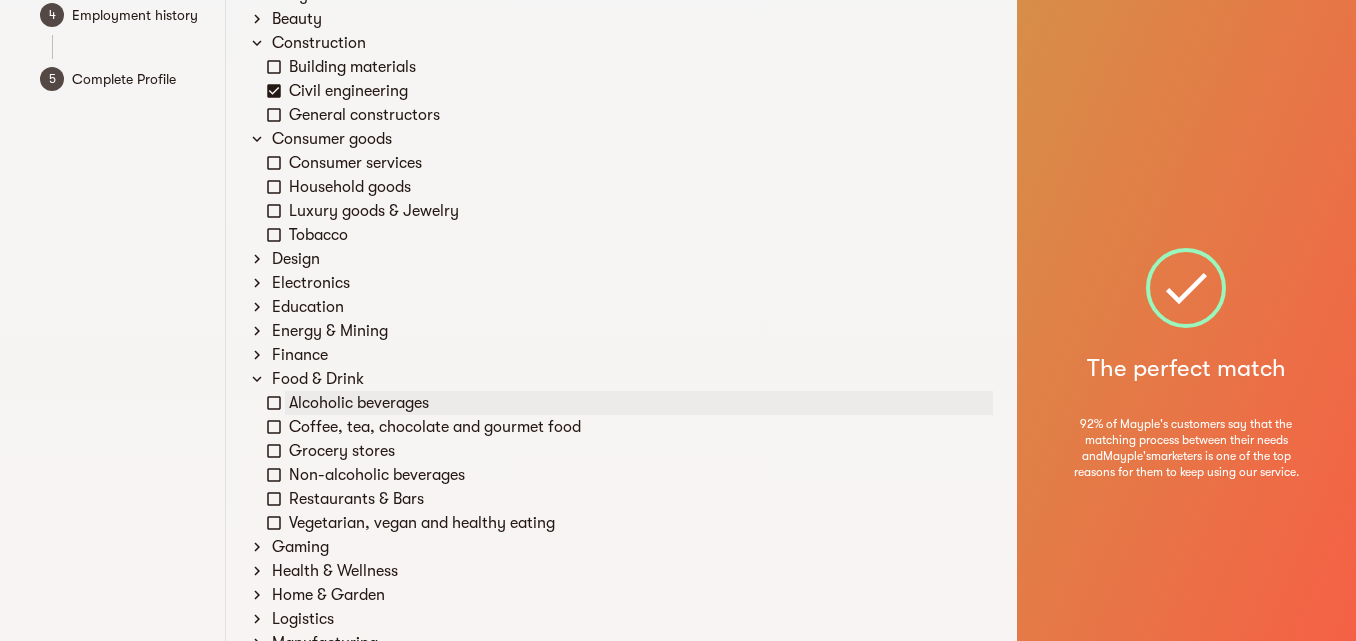 click 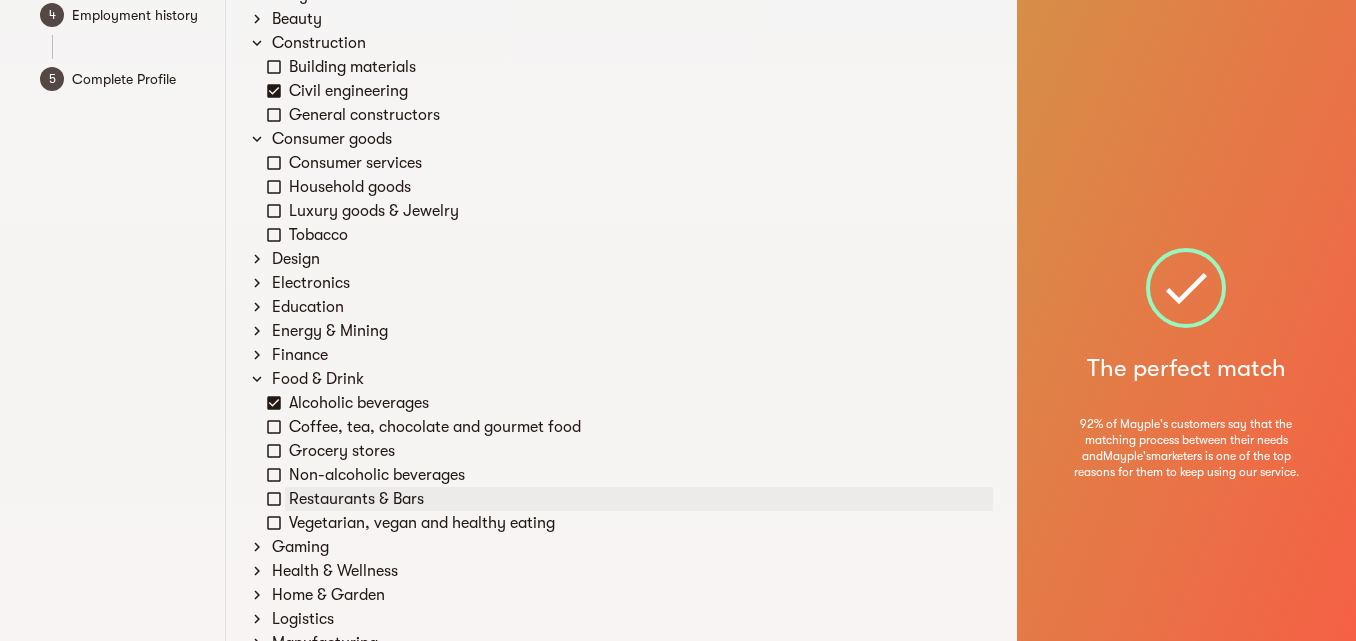 click 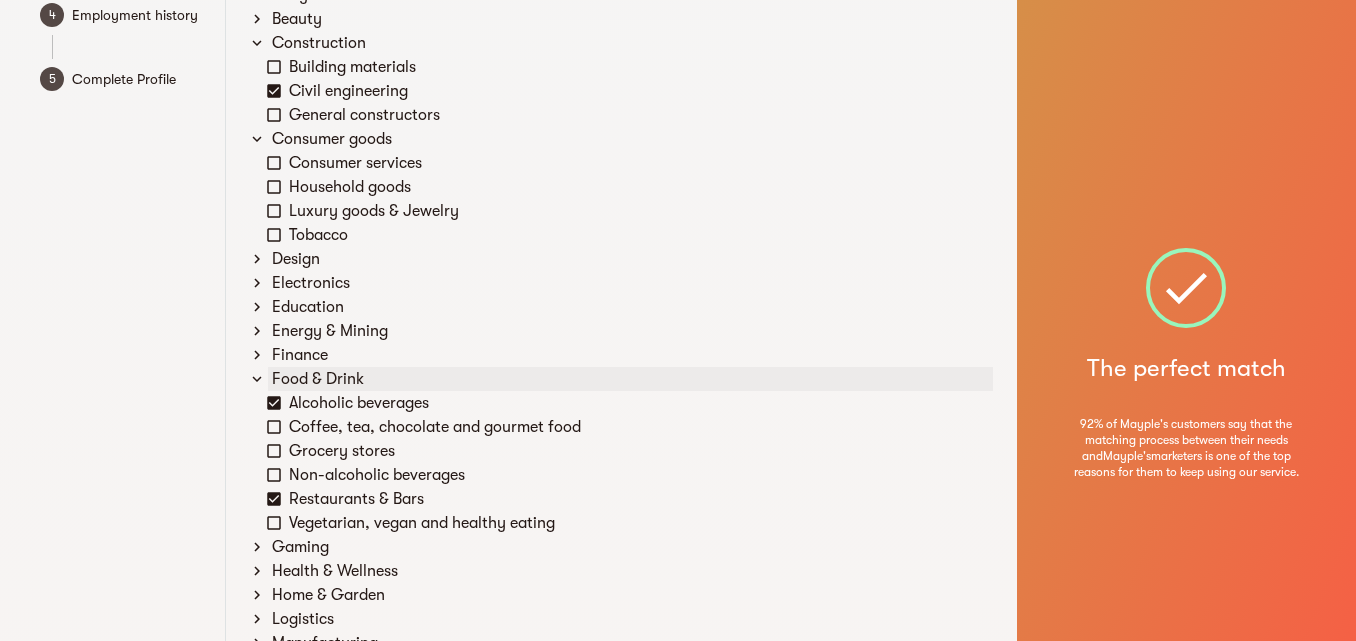 click 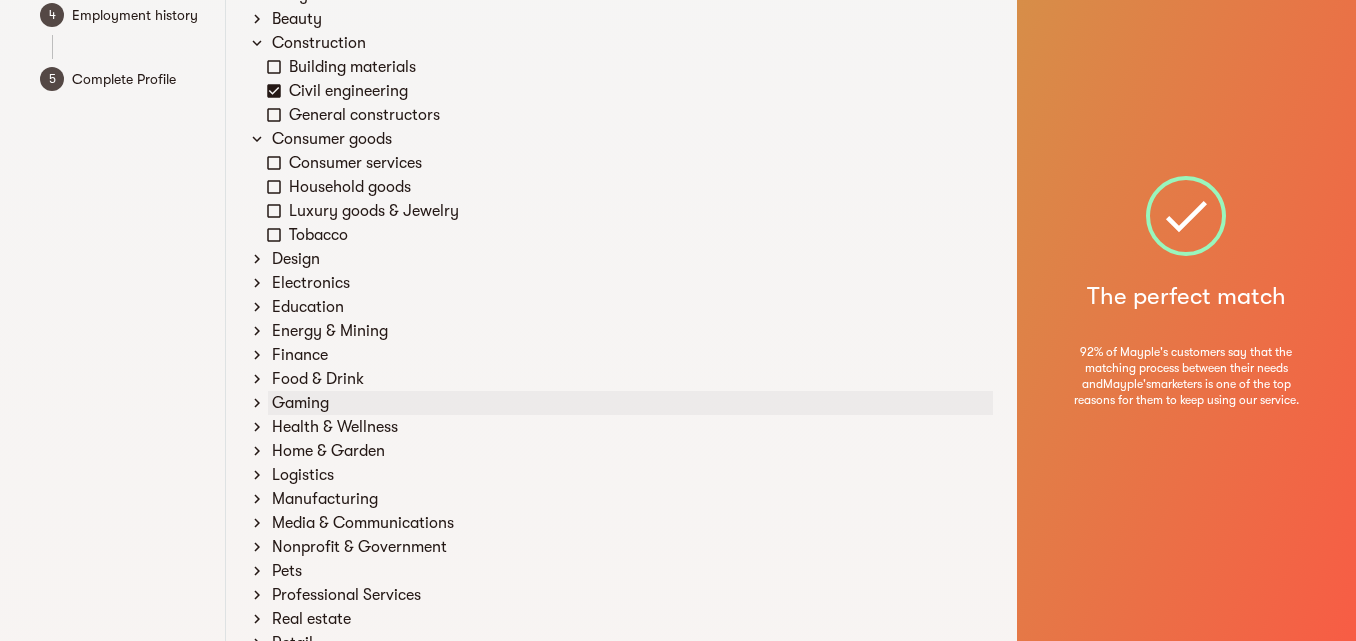 click 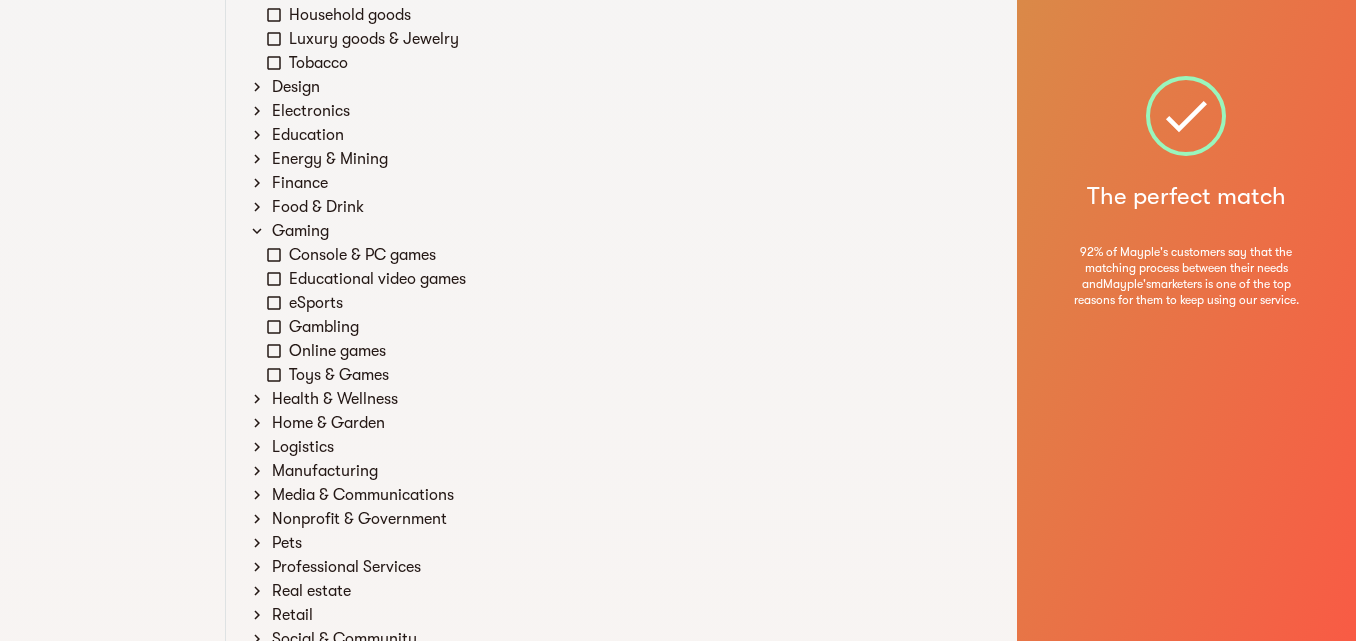 scroll, scrollTop: 476, scrollLeft: 0, axis: vertical 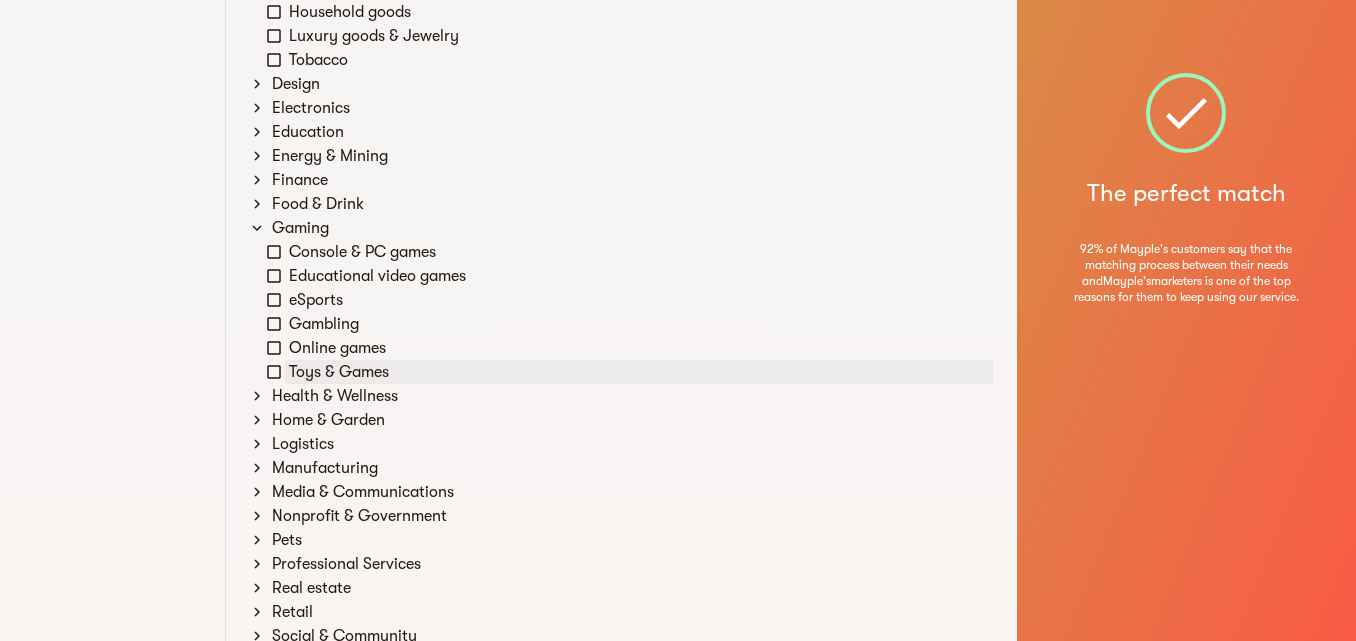 click 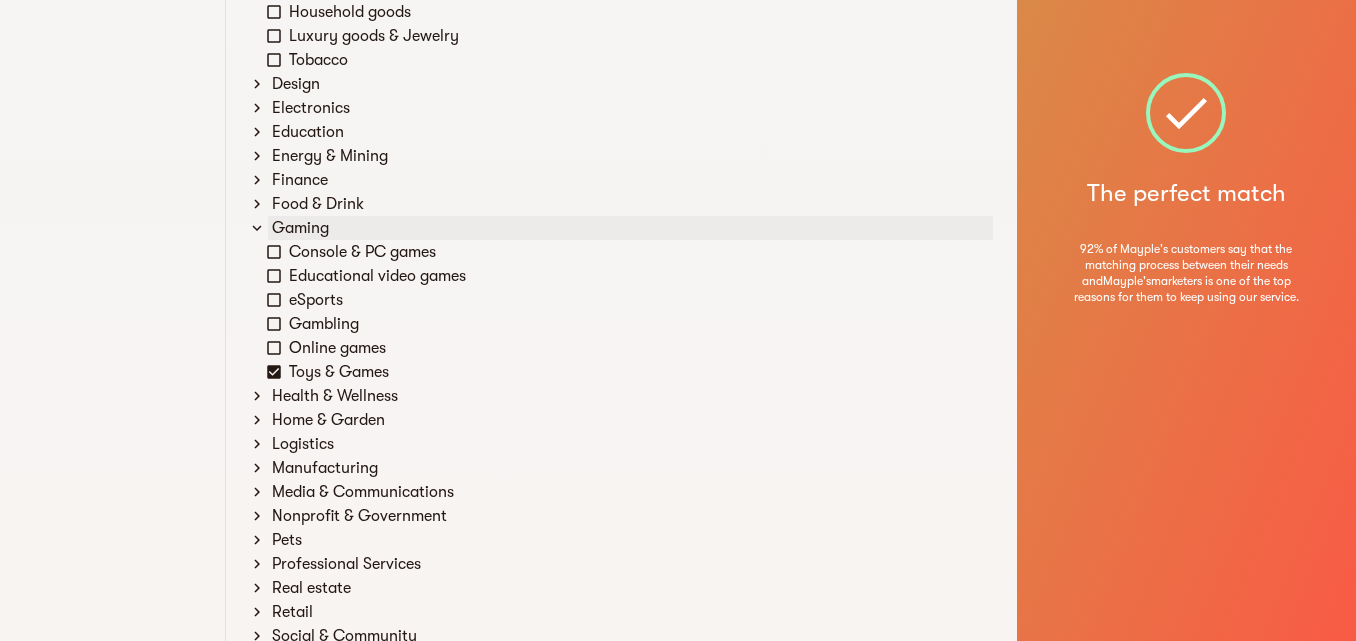 click 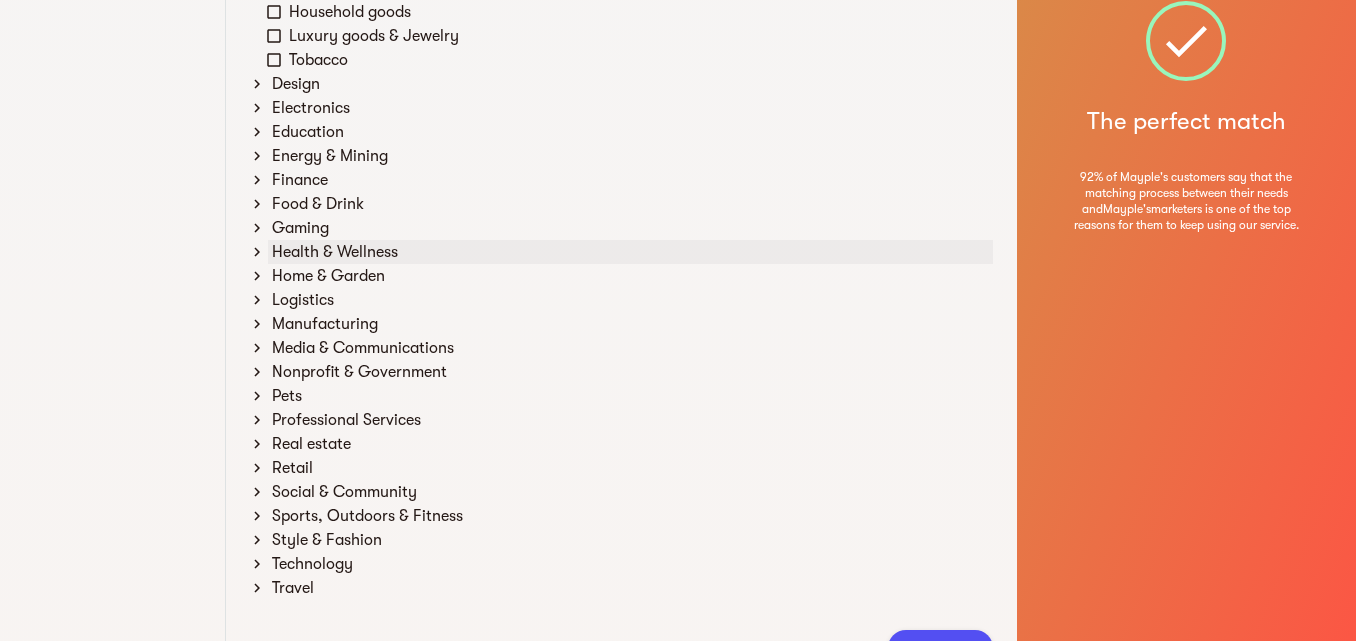 click 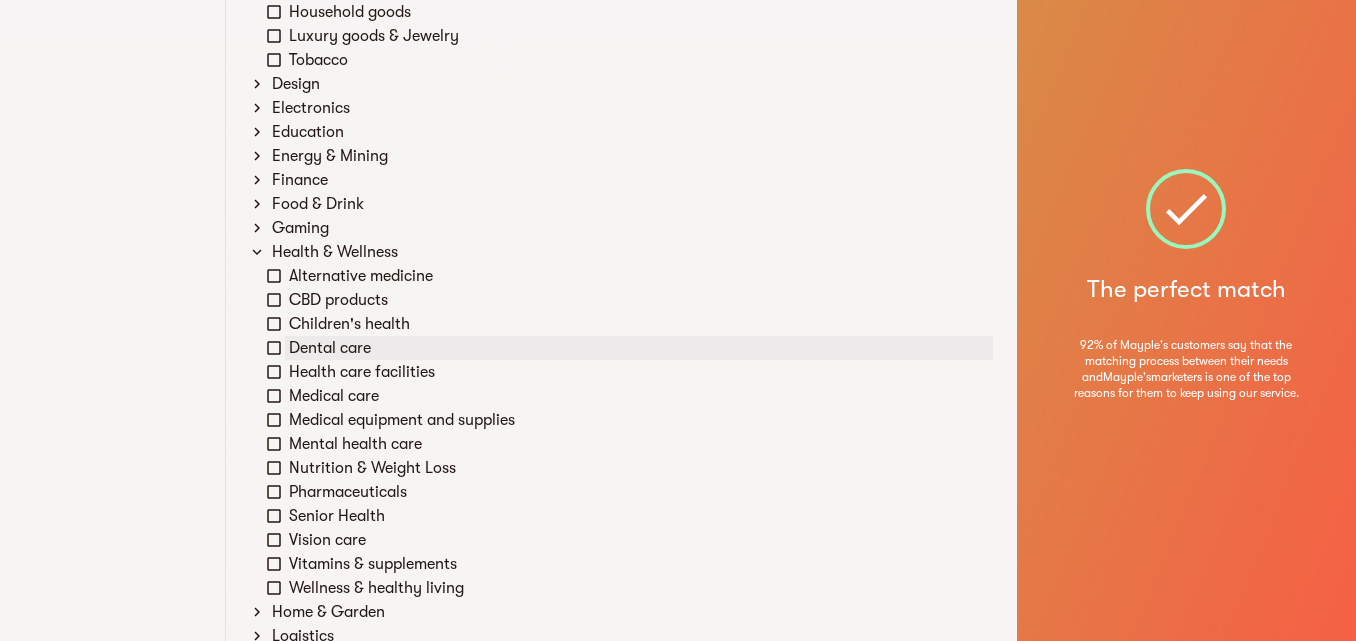 click 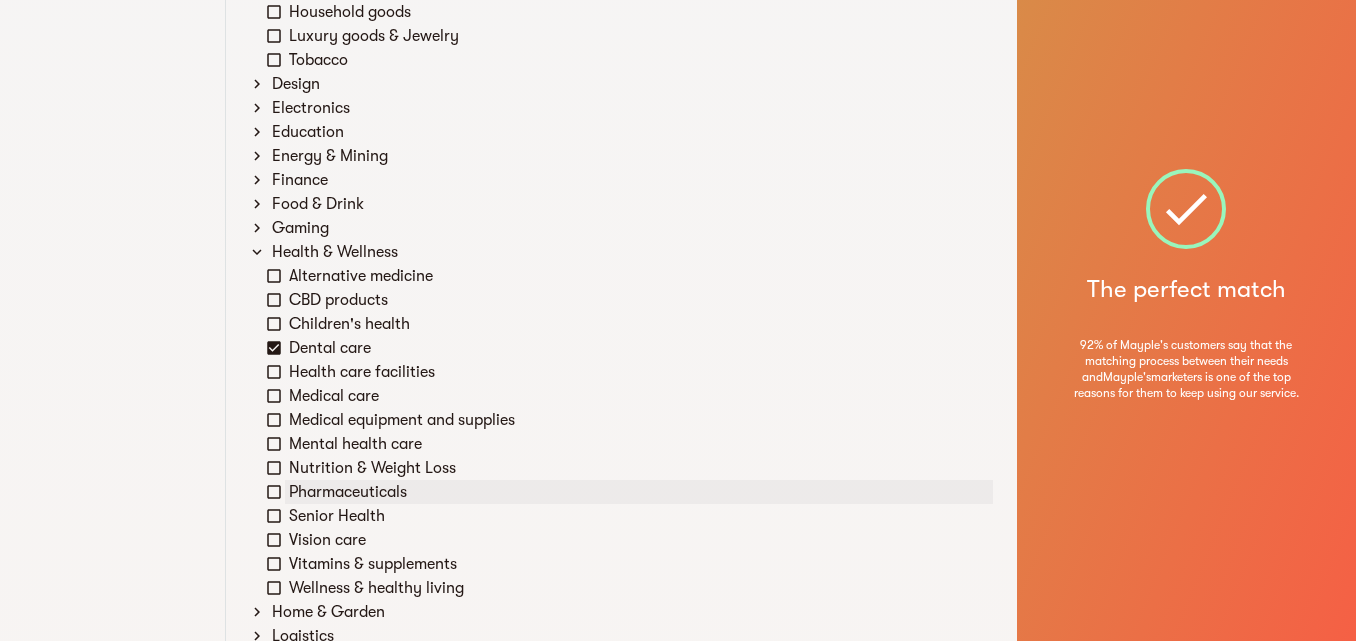 click 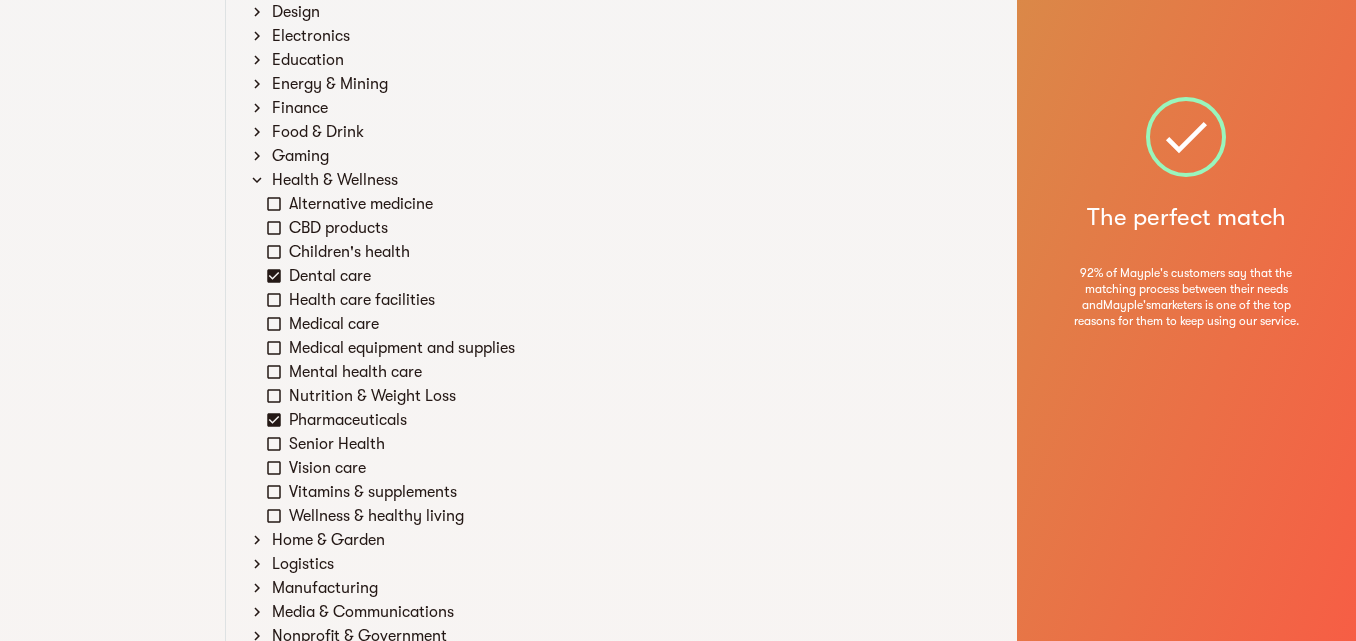 scroll, scrollTop: 553, scrollLeft: 0, axis: vertical 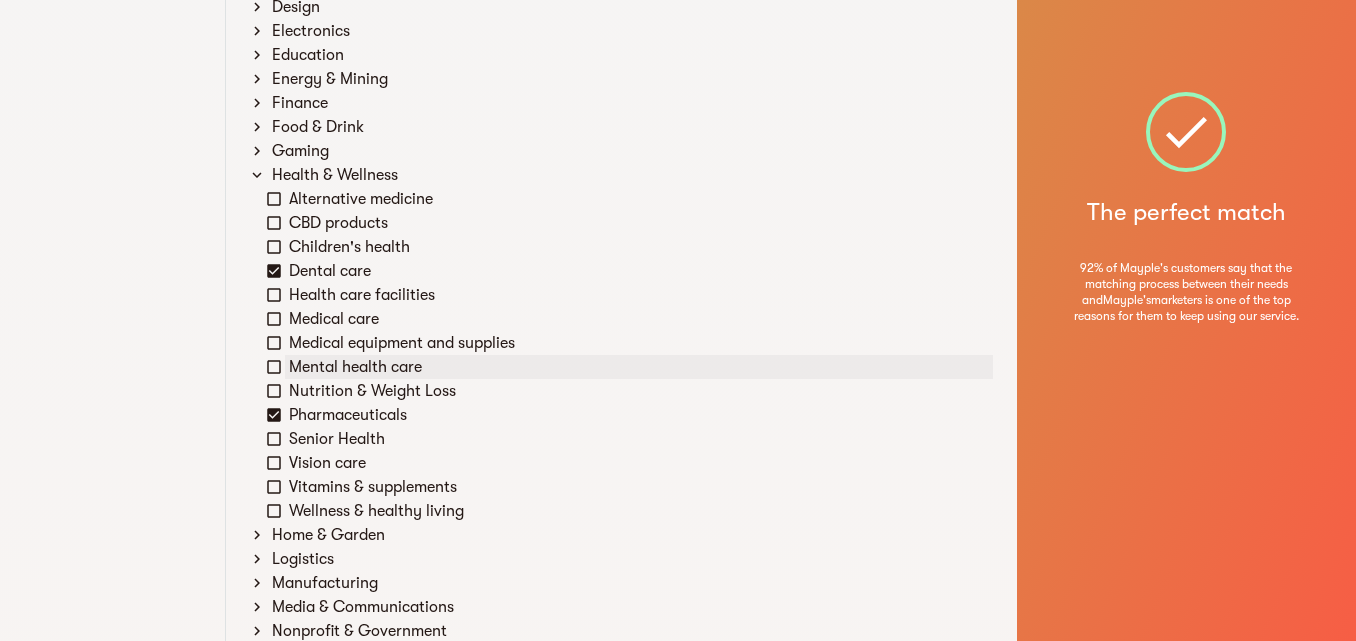click 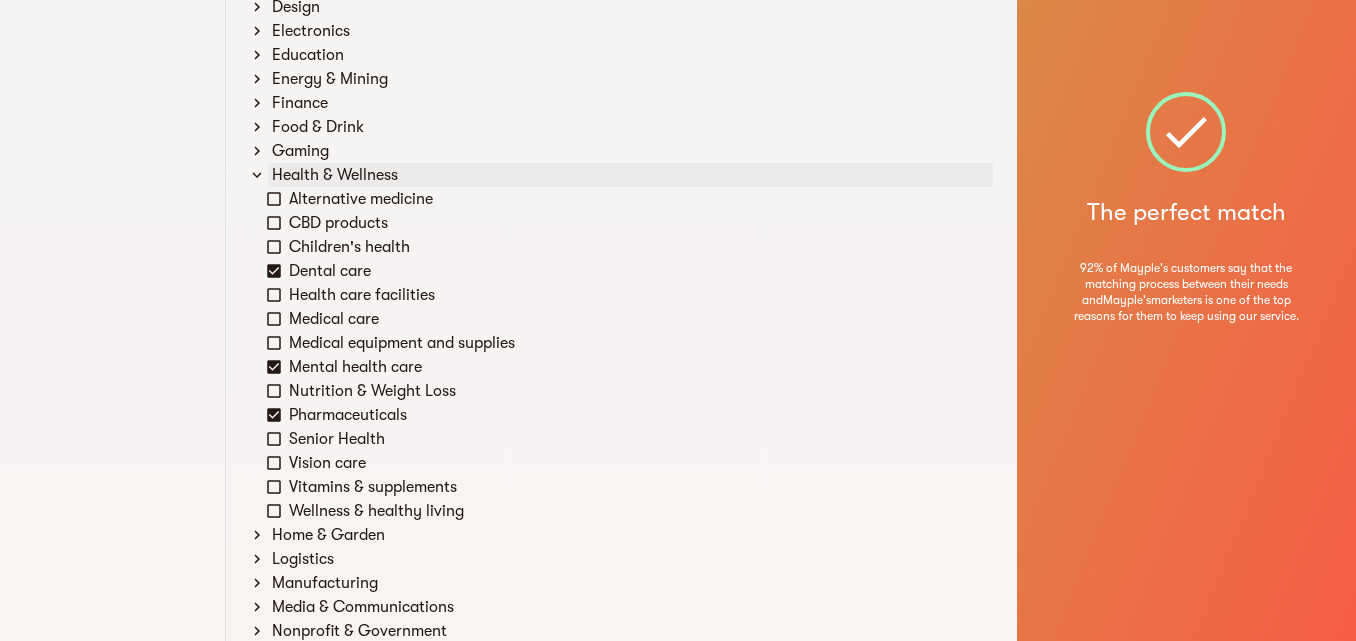click 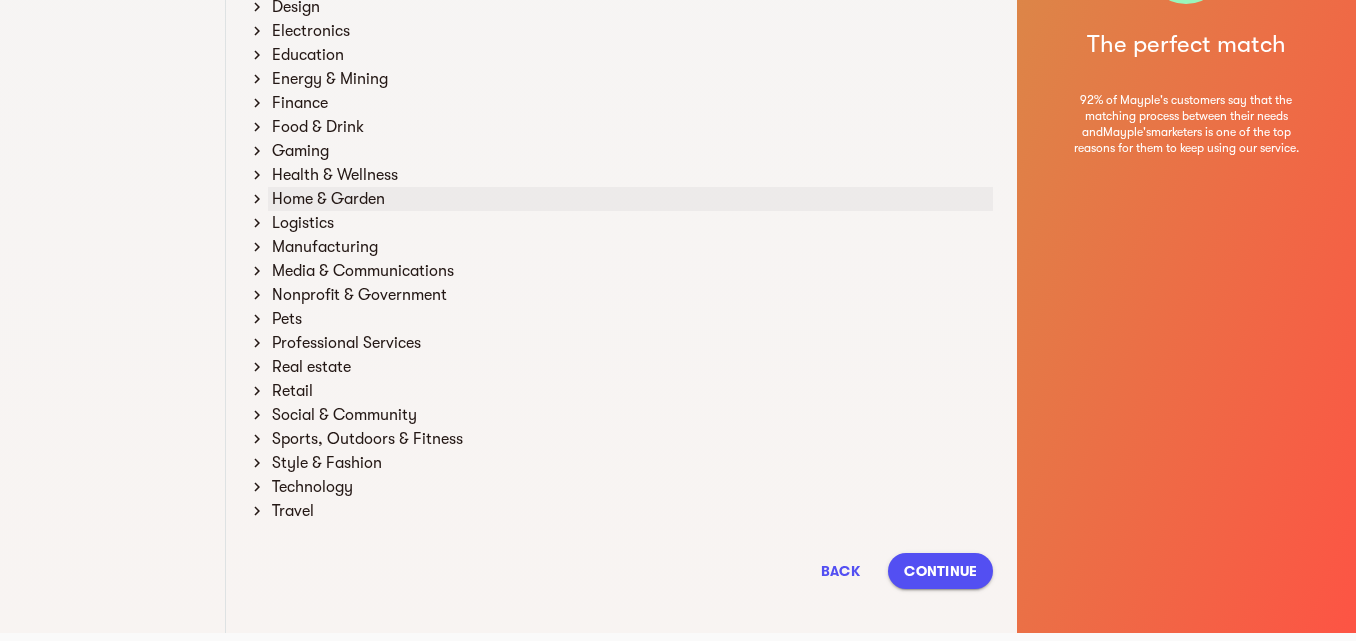 click 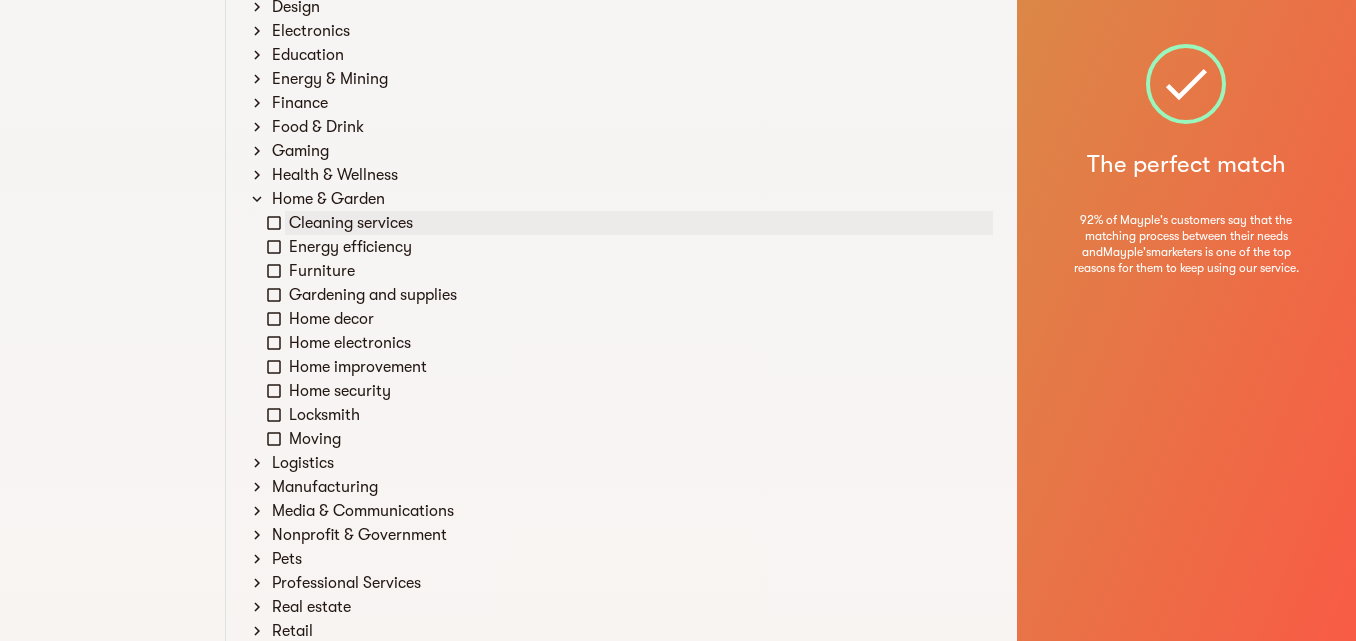 click 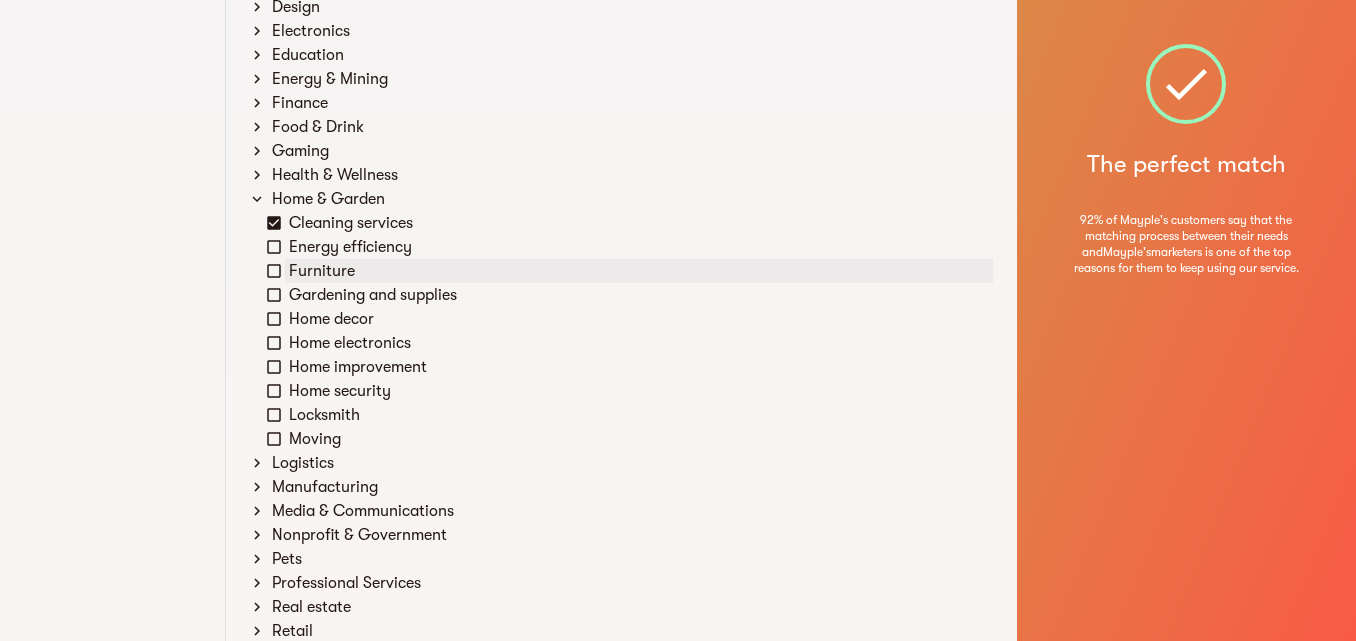 click 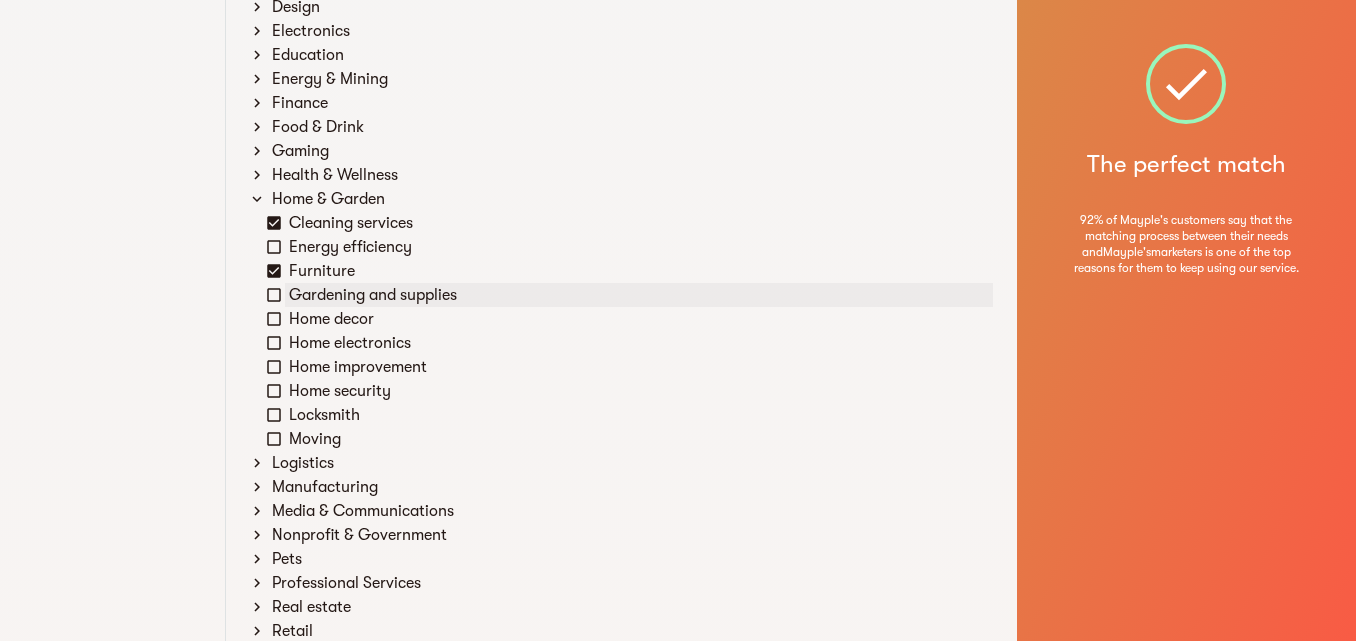 click 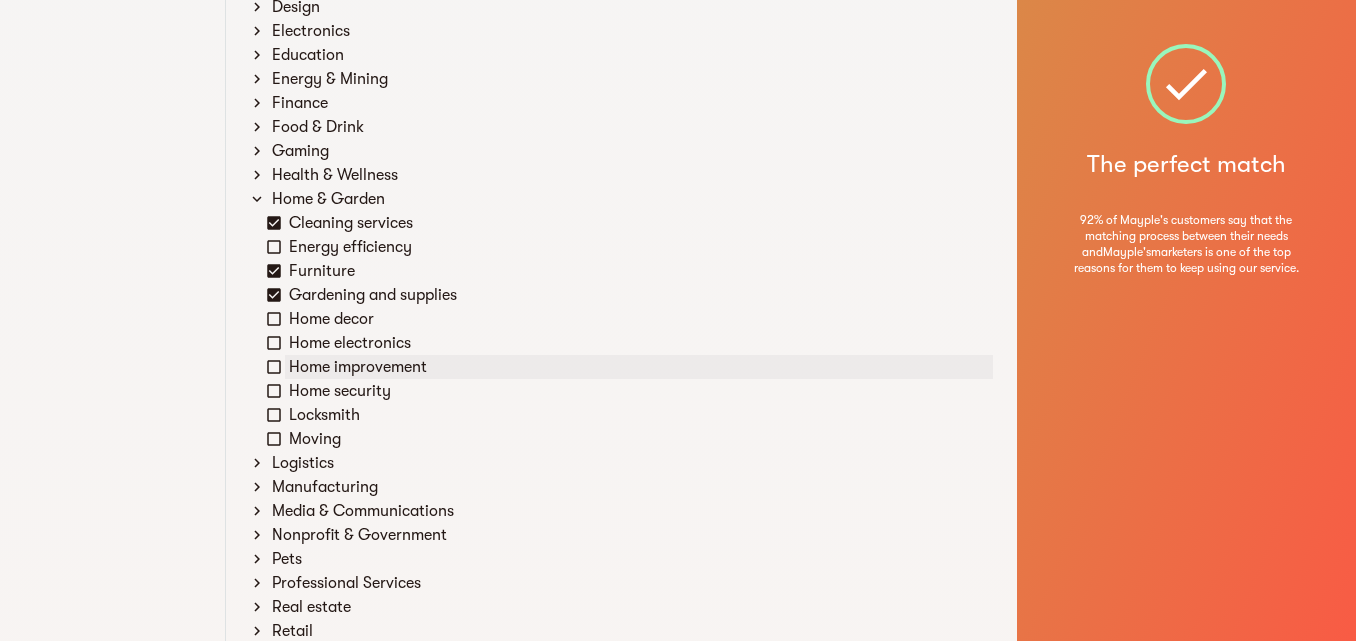 click 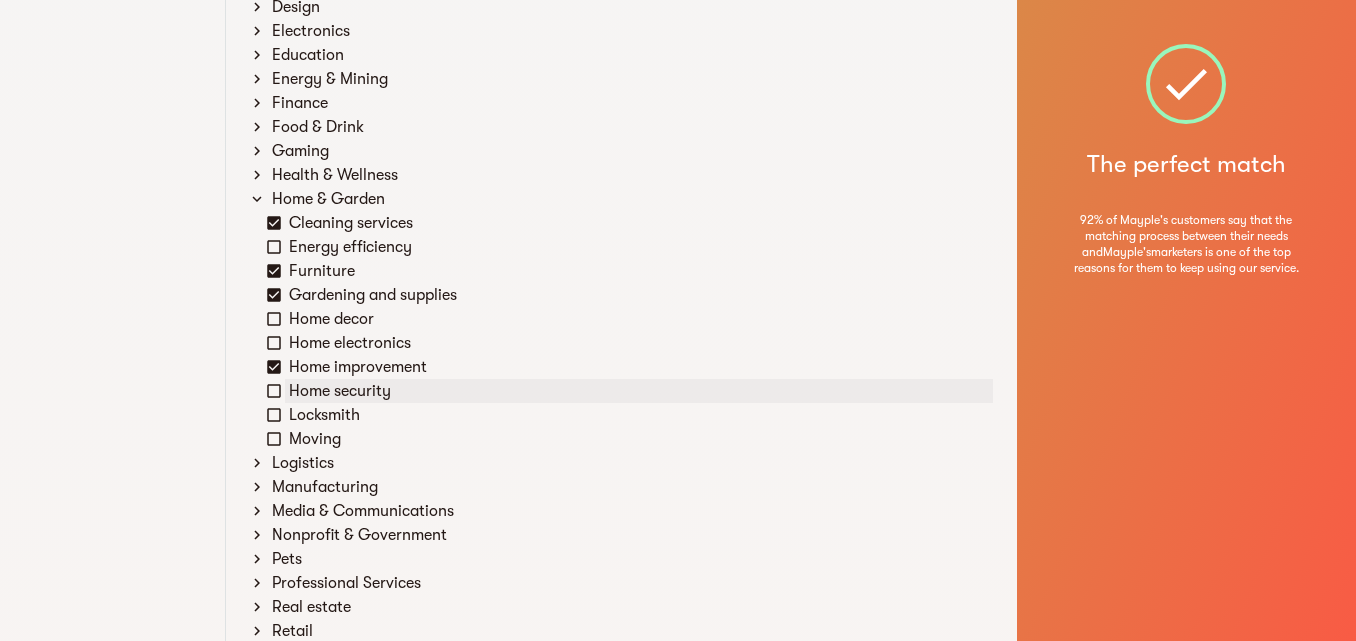 click 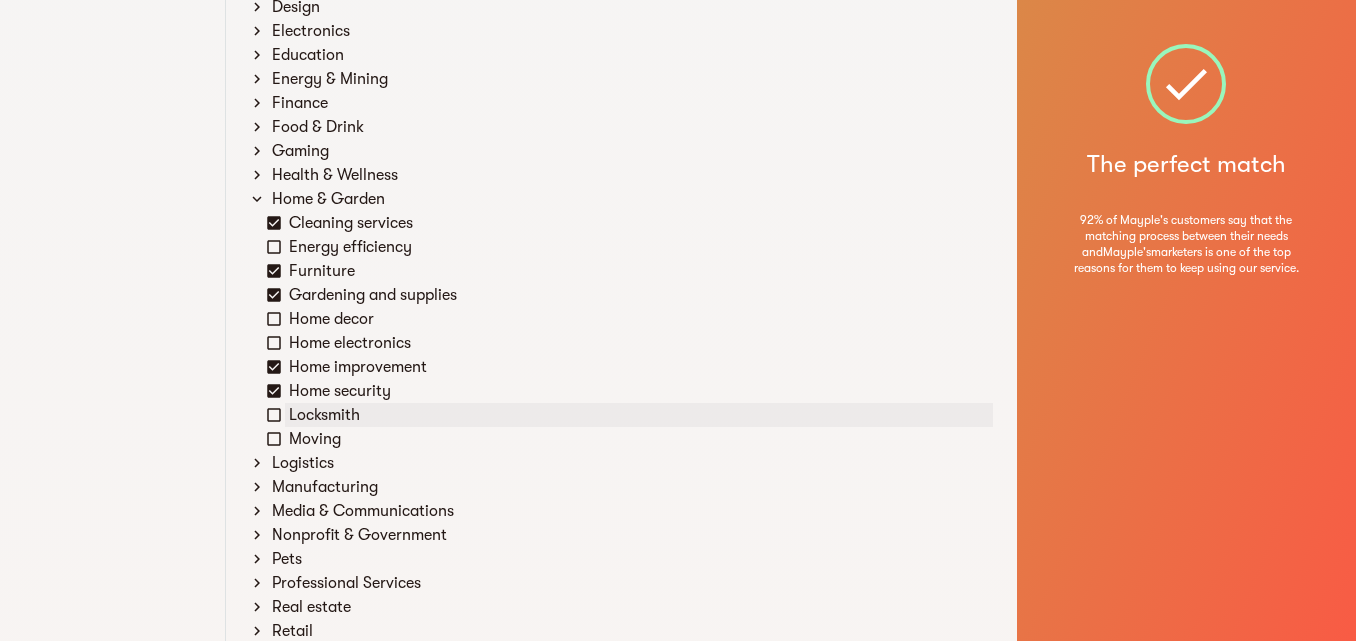 click 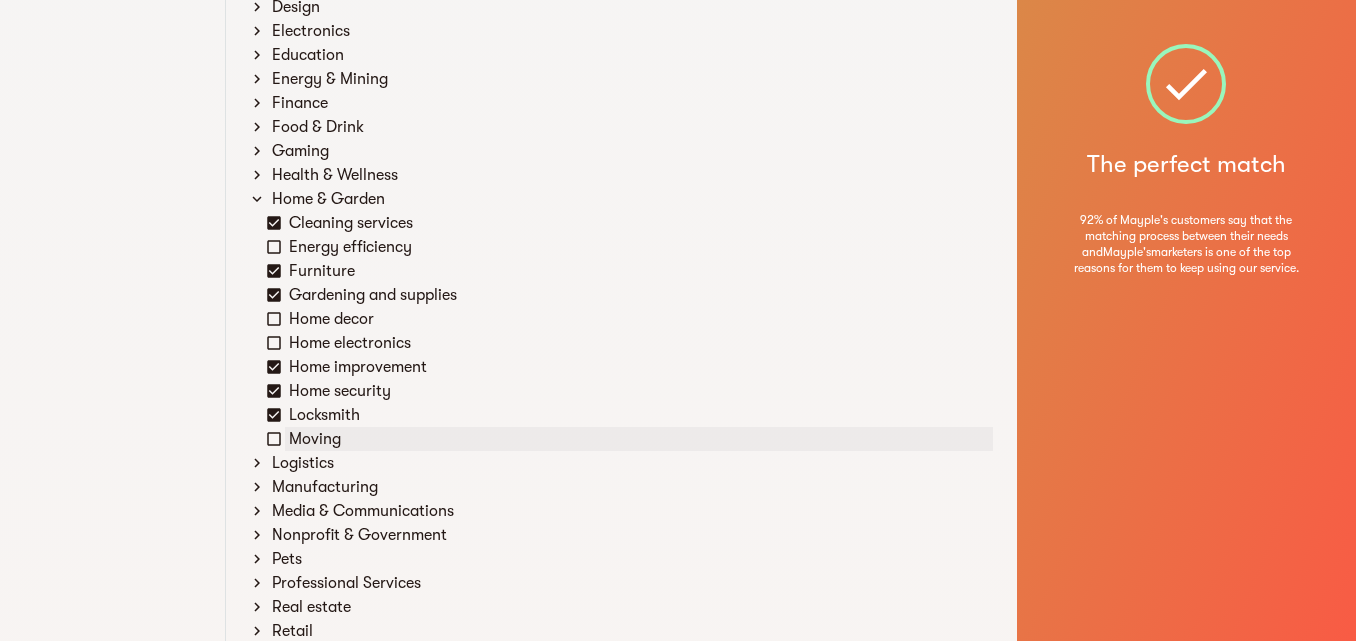 click 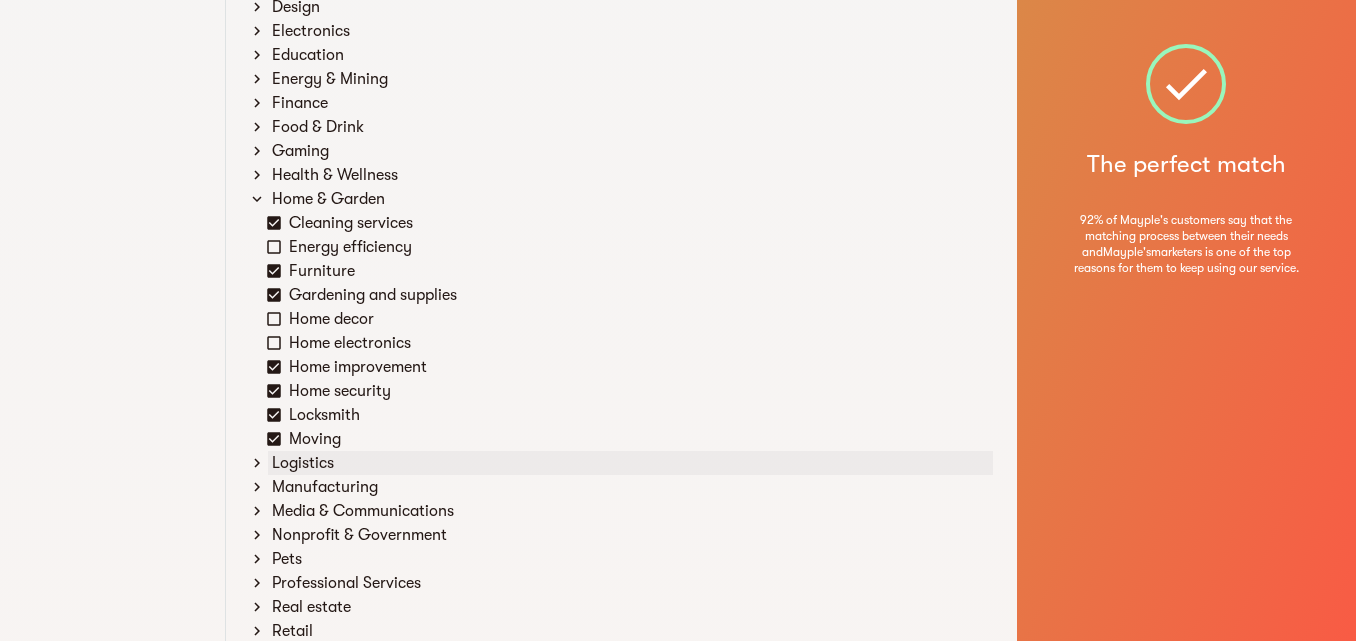 click 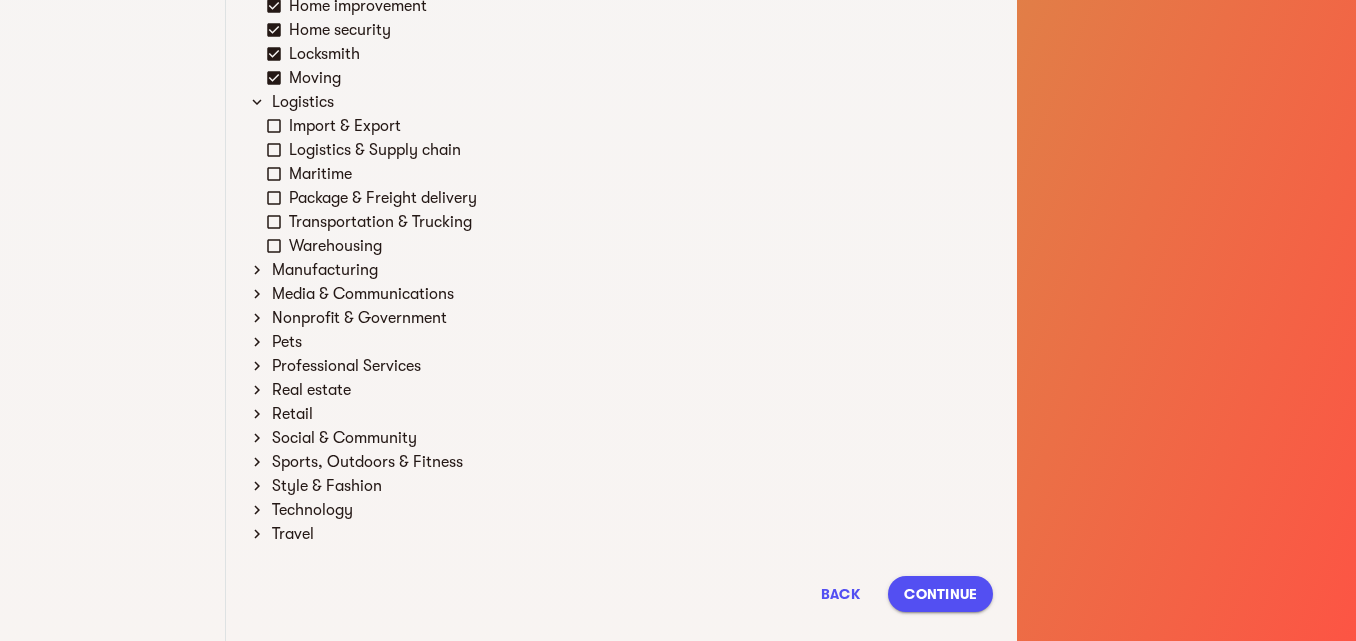 scroll, scrollTop: 915, scrollLeft: 0, axis: vertical 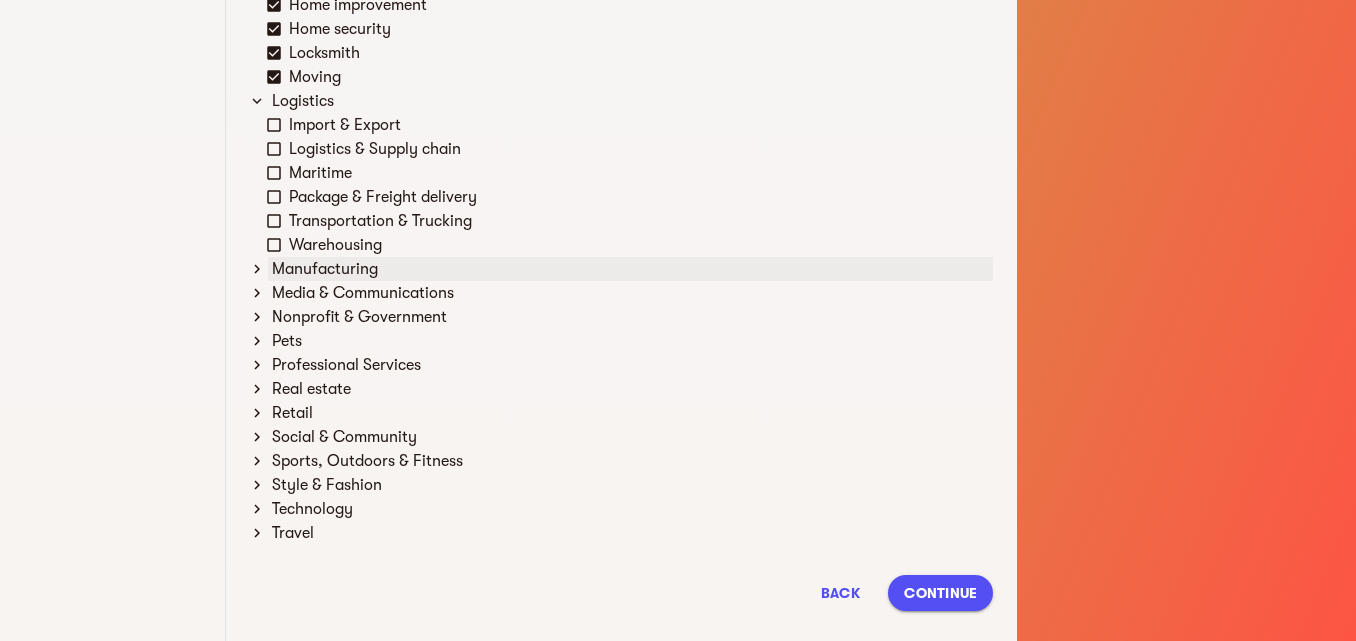 click 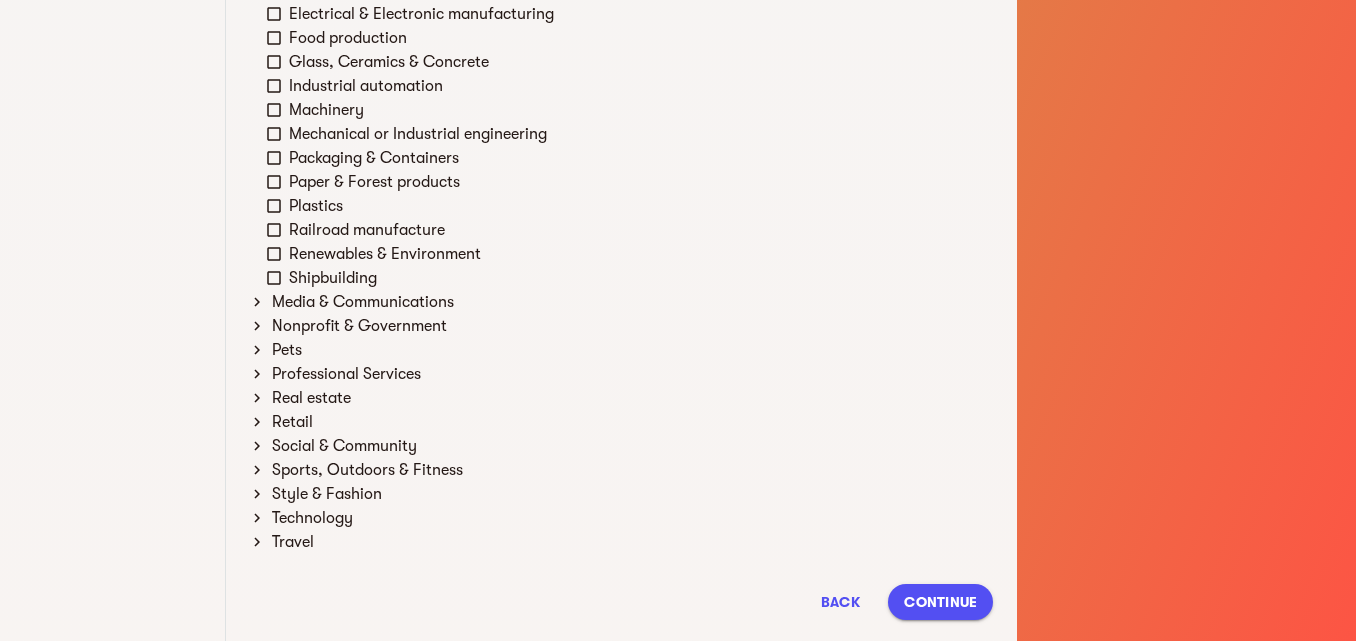 scroll, scrollTop: 1268, scrollLeft: 0, axis: vertical 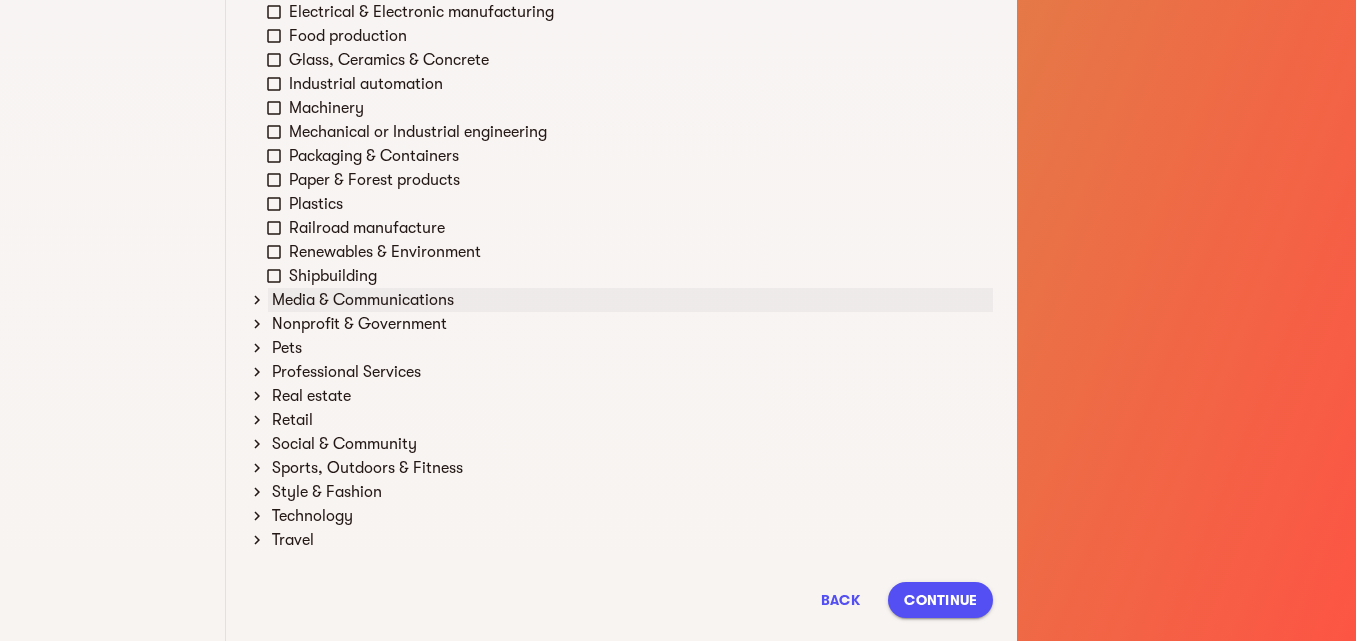 click 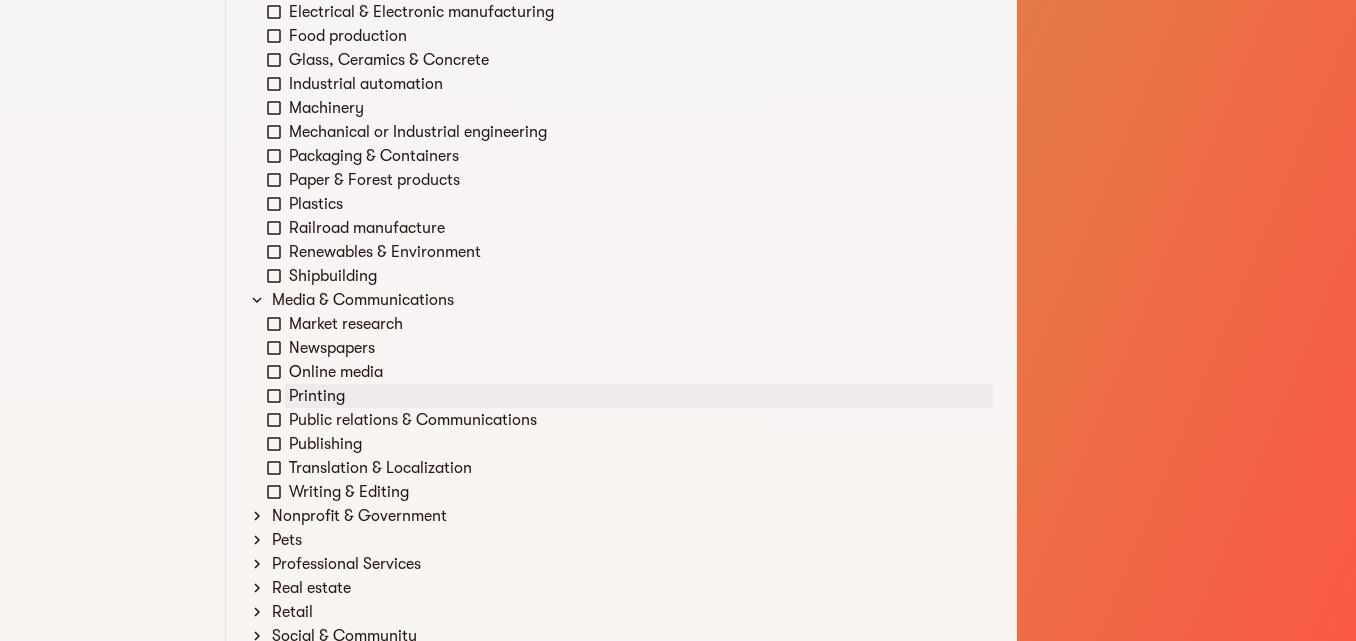 click 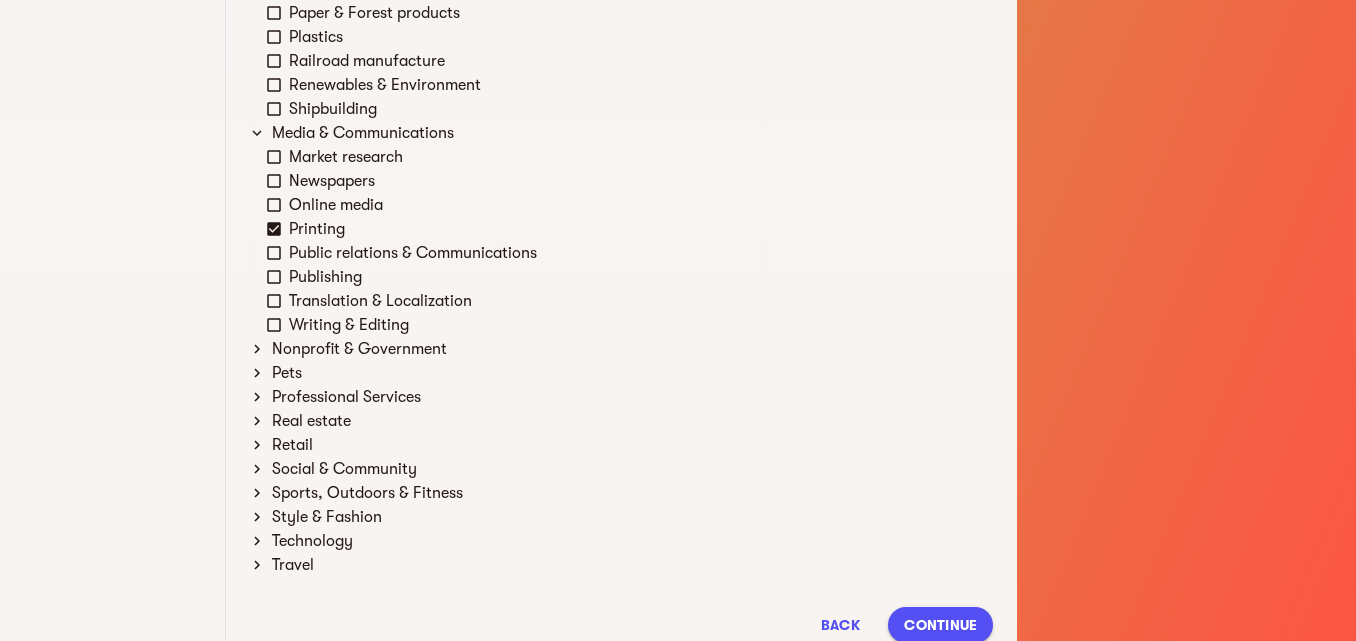 scroll, scrollTop: 1438, scrollLeft: 0, axis: vertical 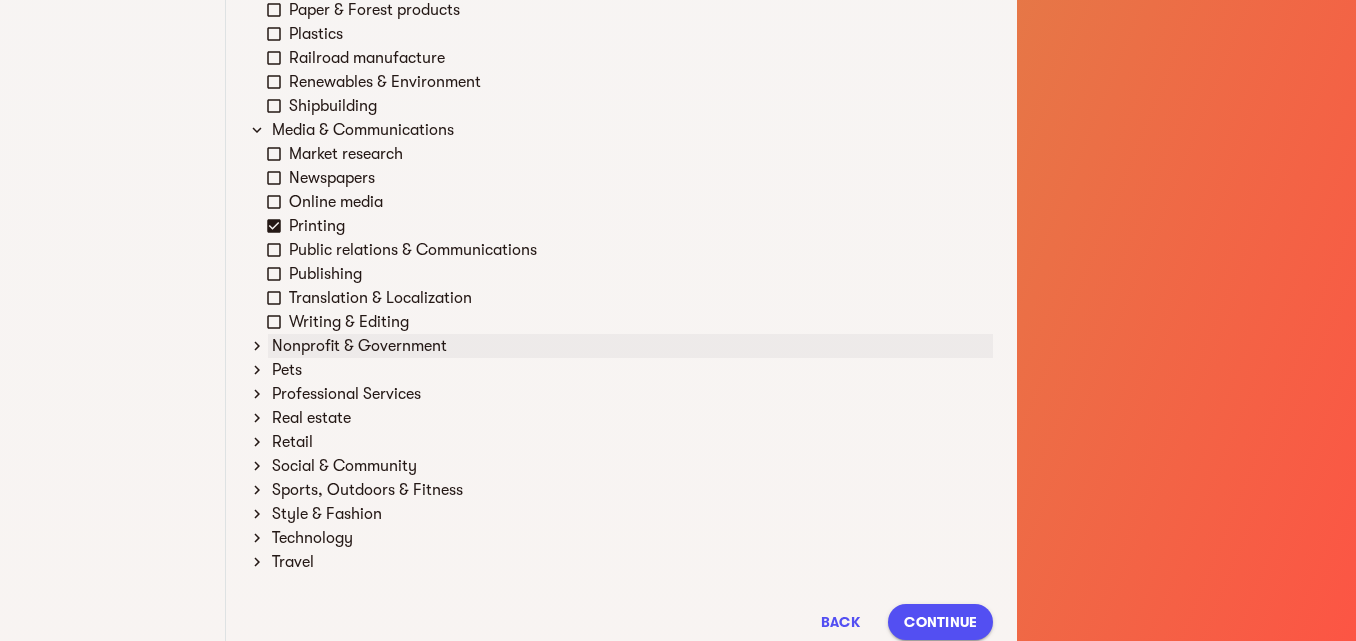 click 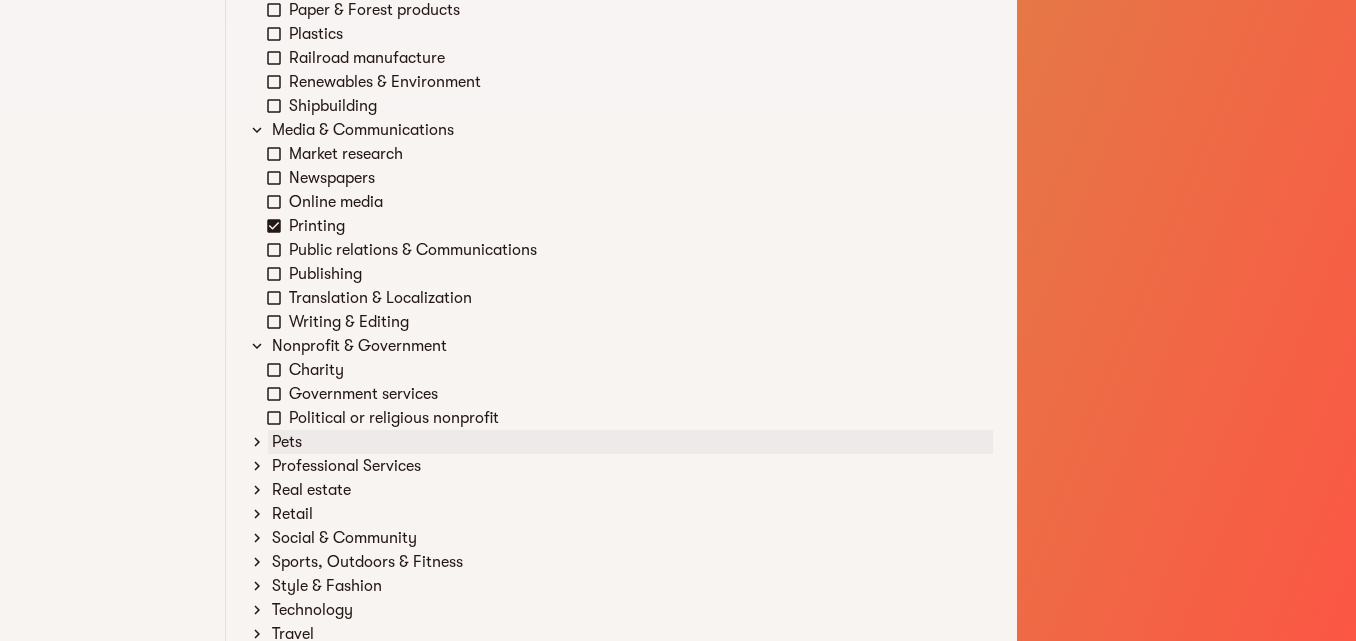 click 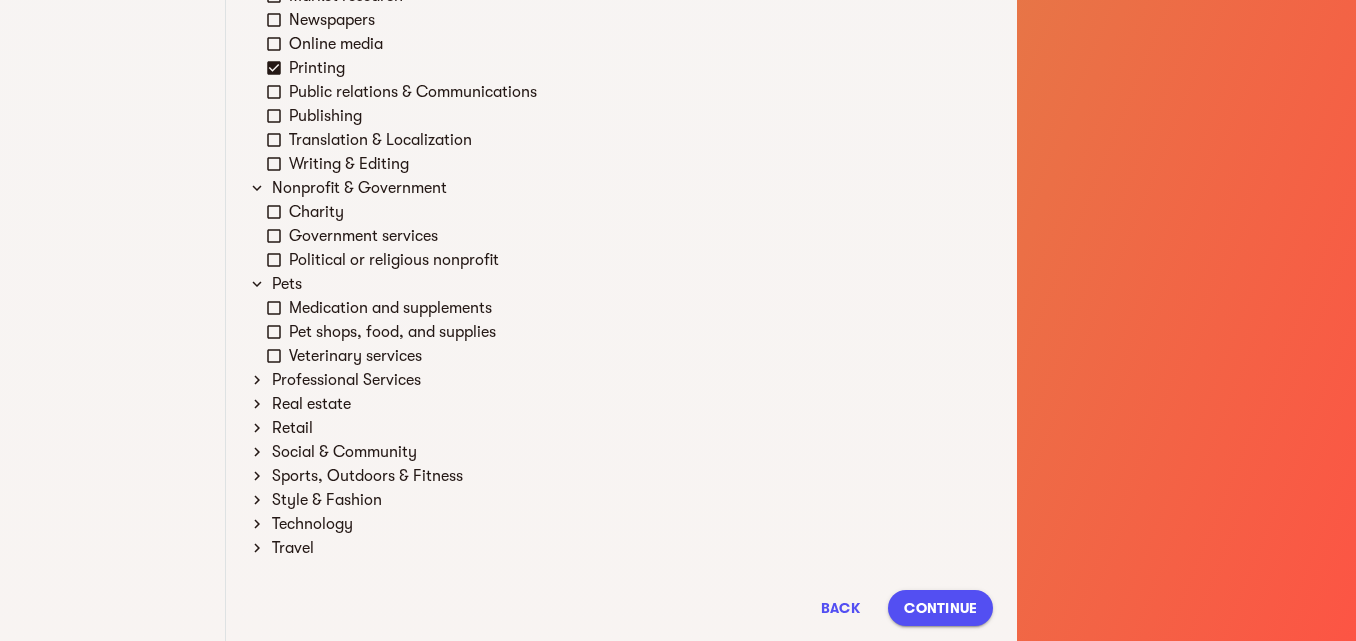 scroll, scrollTop: 1597, scrollLeft: 0, axis: vertical 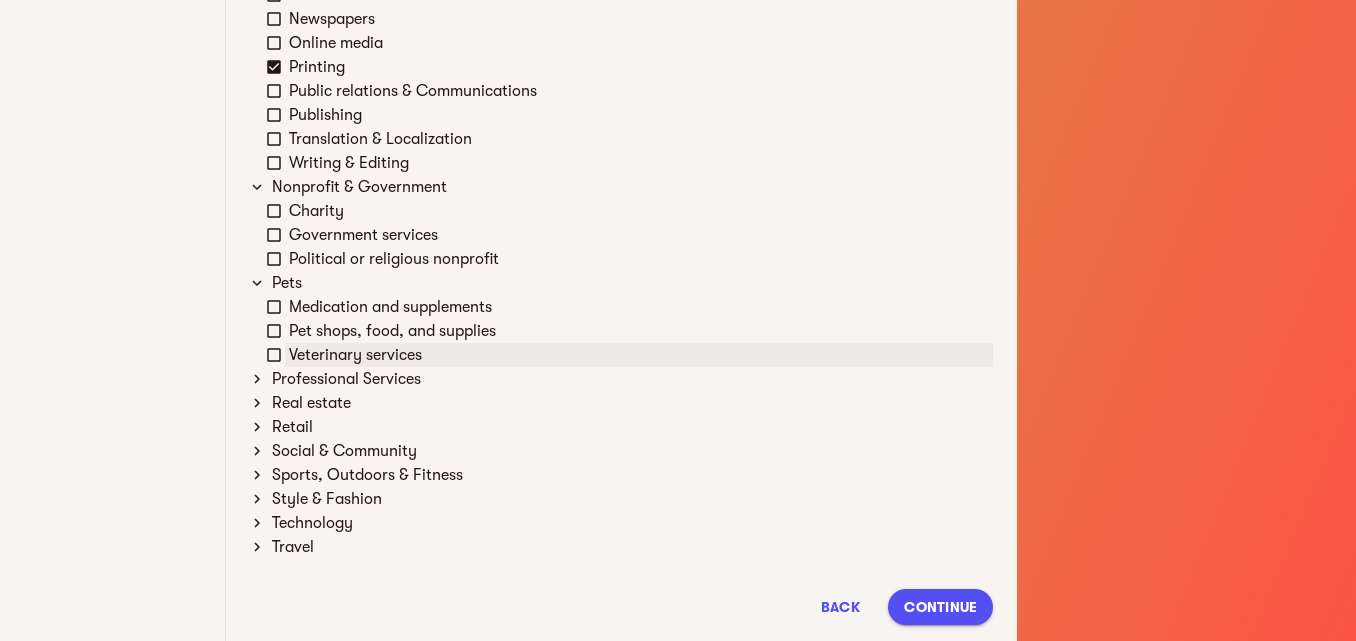 click 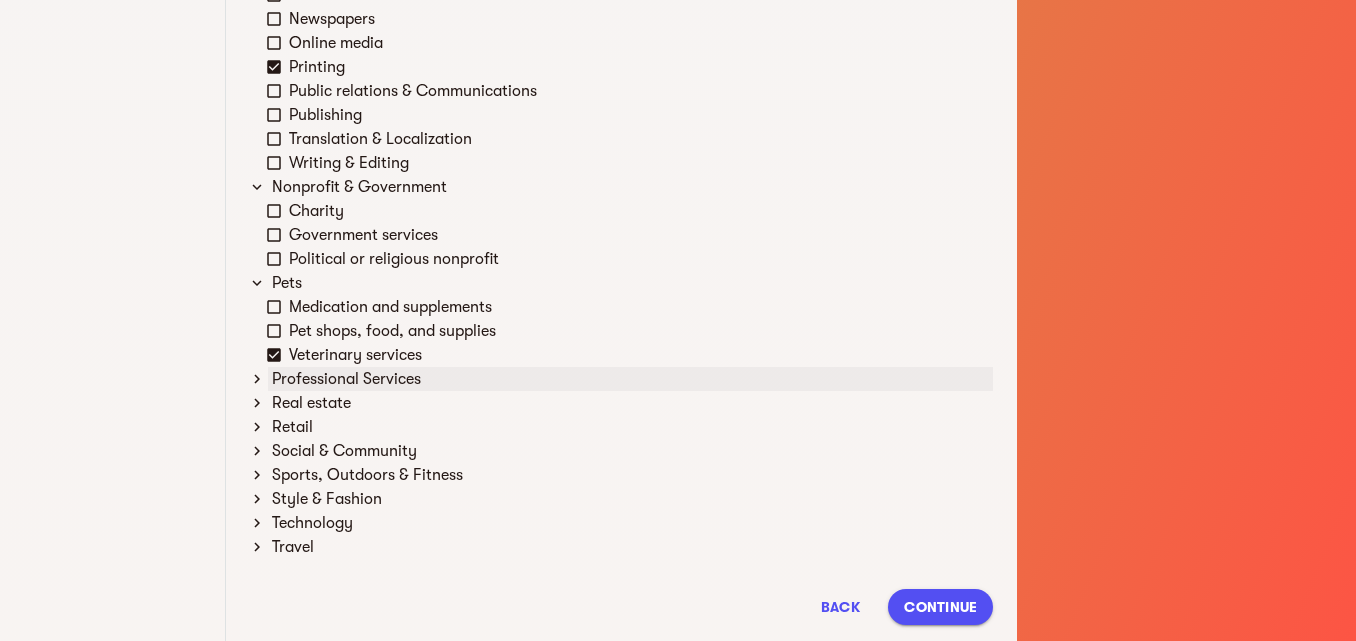 click 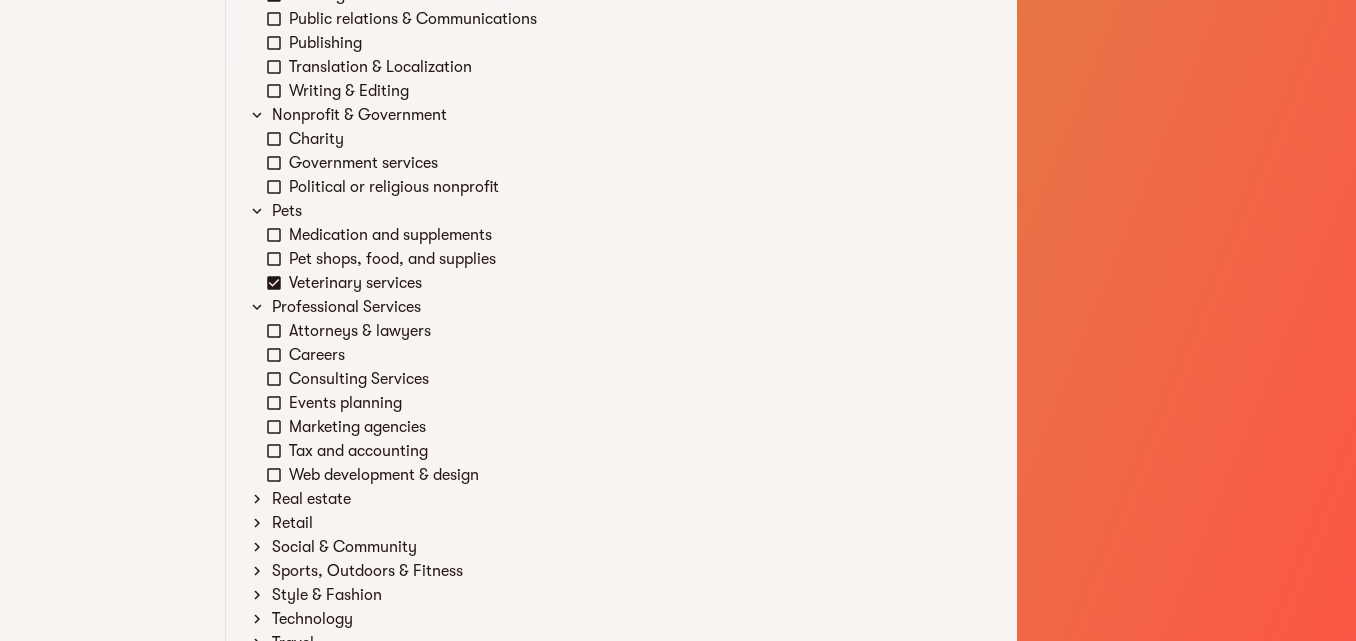 scroll, scrollTop: 1683, scrollLeft: 0, axis: vertical 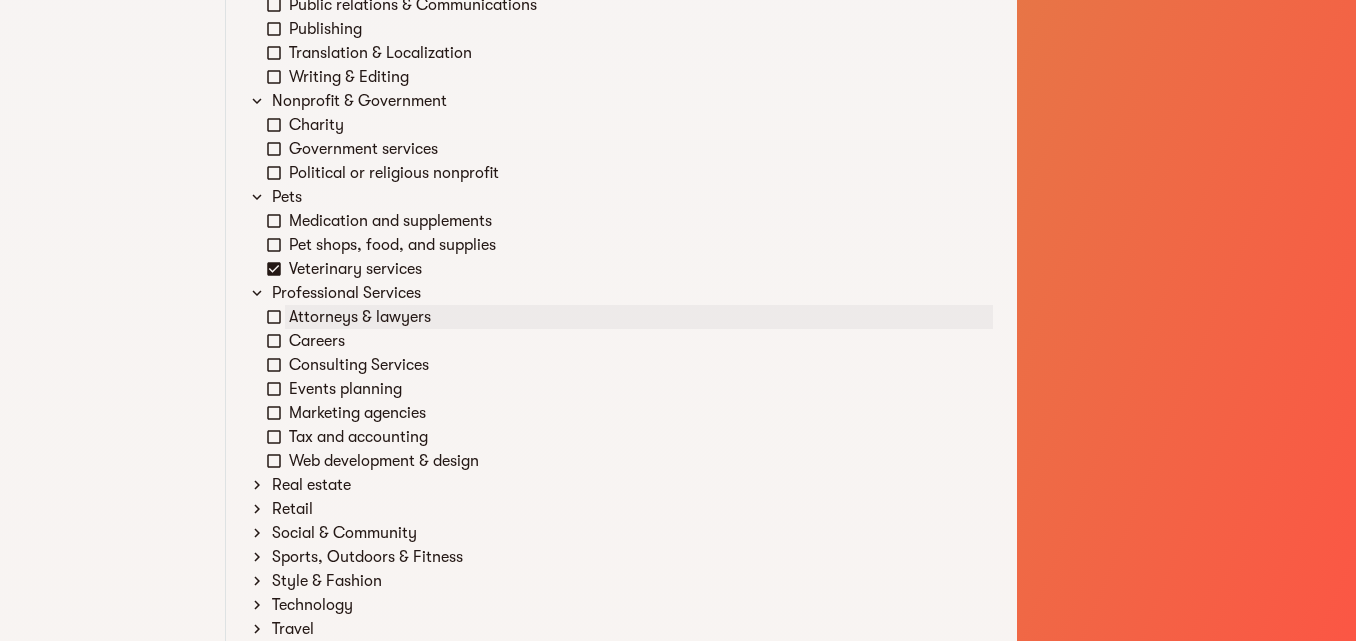 click 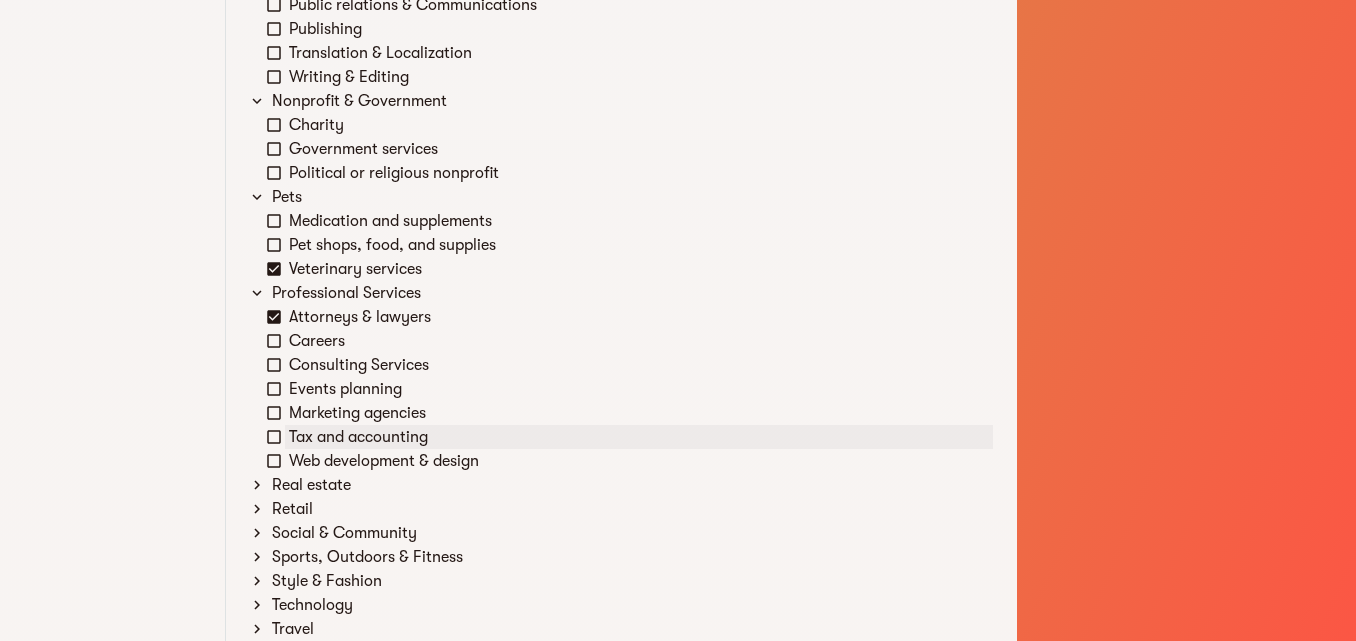 click 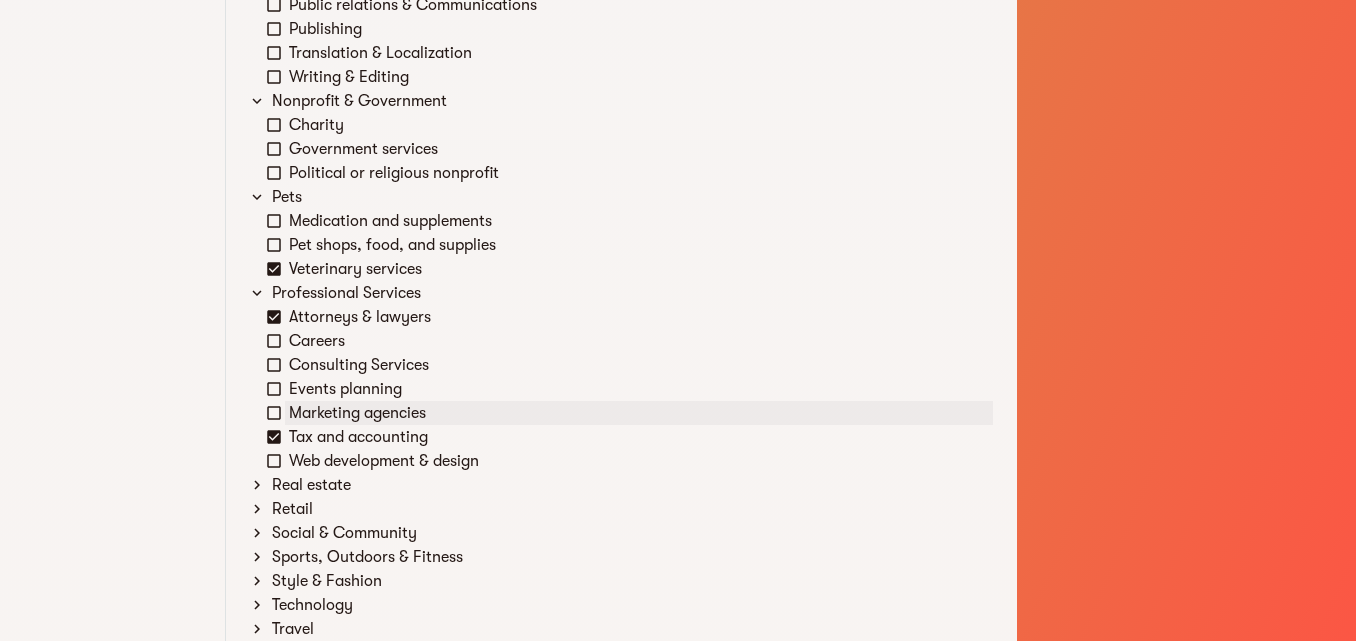 click 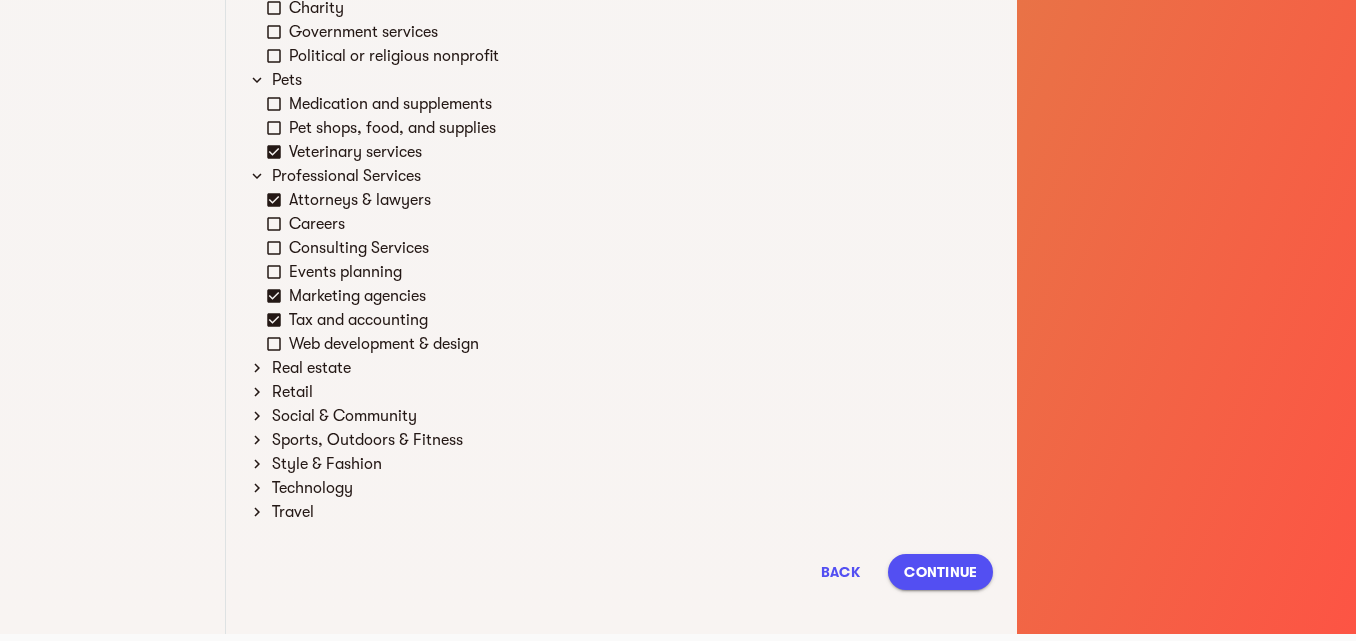 scroll, scrollTop: 1817, scrollLeft: 0, axis: vertical 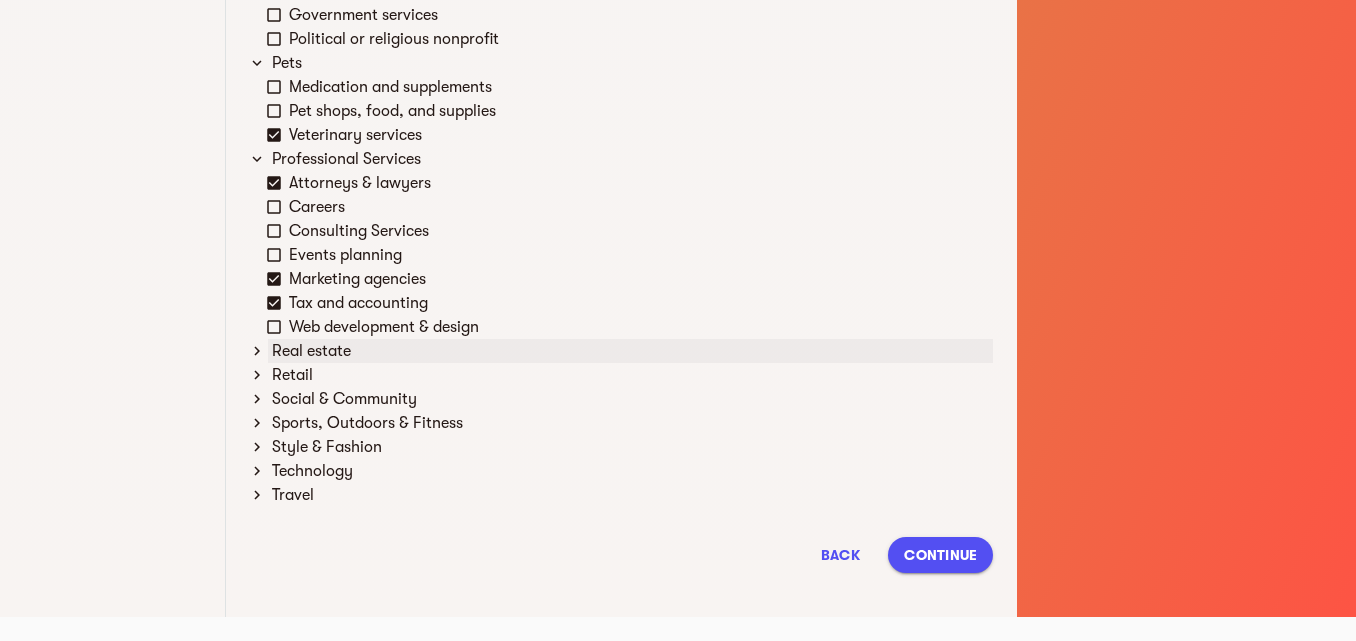 click 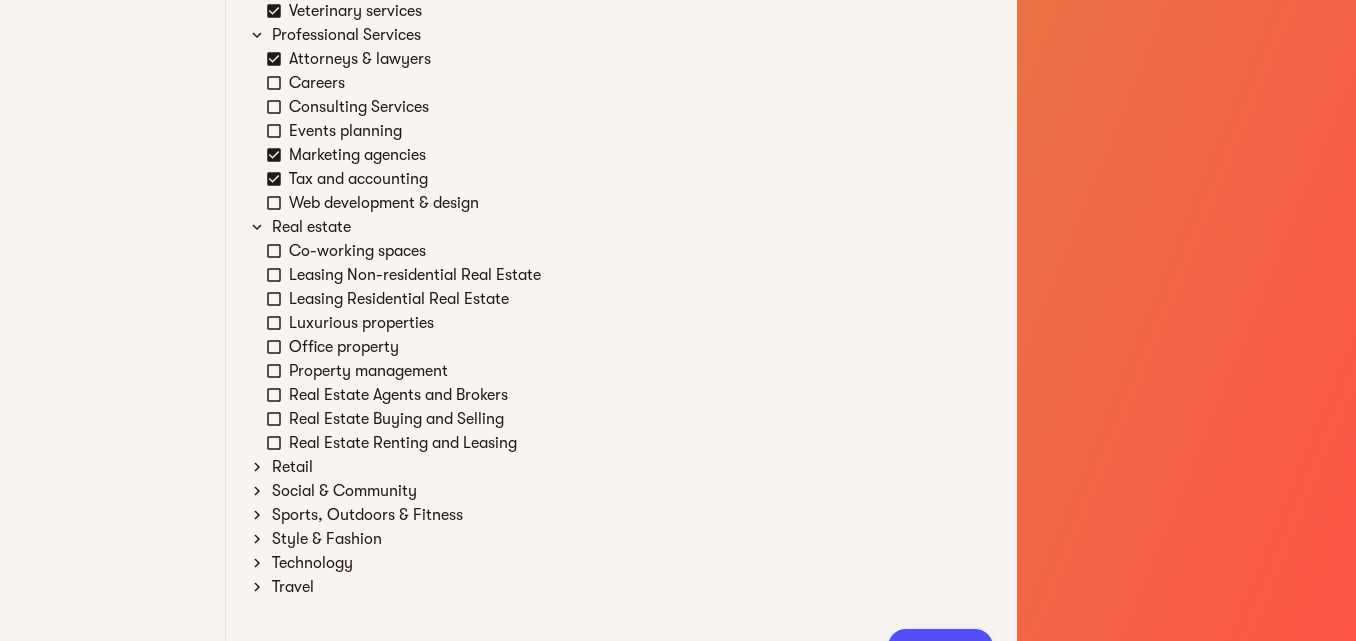 scroll, scrollTop: 1940, scrollLeft: 0, axis: vertical 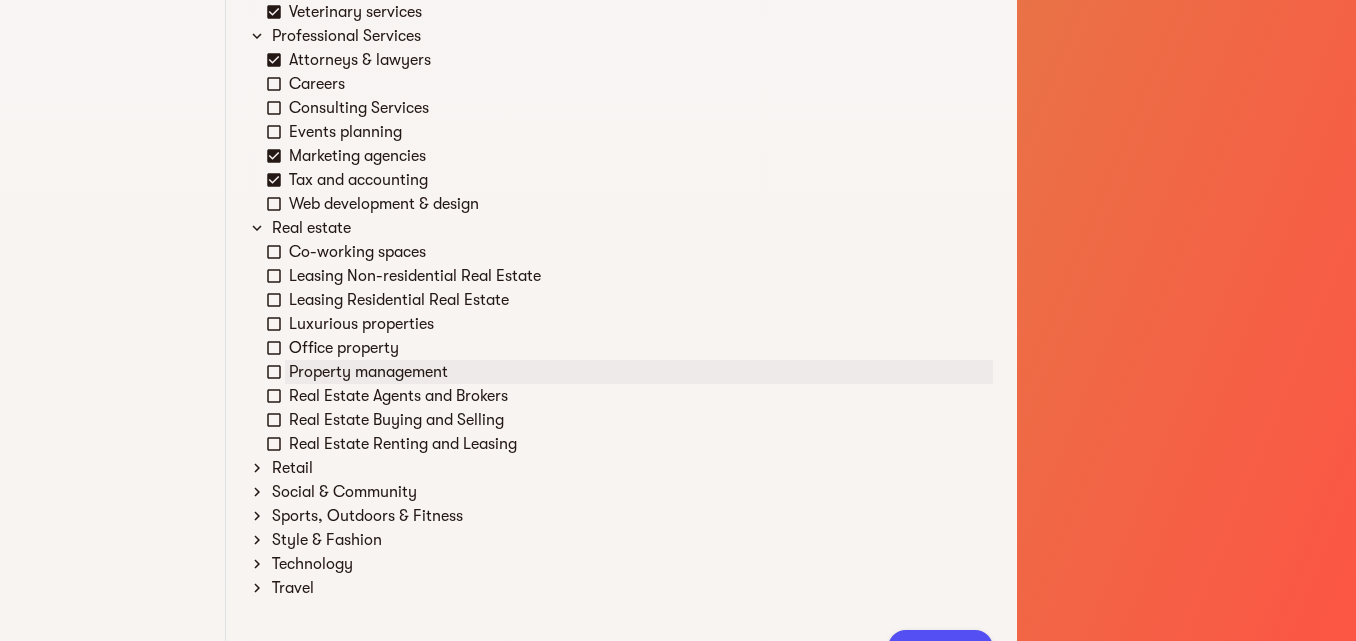 click 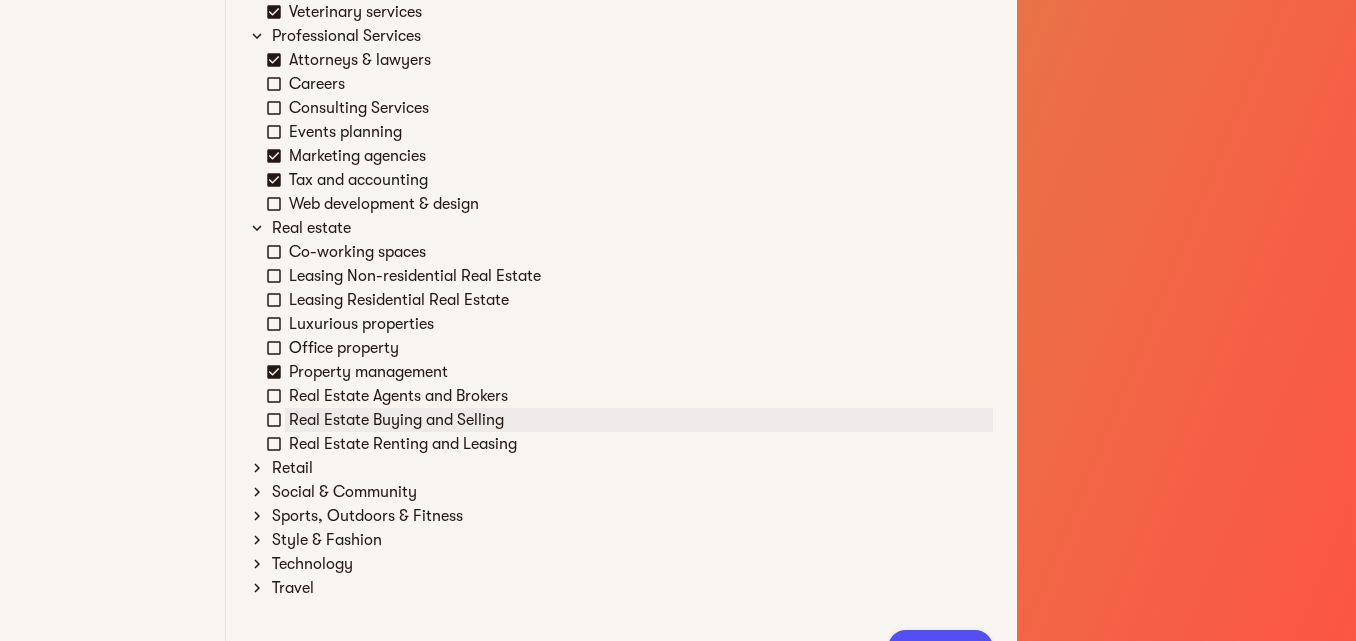 click 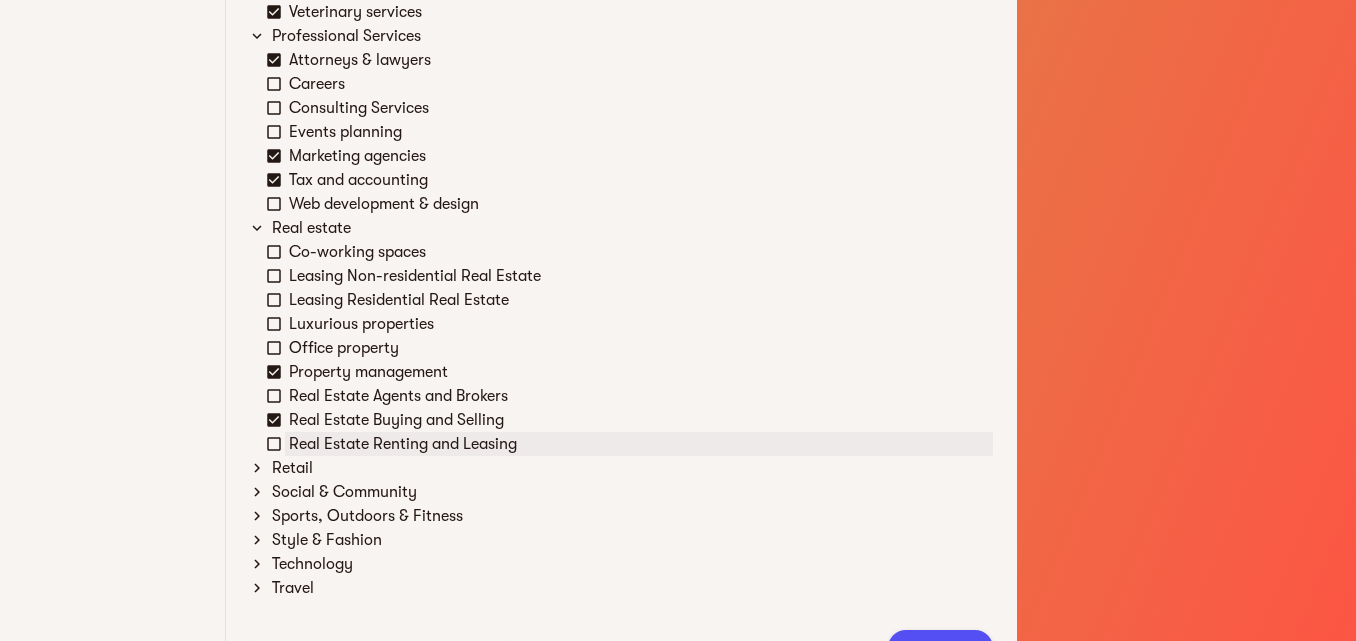 click 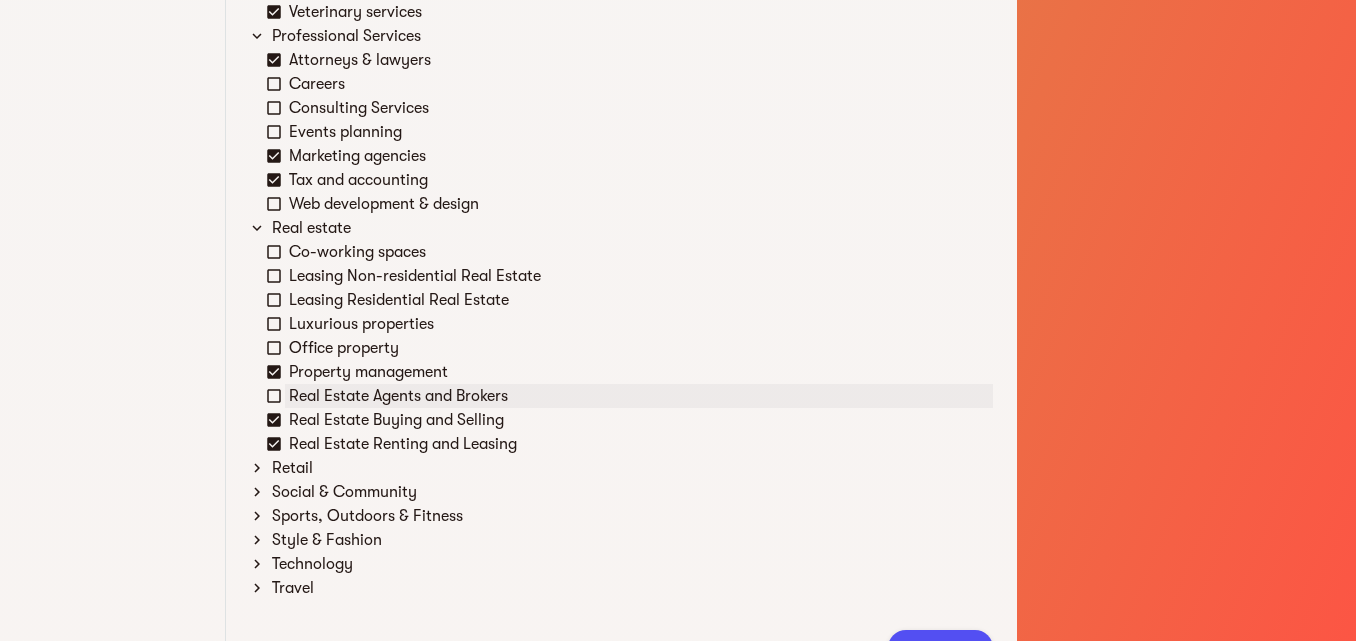 click 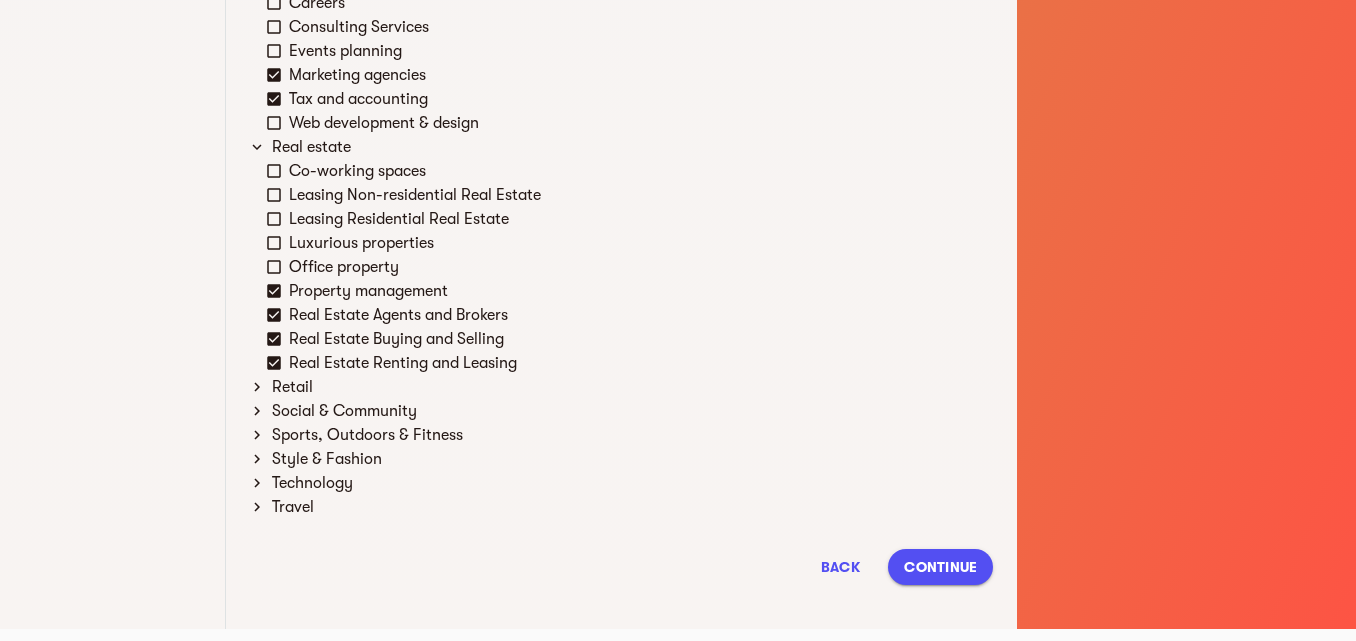 scroll, scrollTop: 2033, scrollLeft: 0, axis: vertical 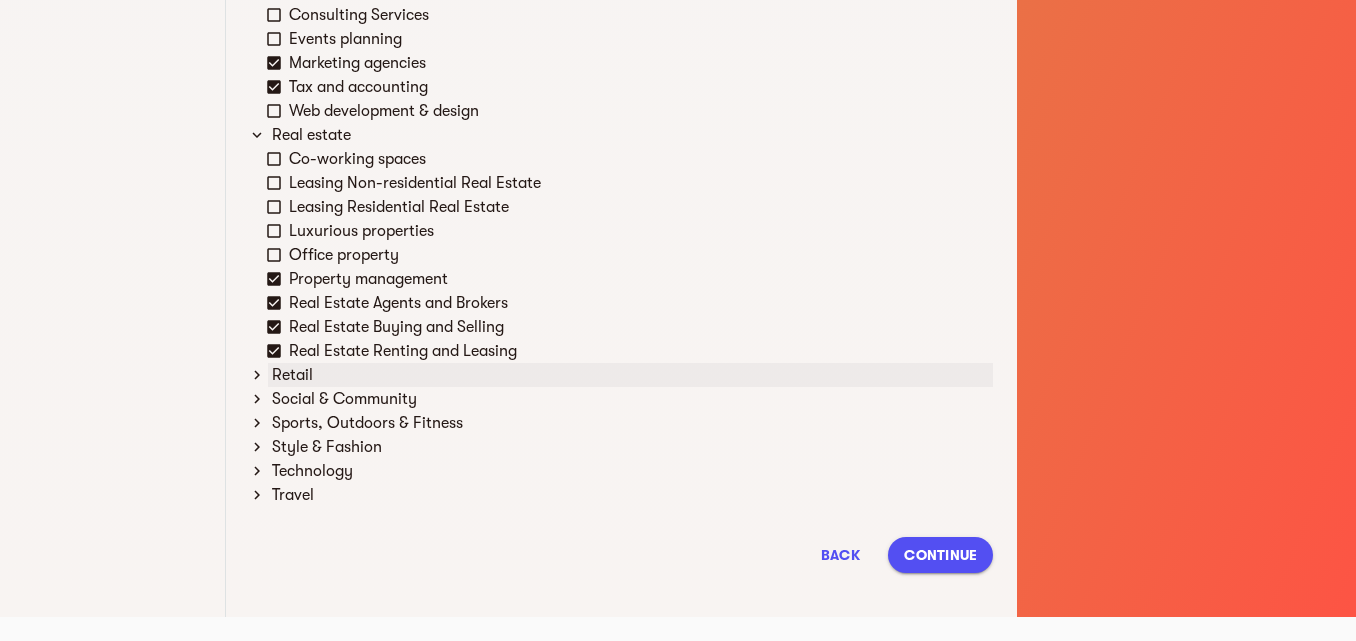 click 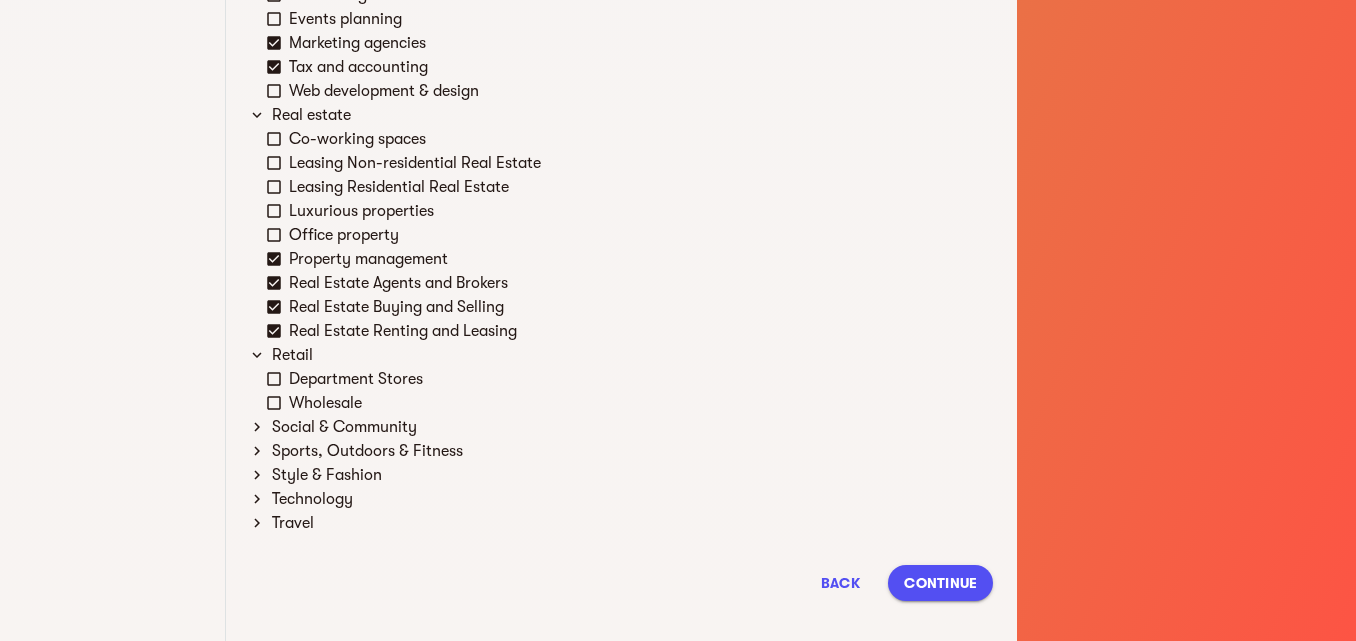 scroll, scrollTop: 2081, scrollLeft: 0, axis: vertical 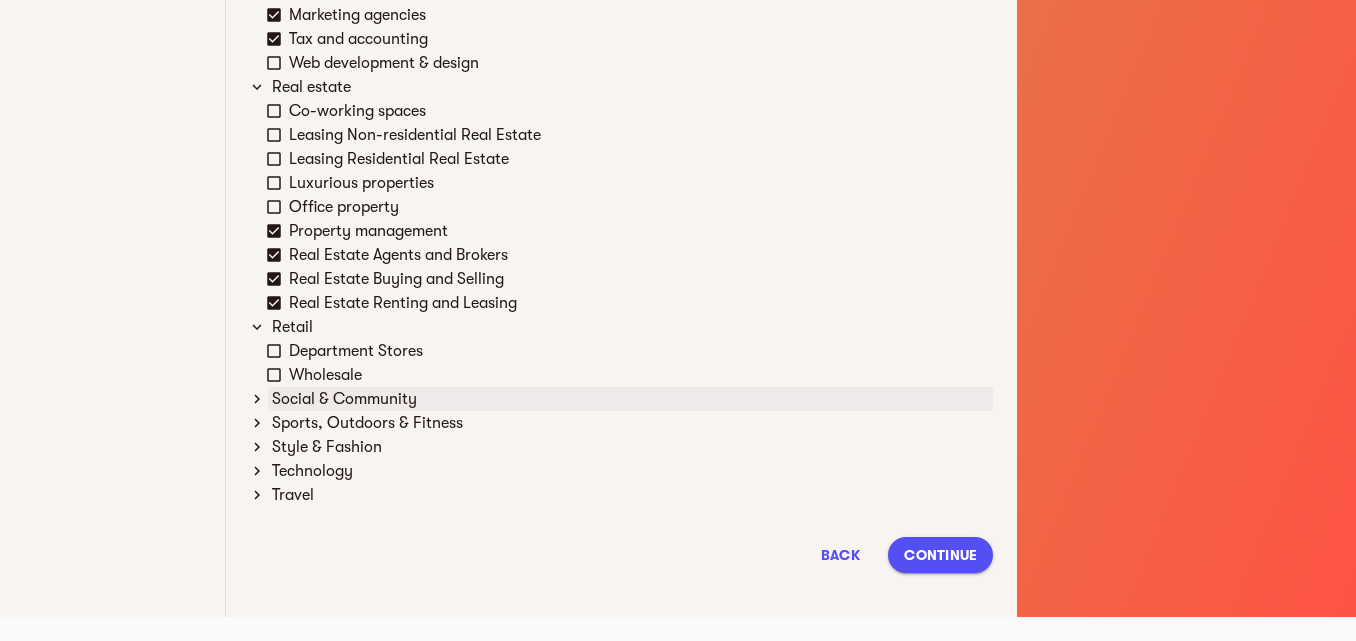 click 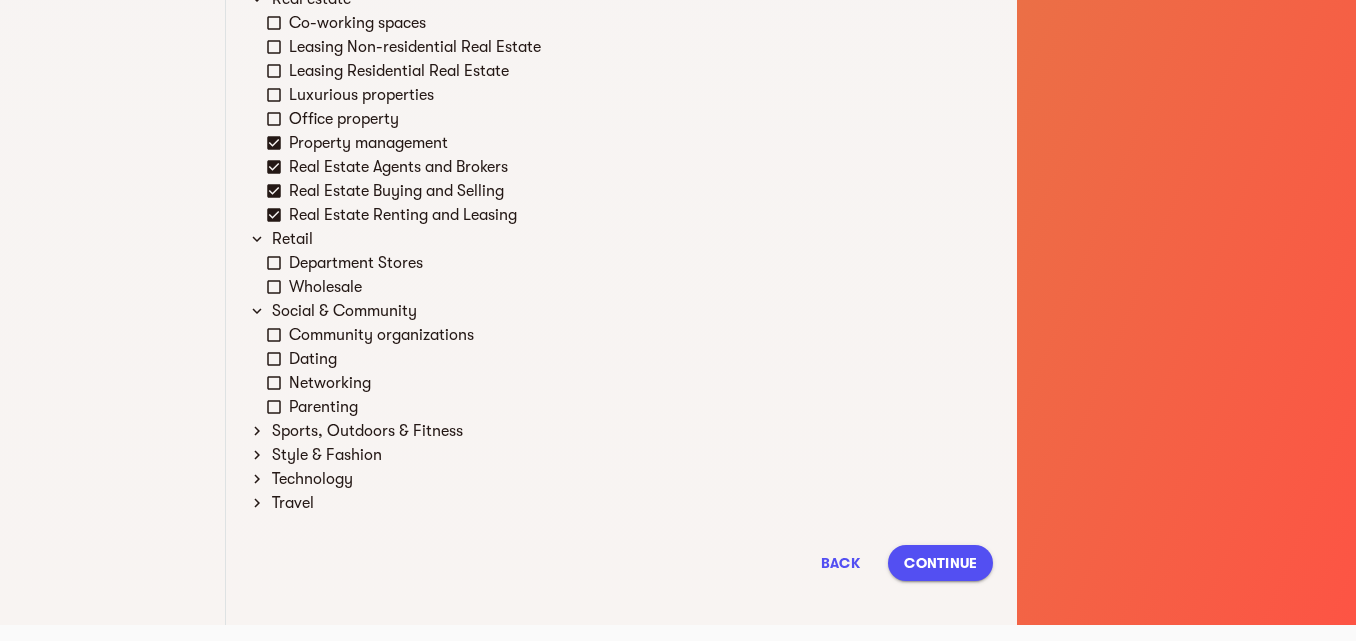 scroll, scrollTop: 2177, scrollLeft: 0, axis: vertical 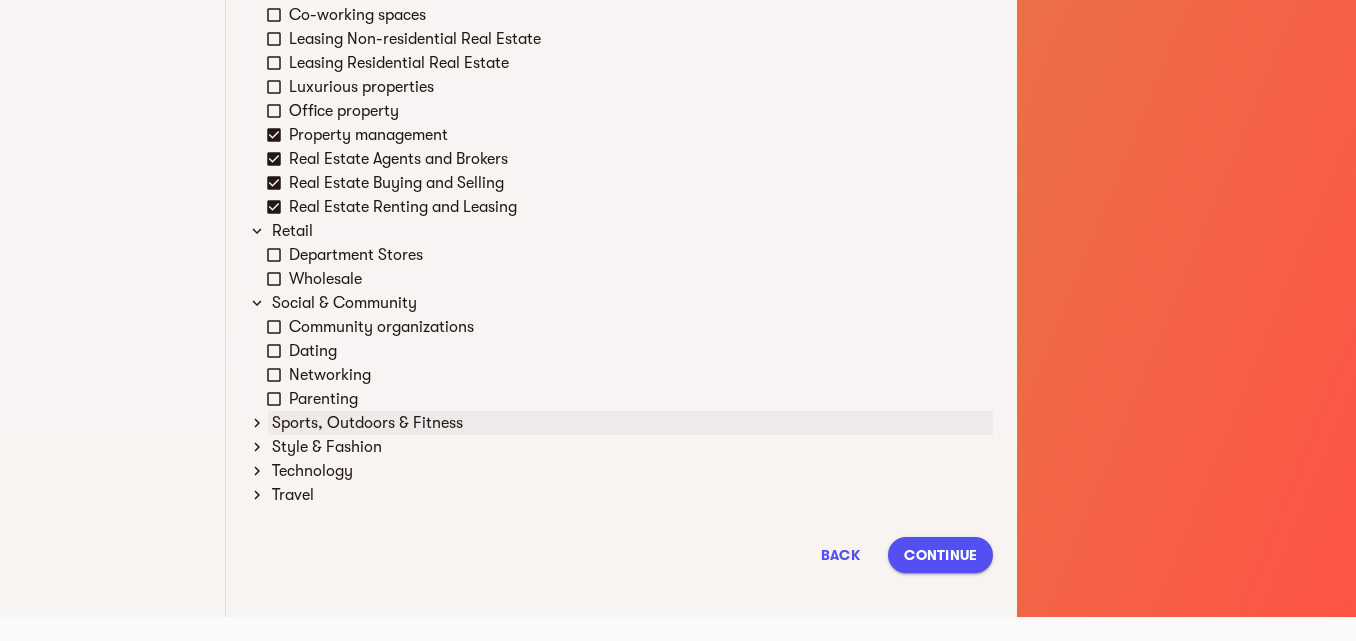 click 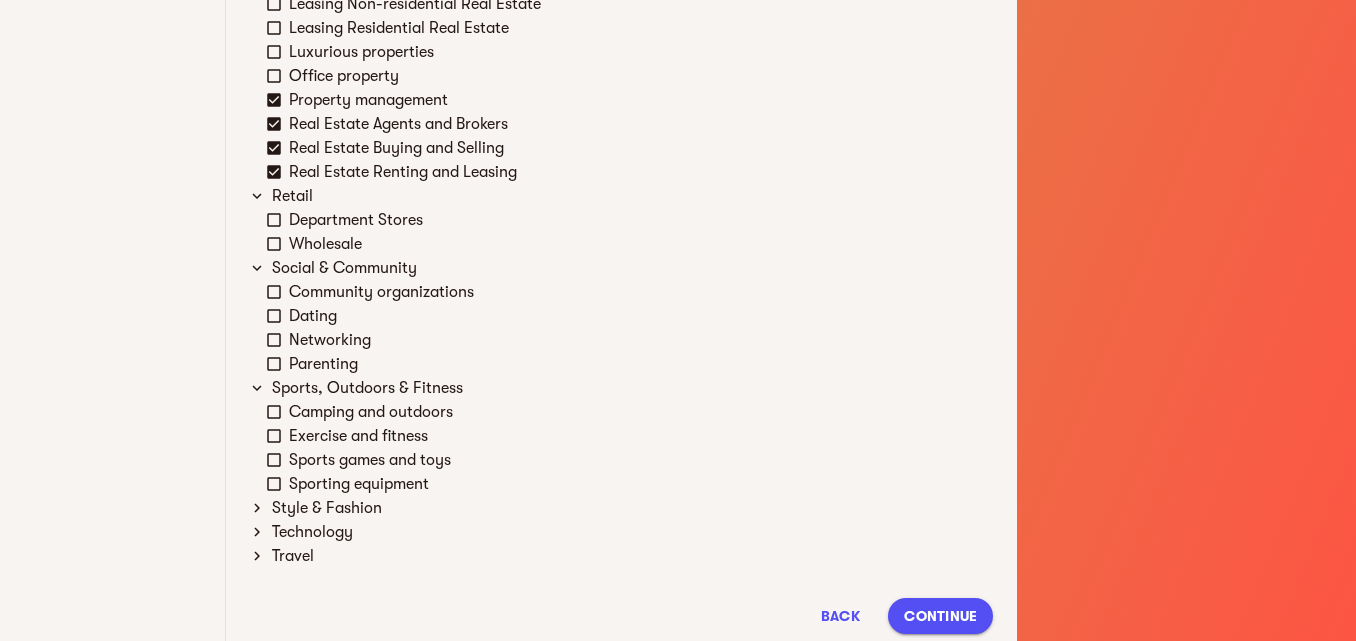 scroll, scrollTop: 2273, scrollLeft: 0, axis: vertical 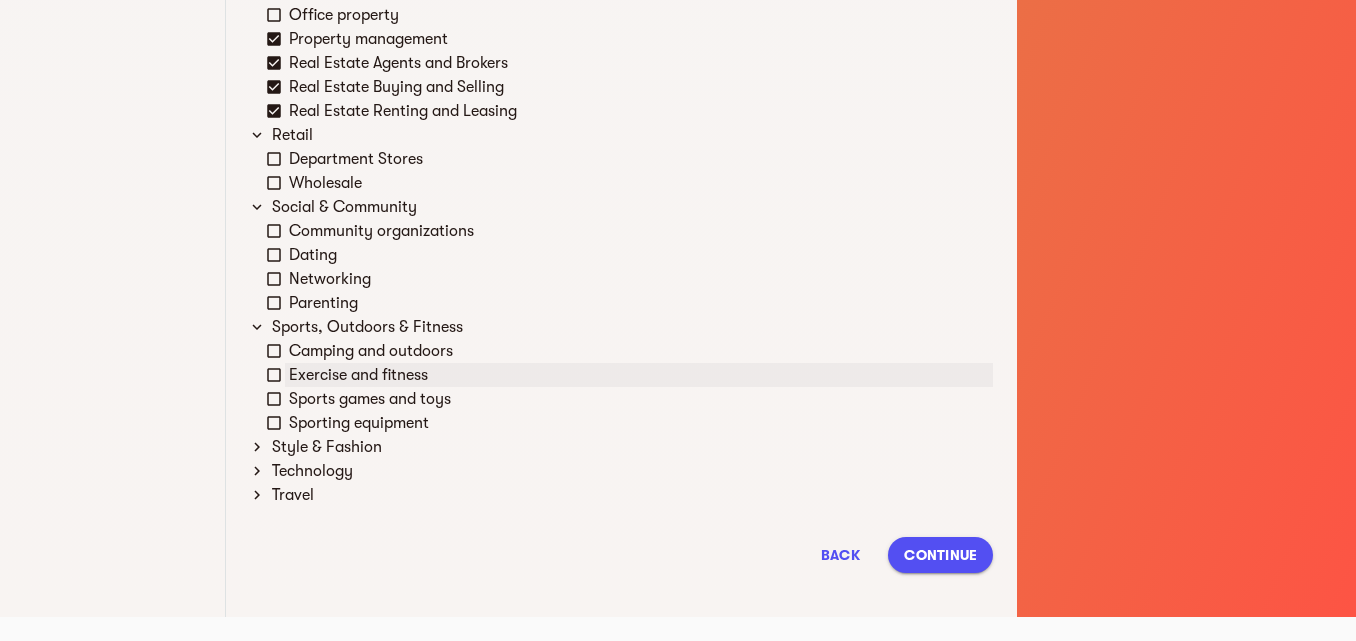 click 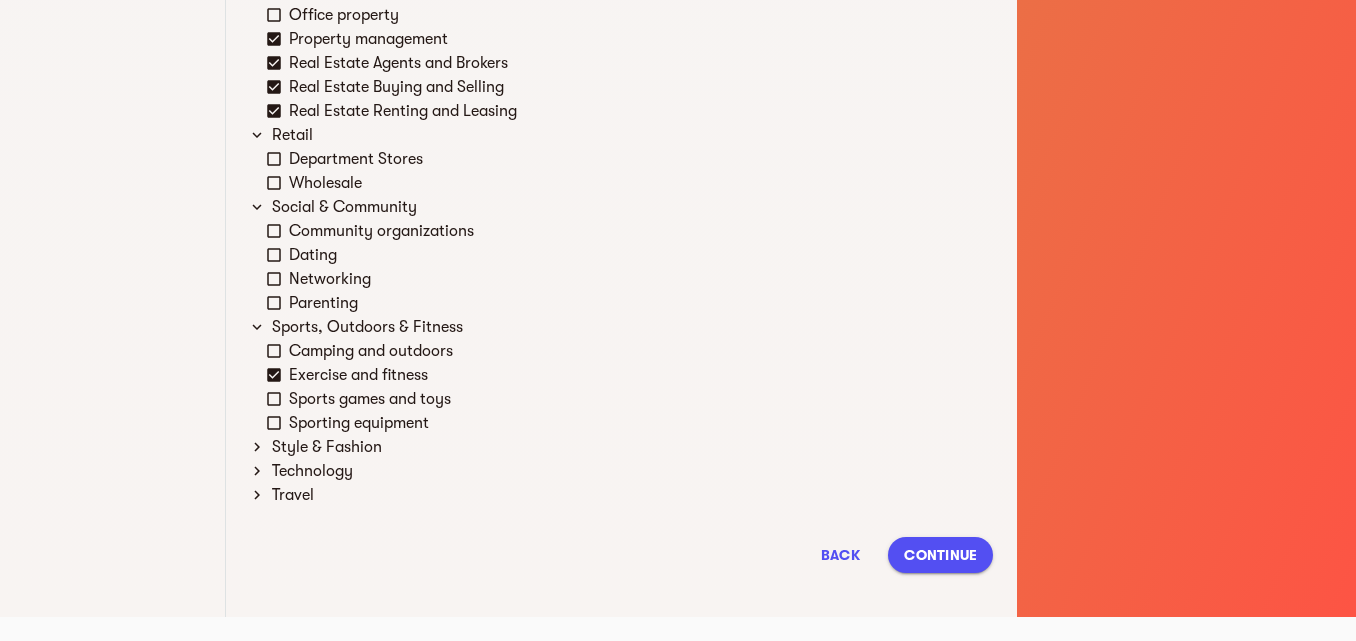 drag, startPoint x: 255, startPoint y: 367, endPoint x: 236, endPoint y: 453, distance: 88.07383 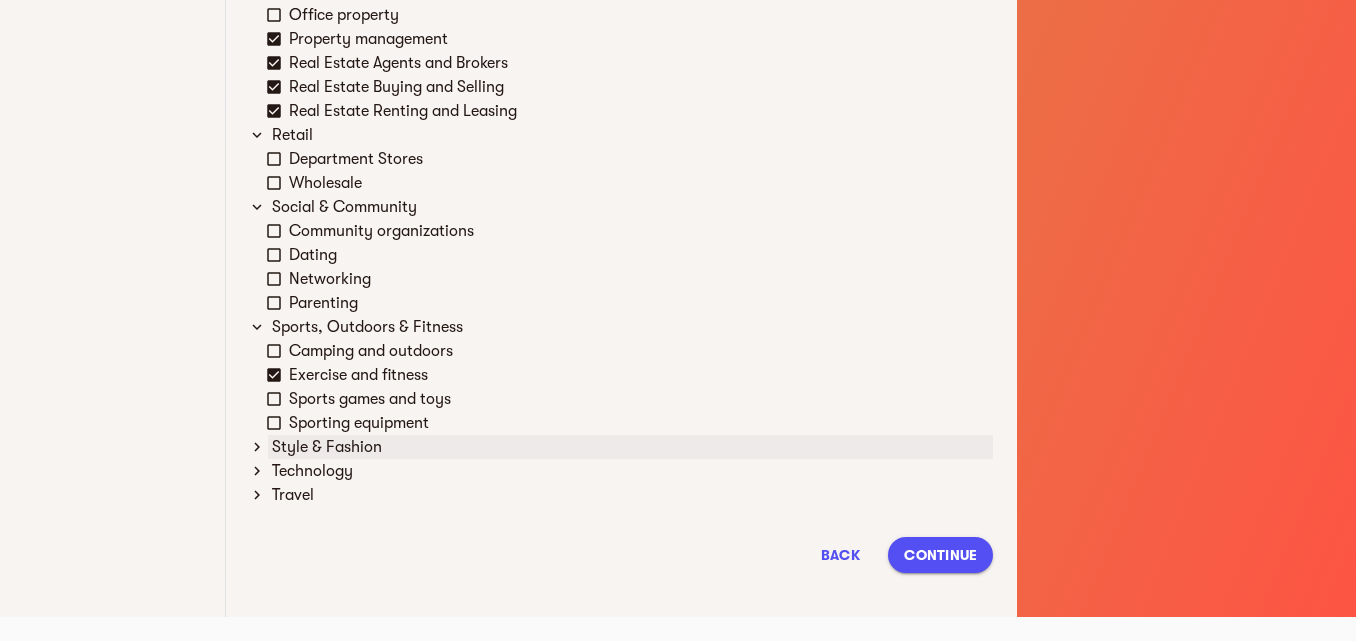 click 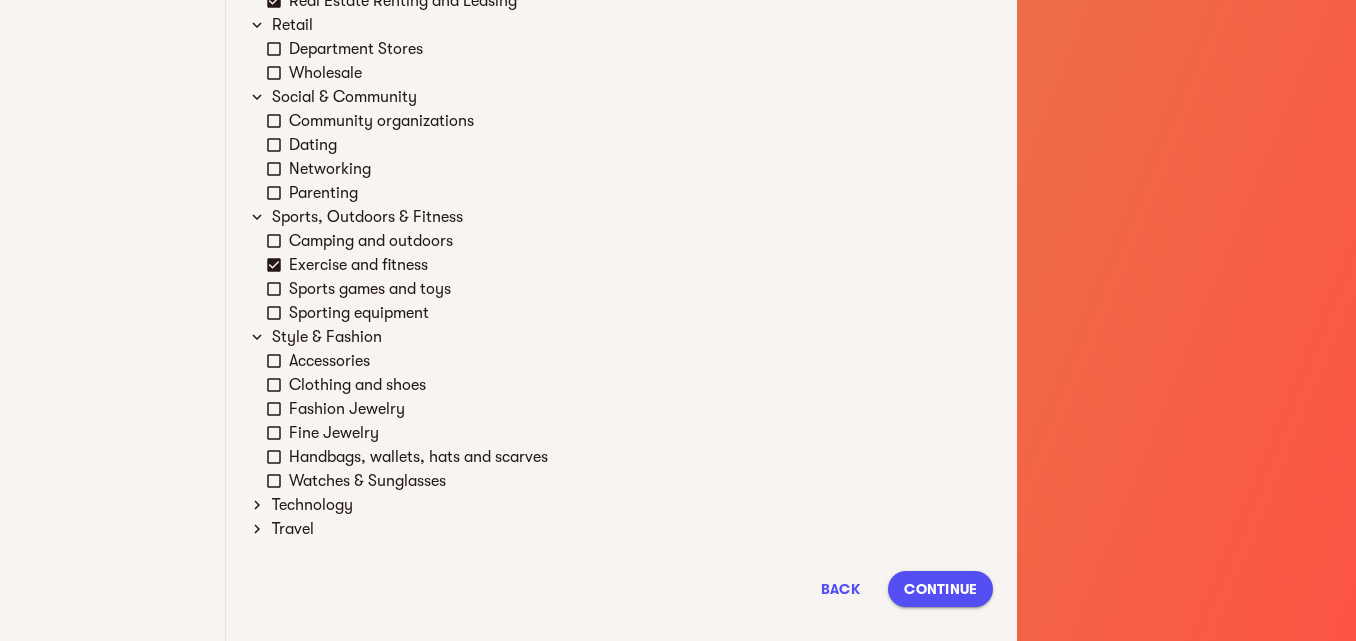 scroll, scrollTop: 2382, scrollLeft: 0, axis: vertical 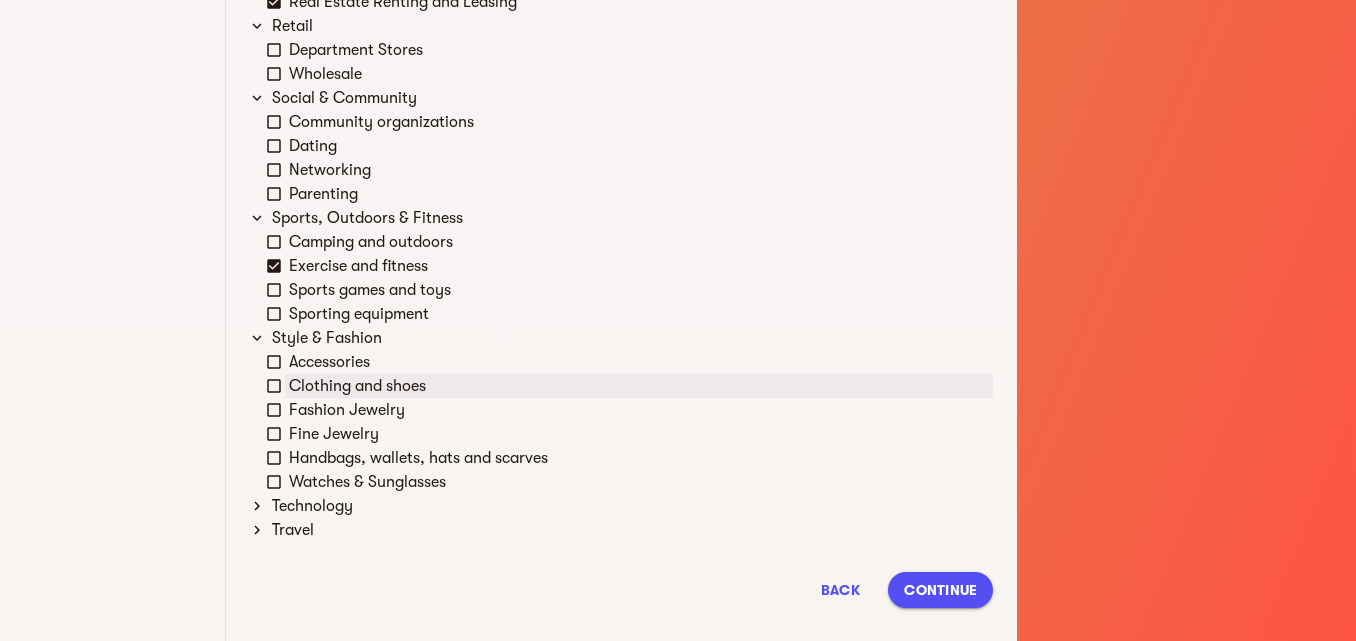 click 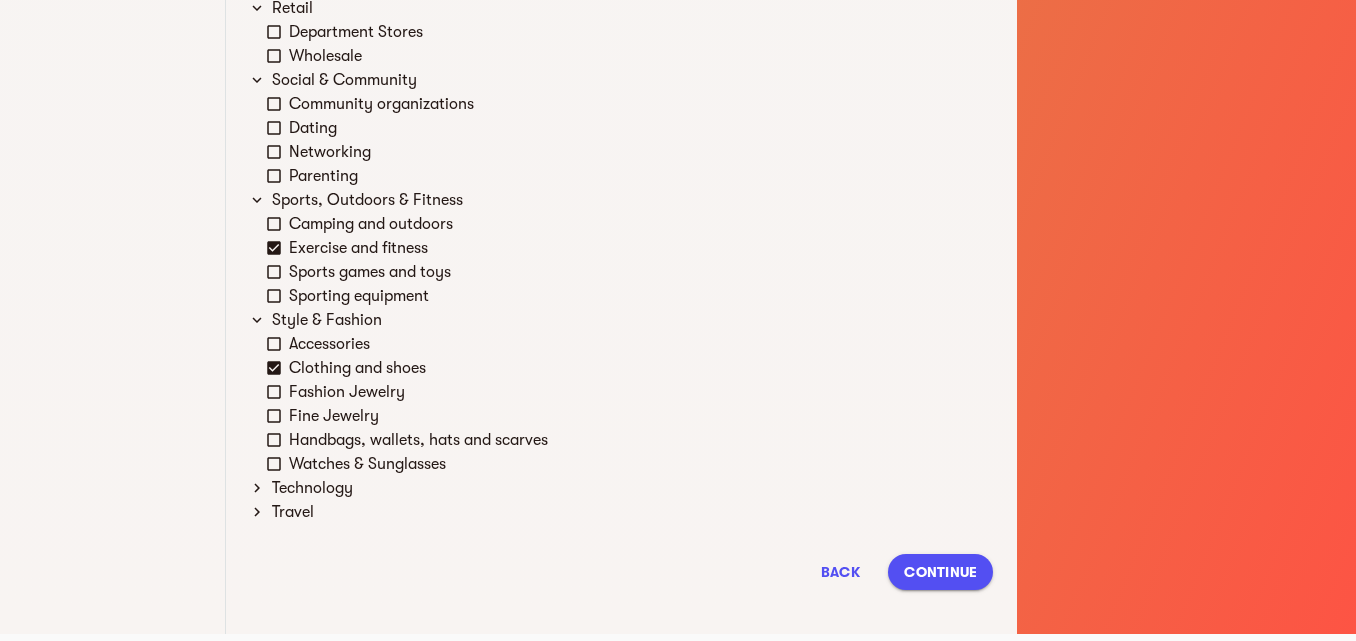 scroll, scrollTop: 2417, scrollLeft: 0, axis: vertical 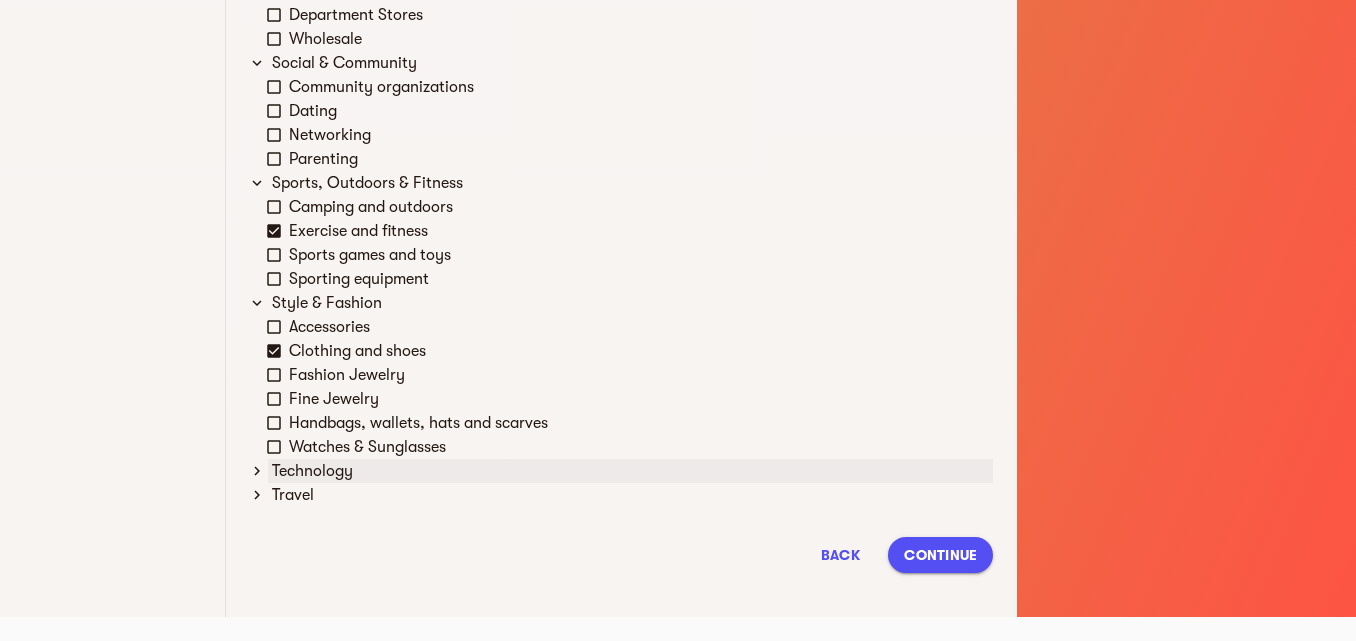 click 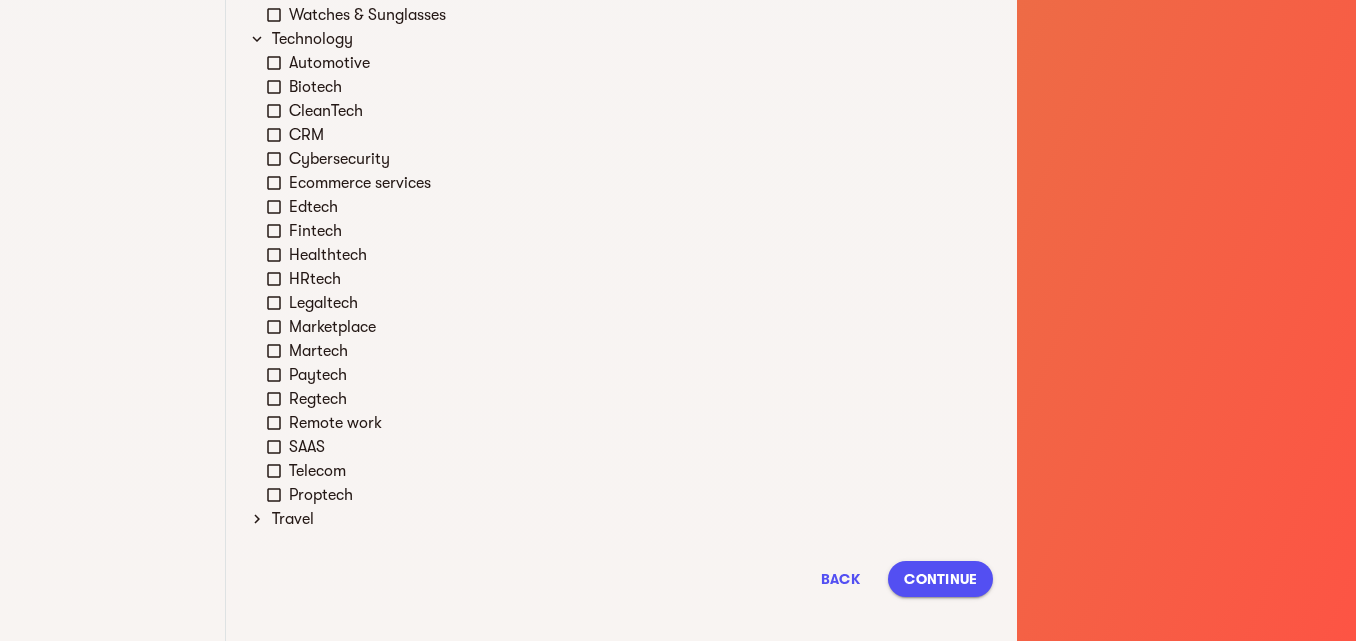 scroll, scrollTop: 2873, scrollLeft: 0, axis: vertical 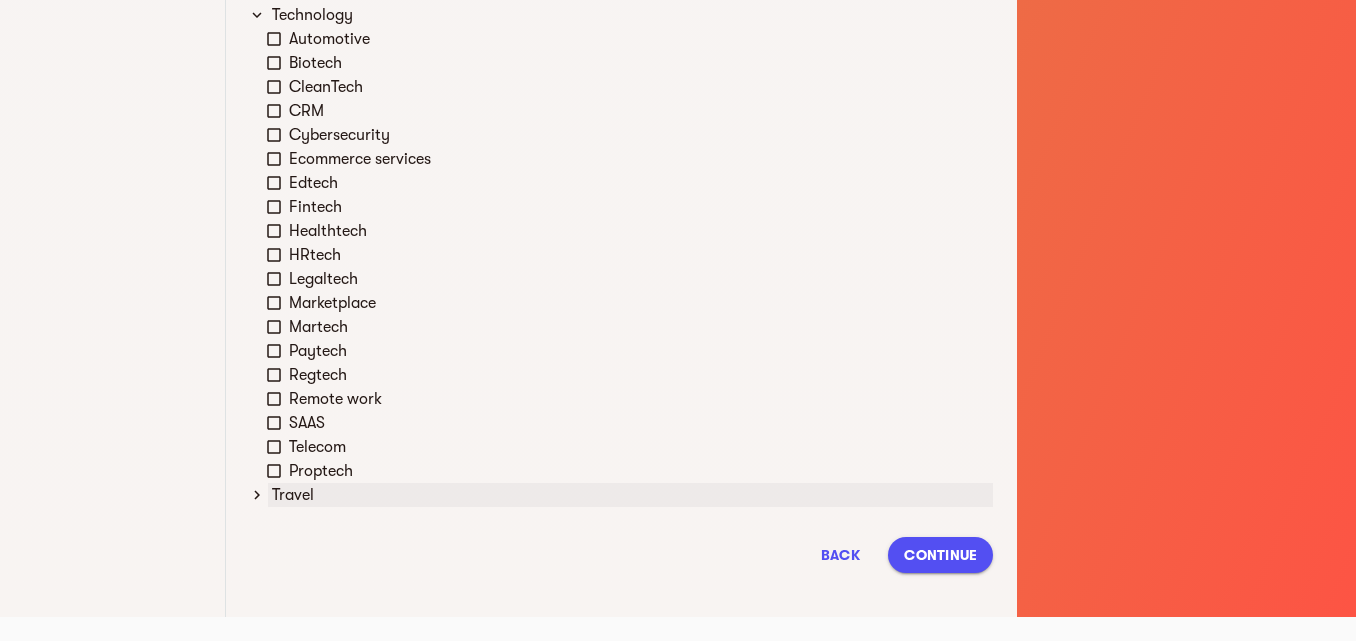 click 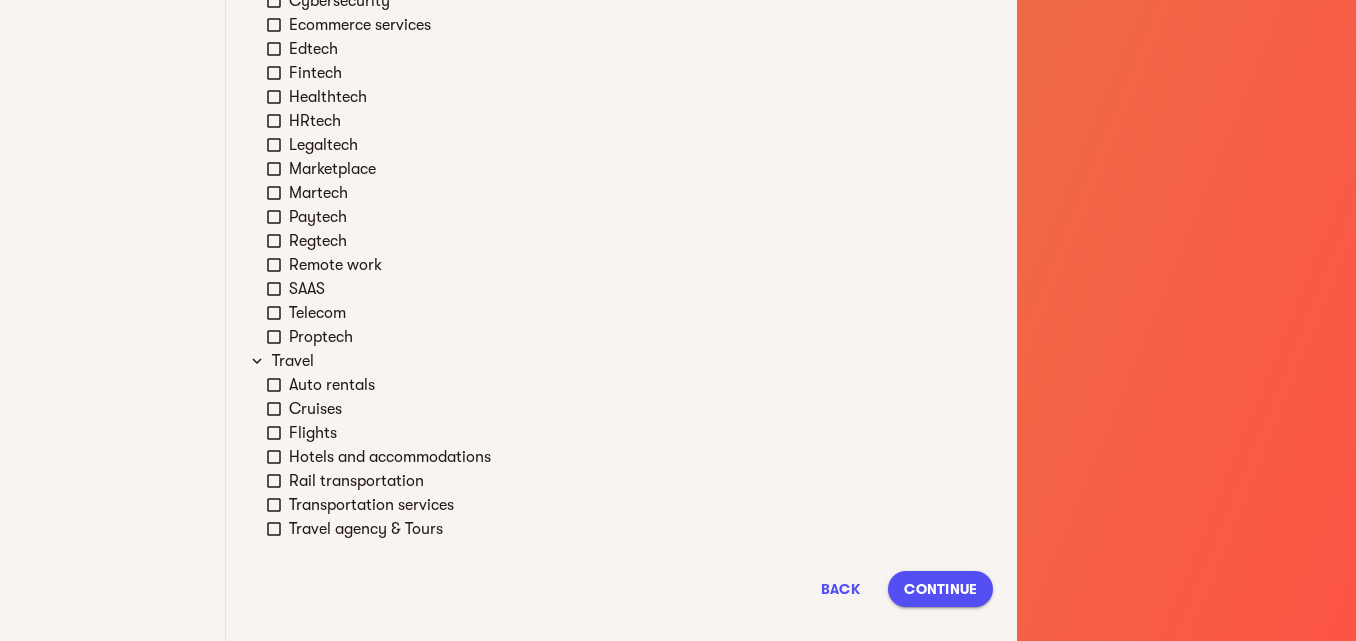 scroll, scrollTop: 3041, scrollLeft: 0, axis: vertical 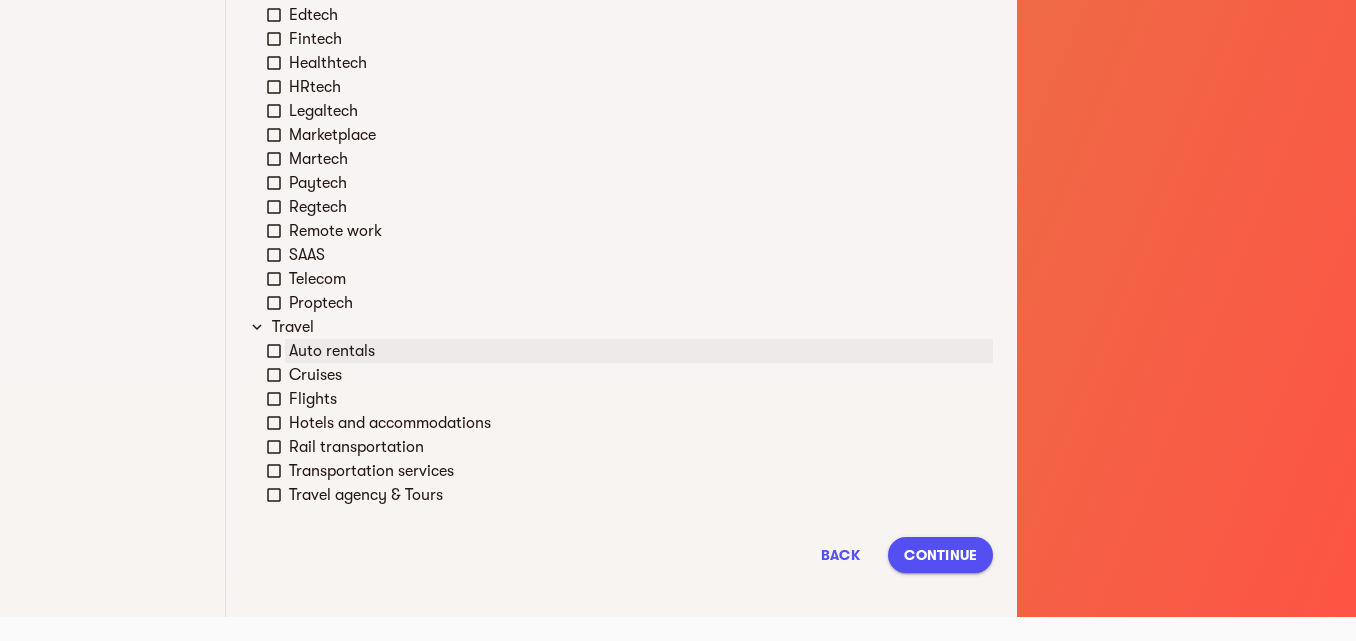 click 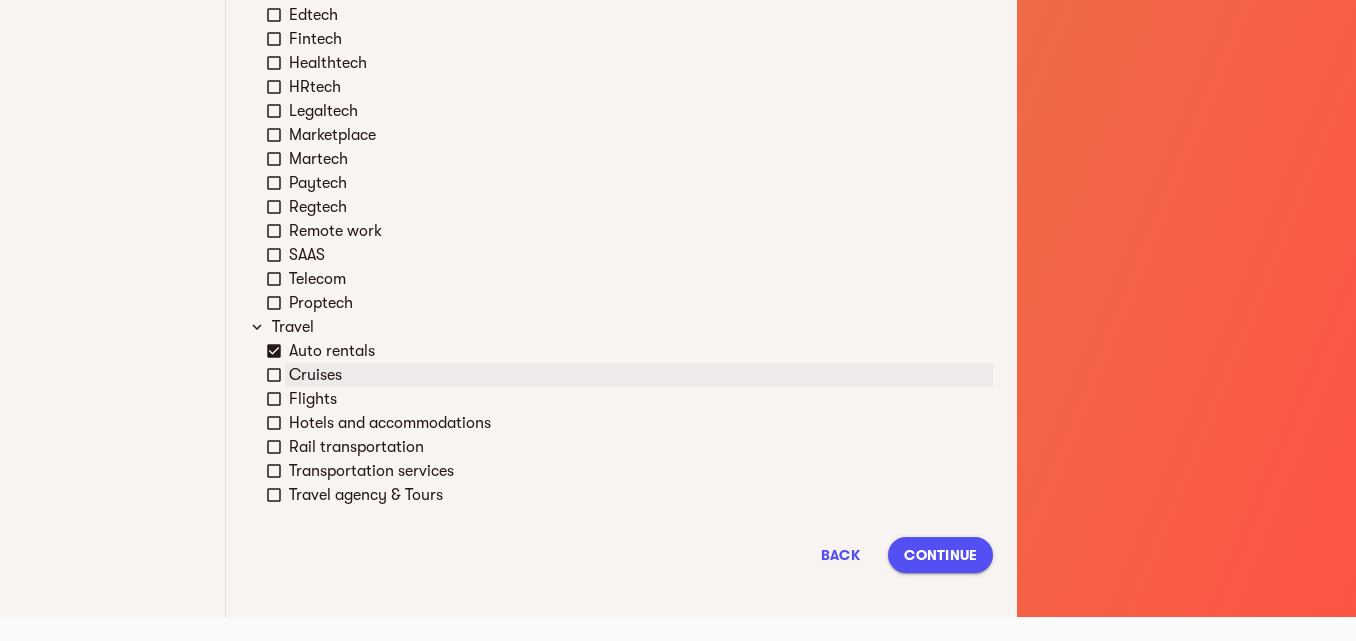 click 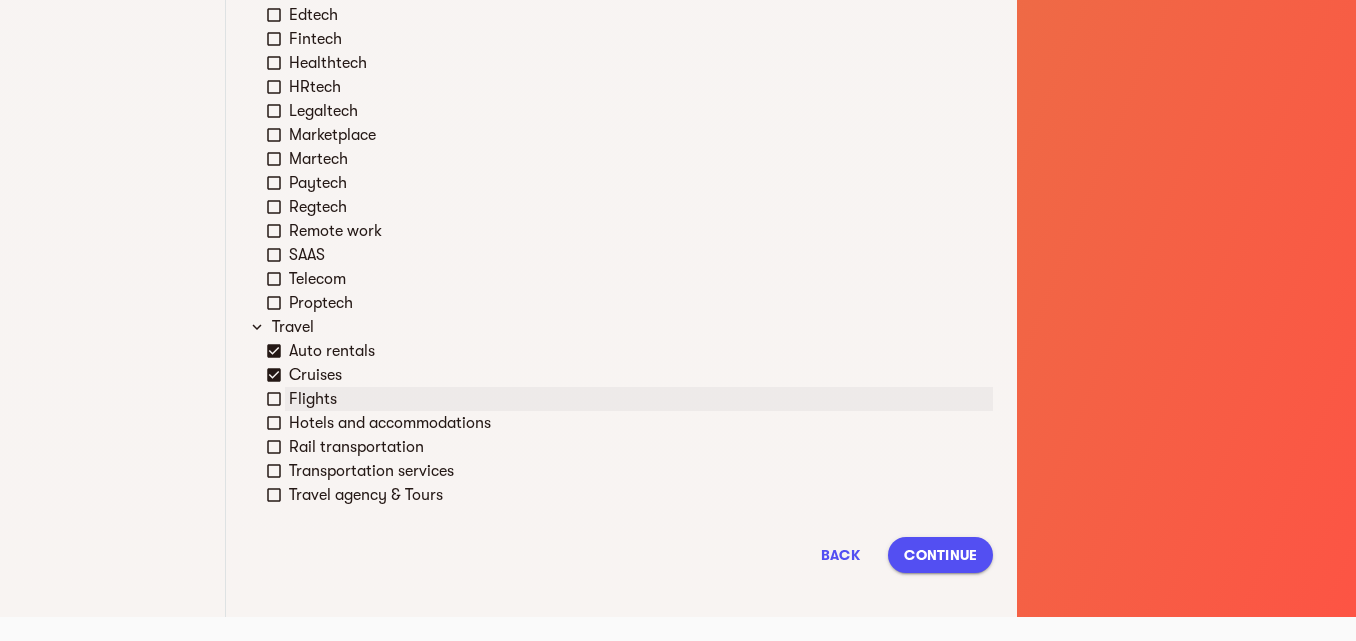 click 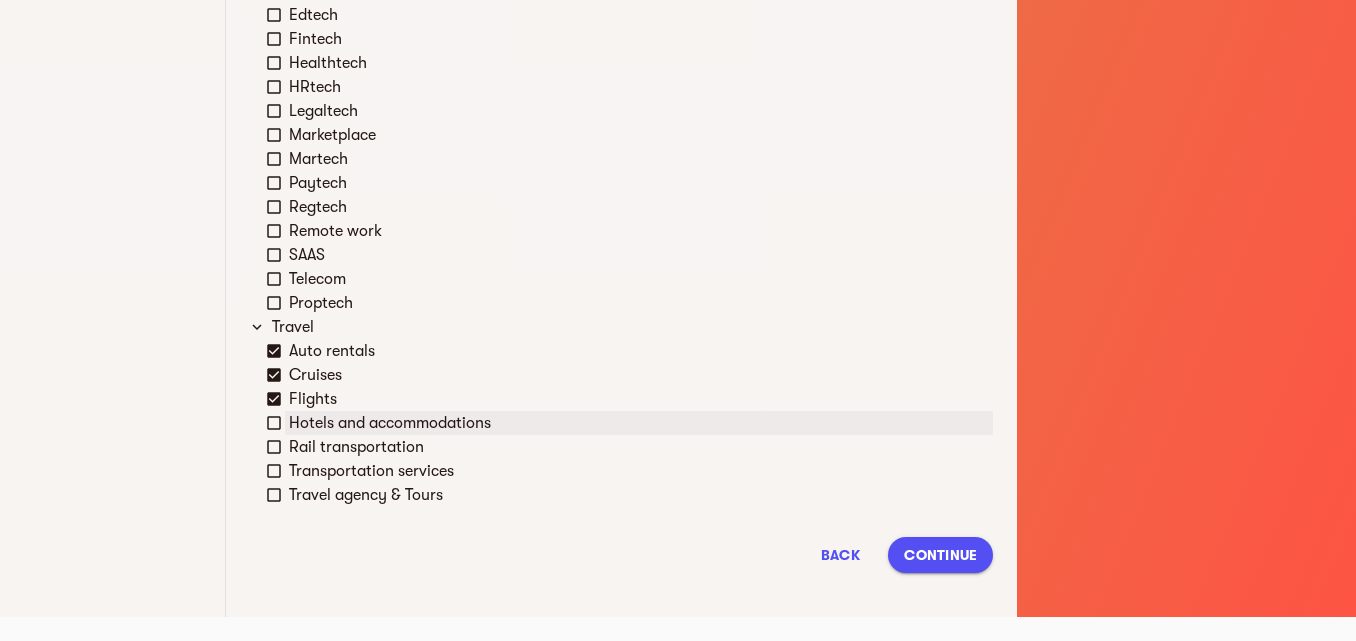click 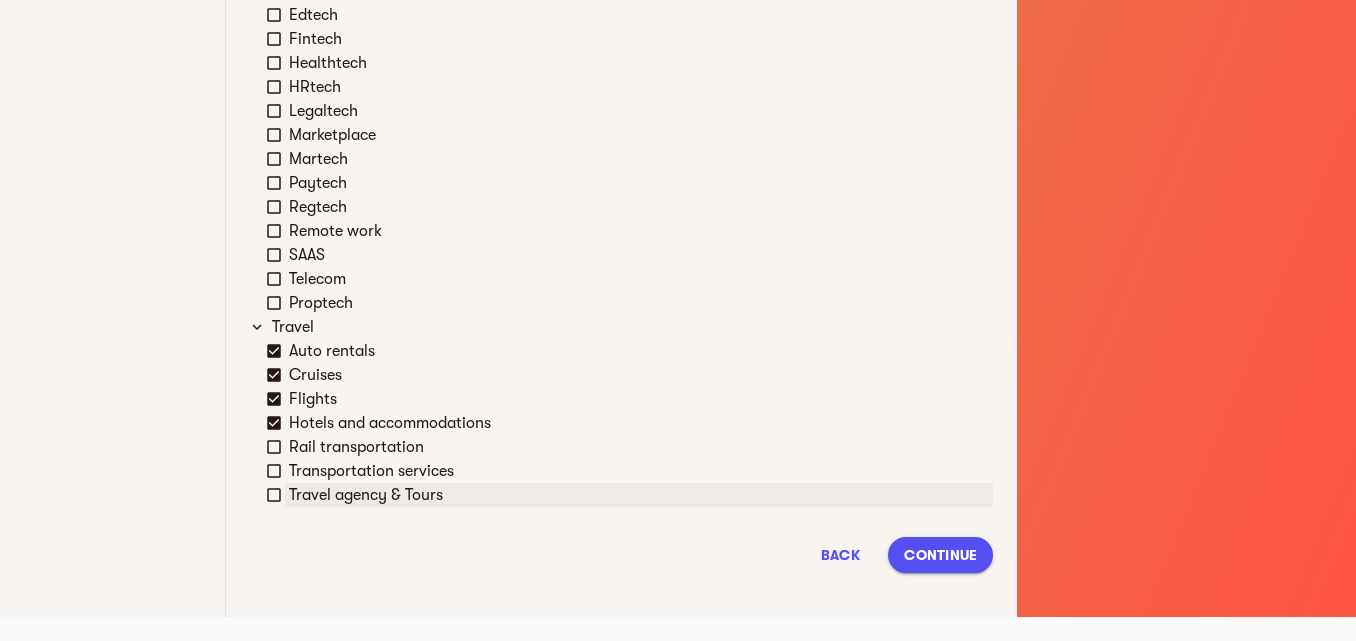 click 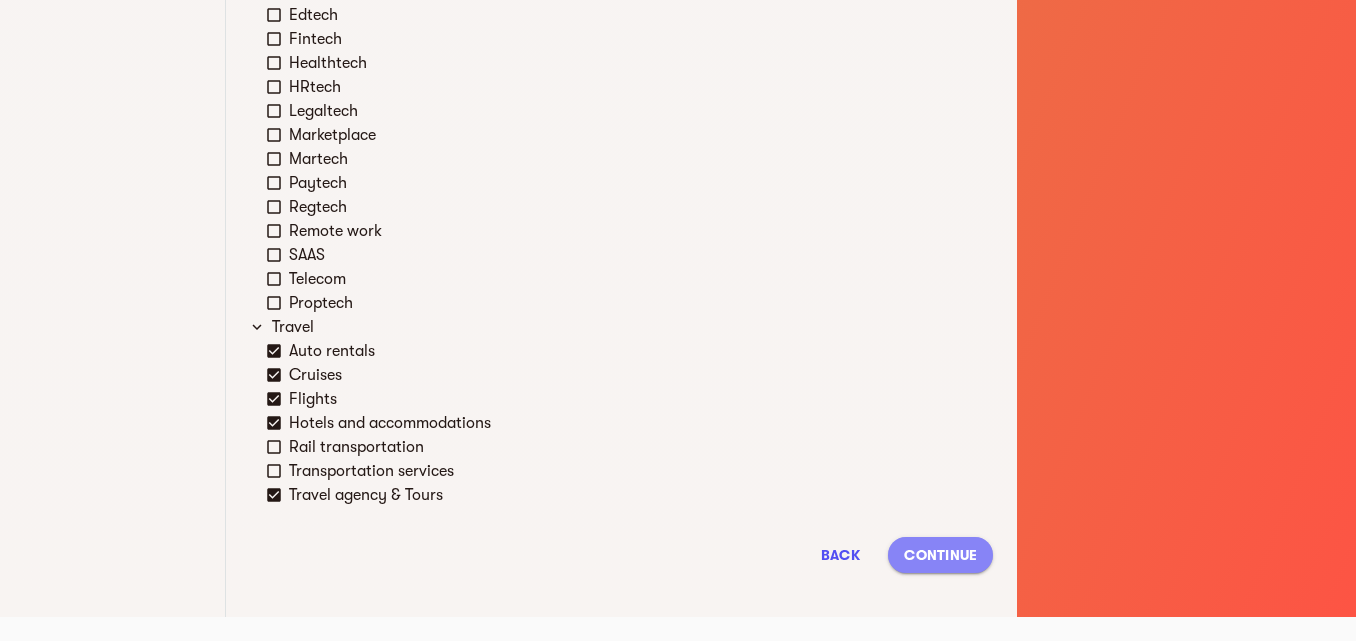 click on "Continue" at bounding box center (940, 555) 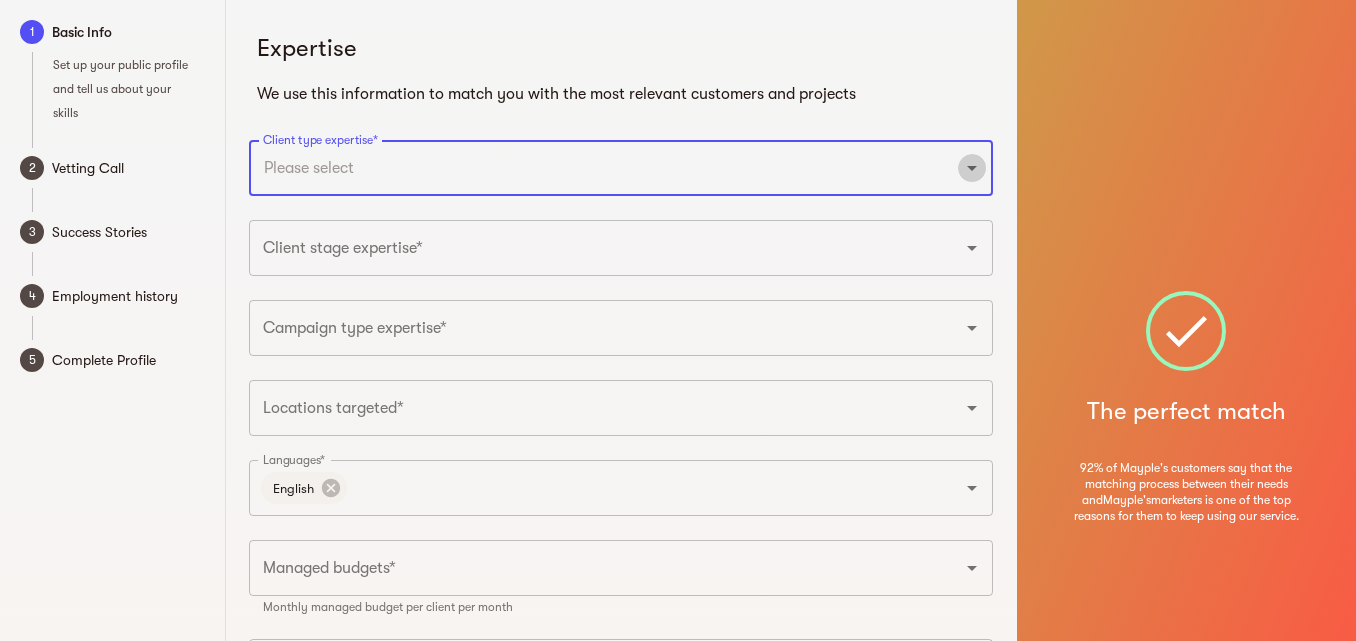 click 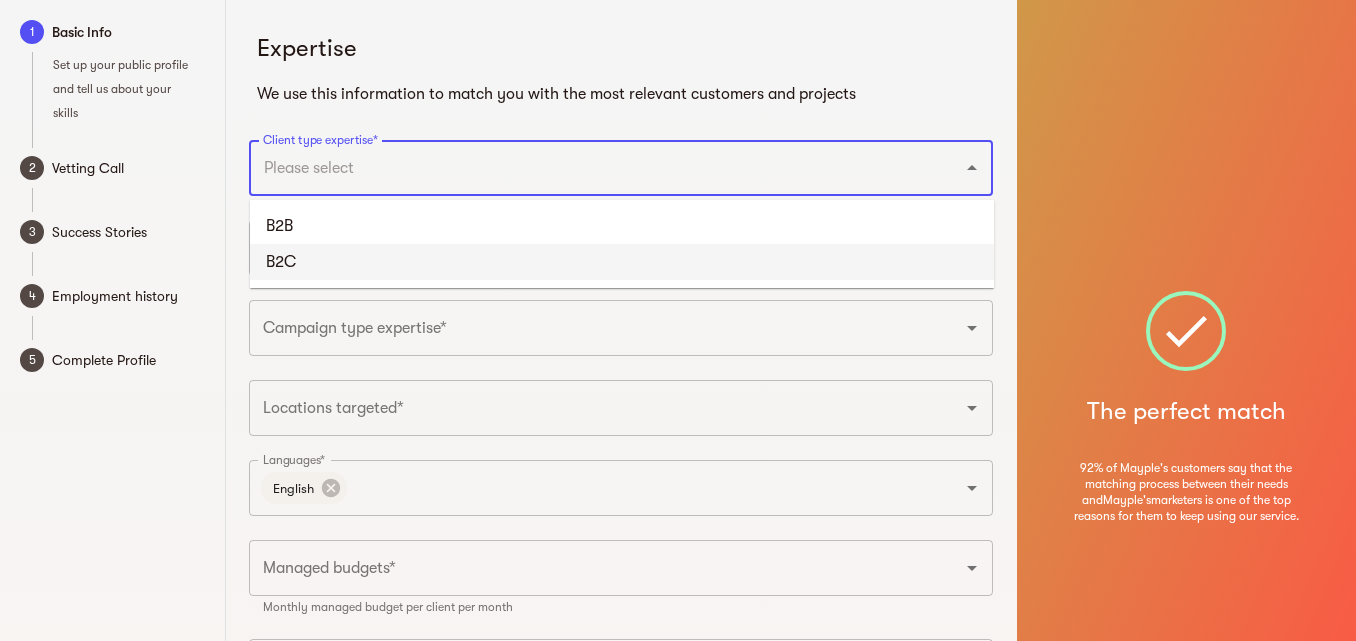 click on "B2C" at bounding box center (622, 262) 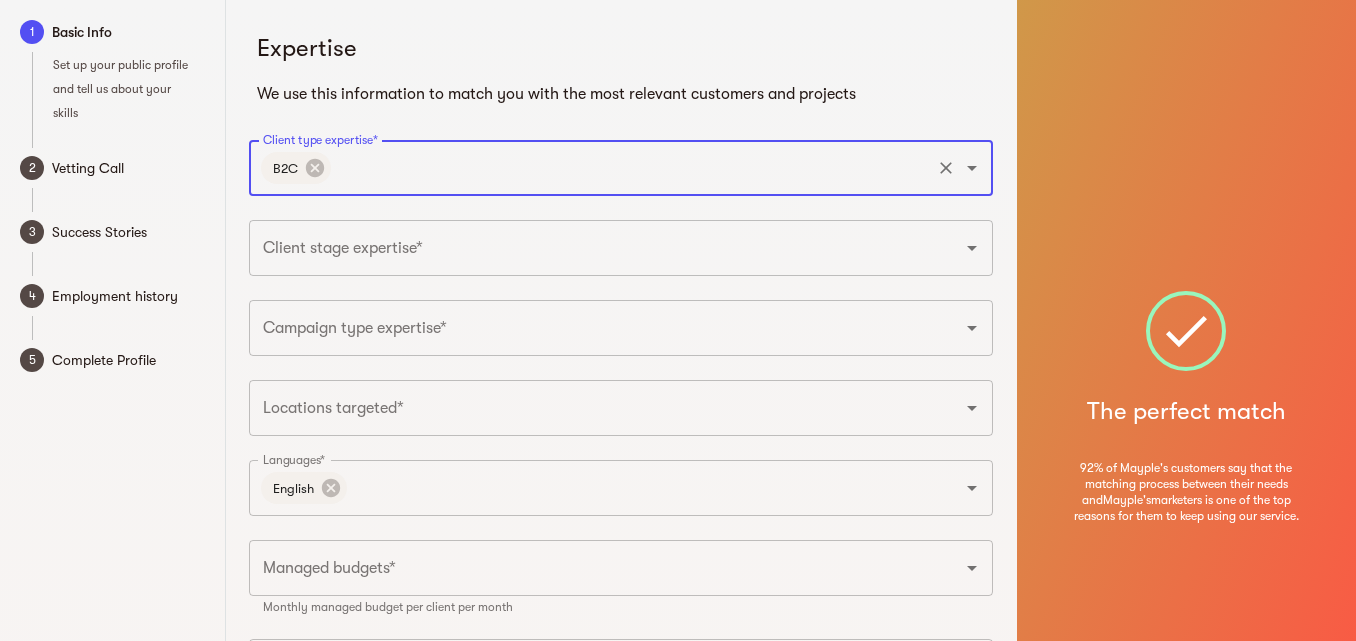 click 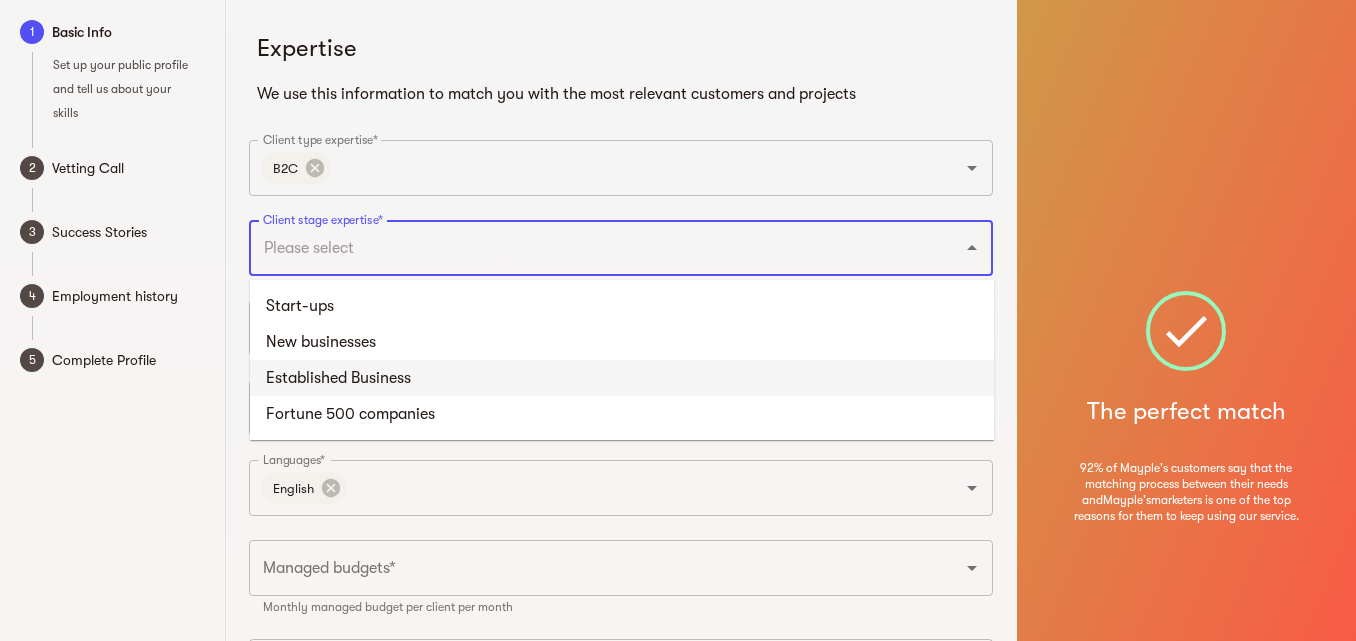 click on "Established Business" at bounding box center (622, 378) 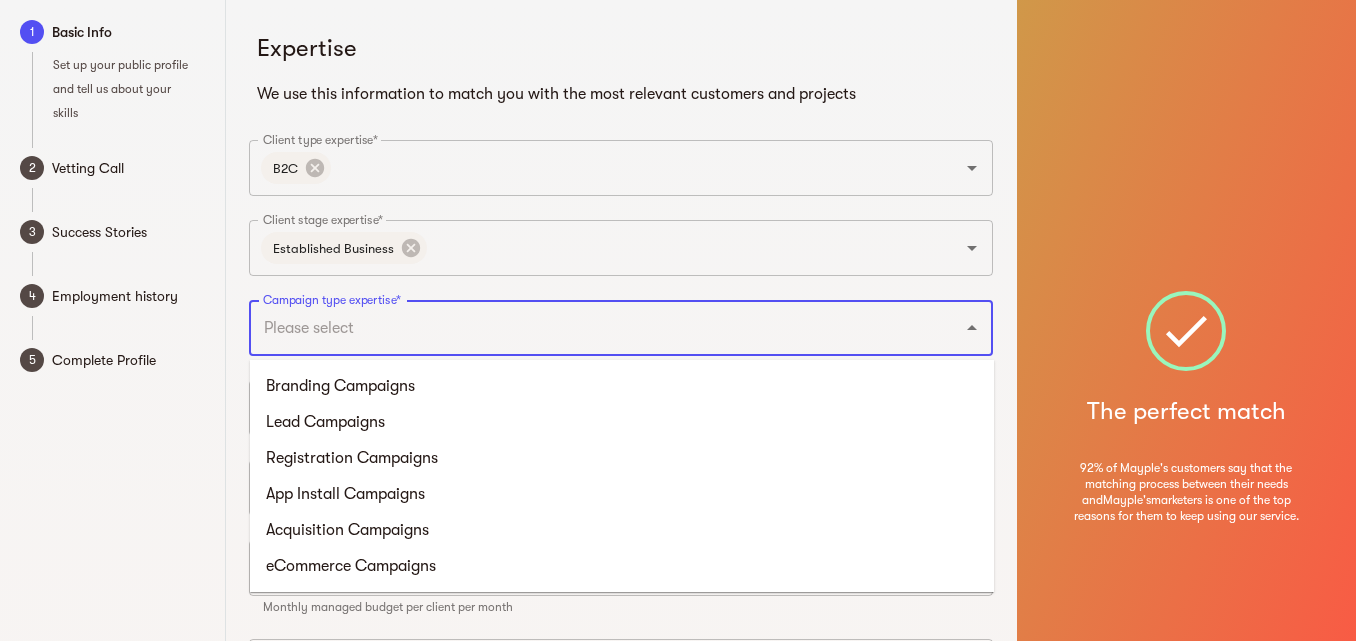 click on "Campaign type expertise*" at bounding box center (593, 328) 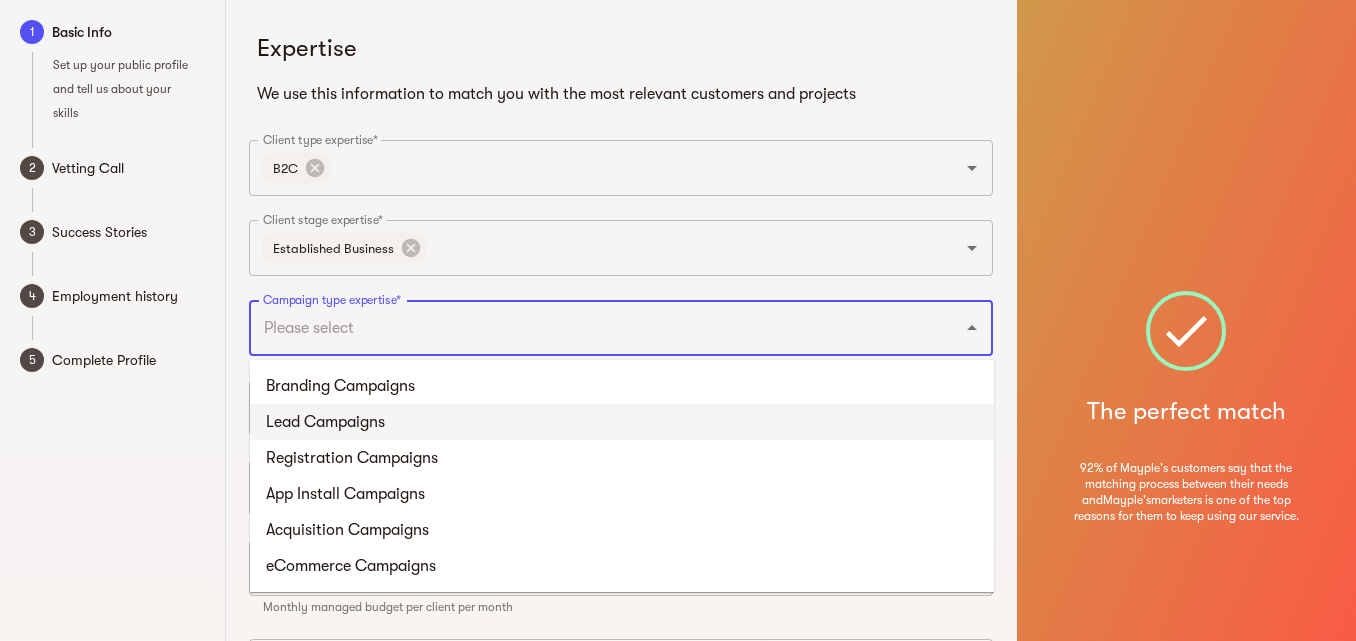 click on "Lead Campaigns" at bounding box center [622, 422] 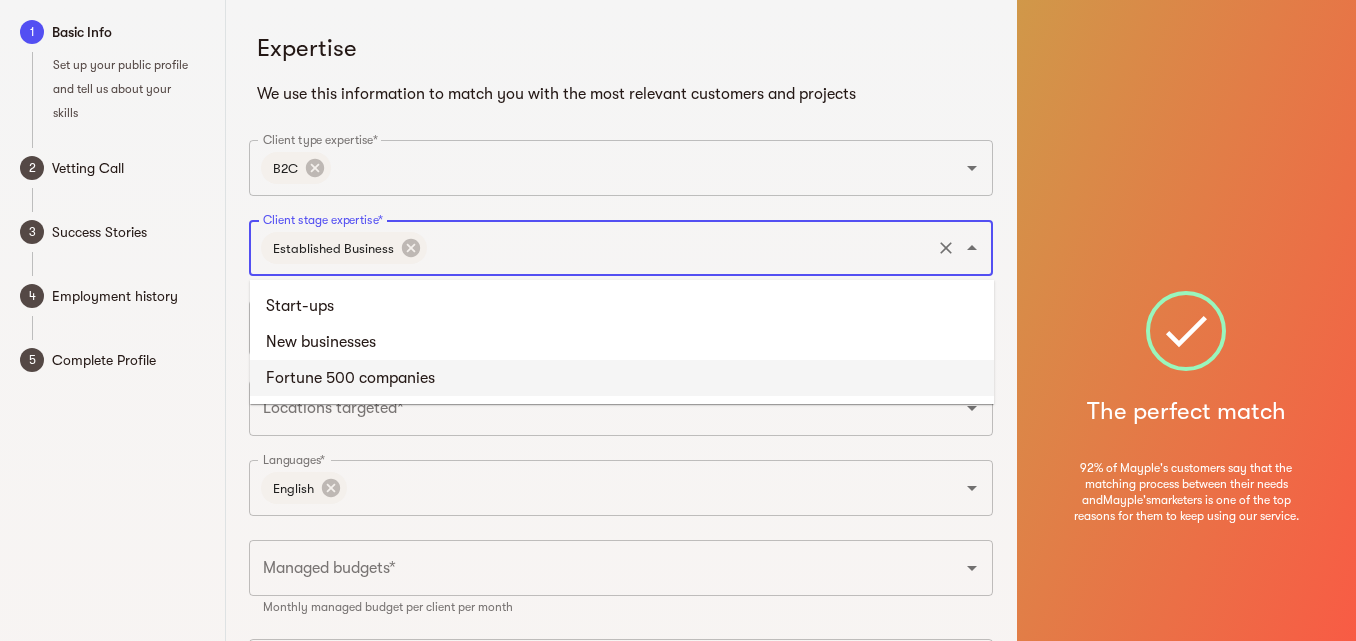 click on "Client stage expertise*" at bounding box center [679, 248] 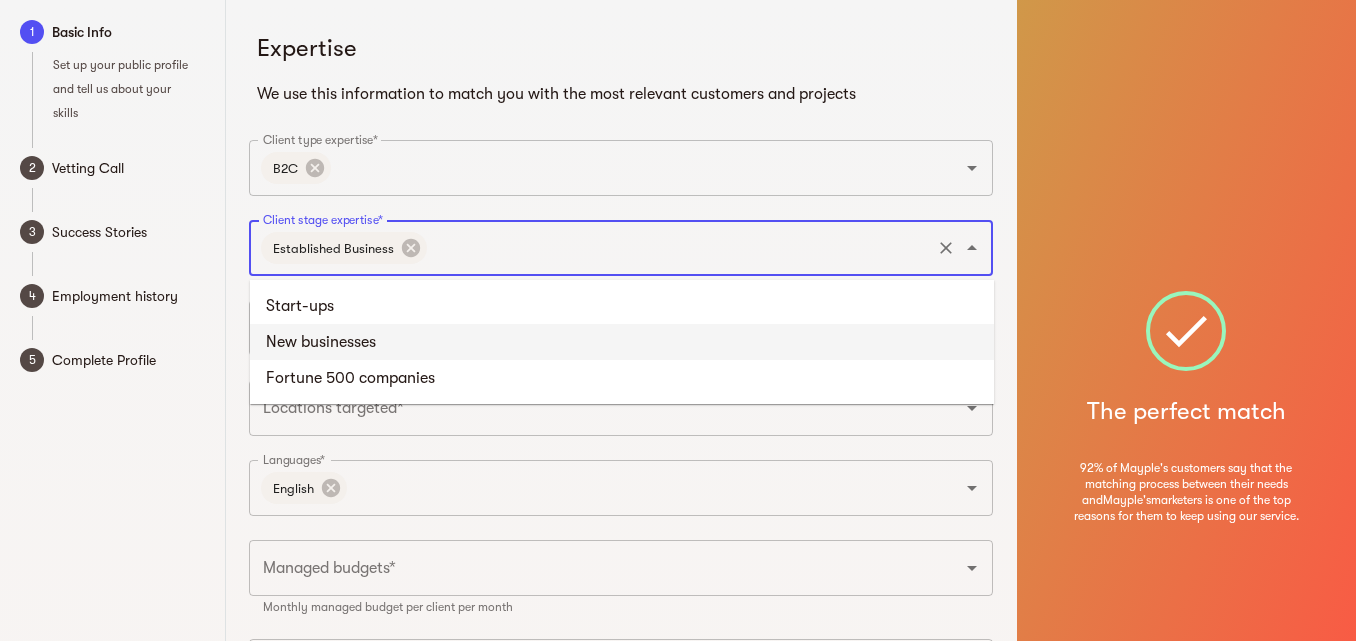 click on "New businesses" at bounding box center (622, 342) 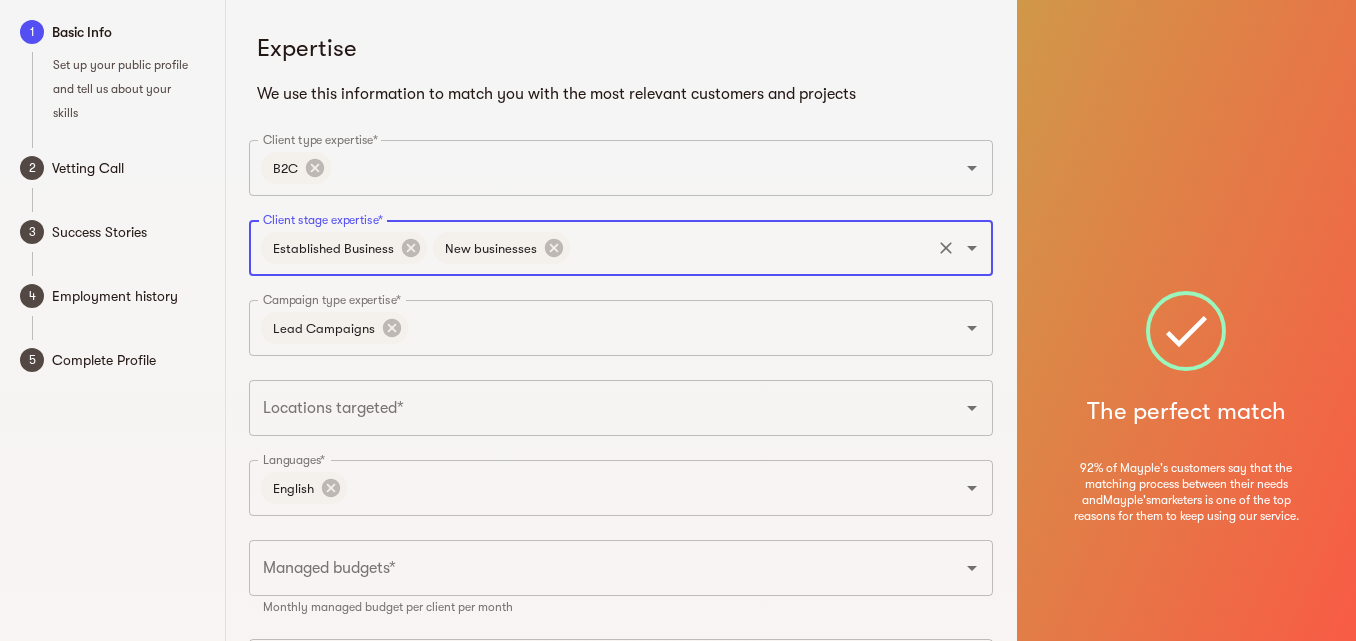 click on "Client stage expertise*" at bounding box center (750, 248) 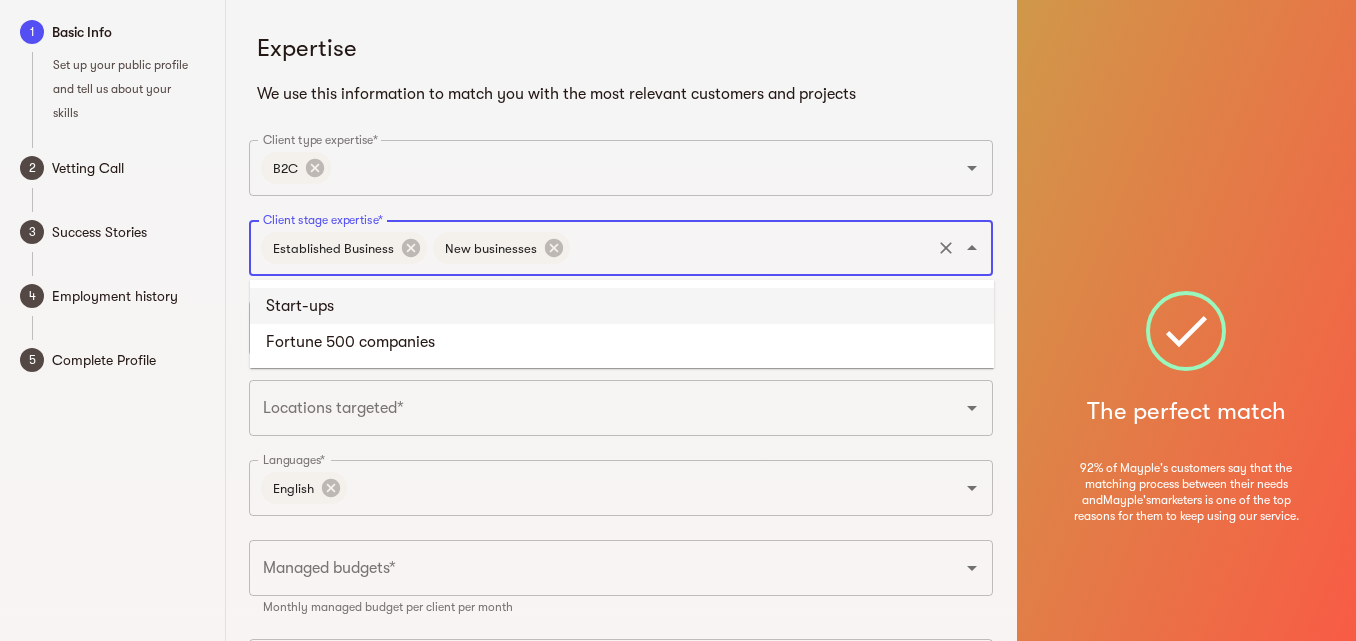 click on "Start-ups" at bounding box center [622, 306] 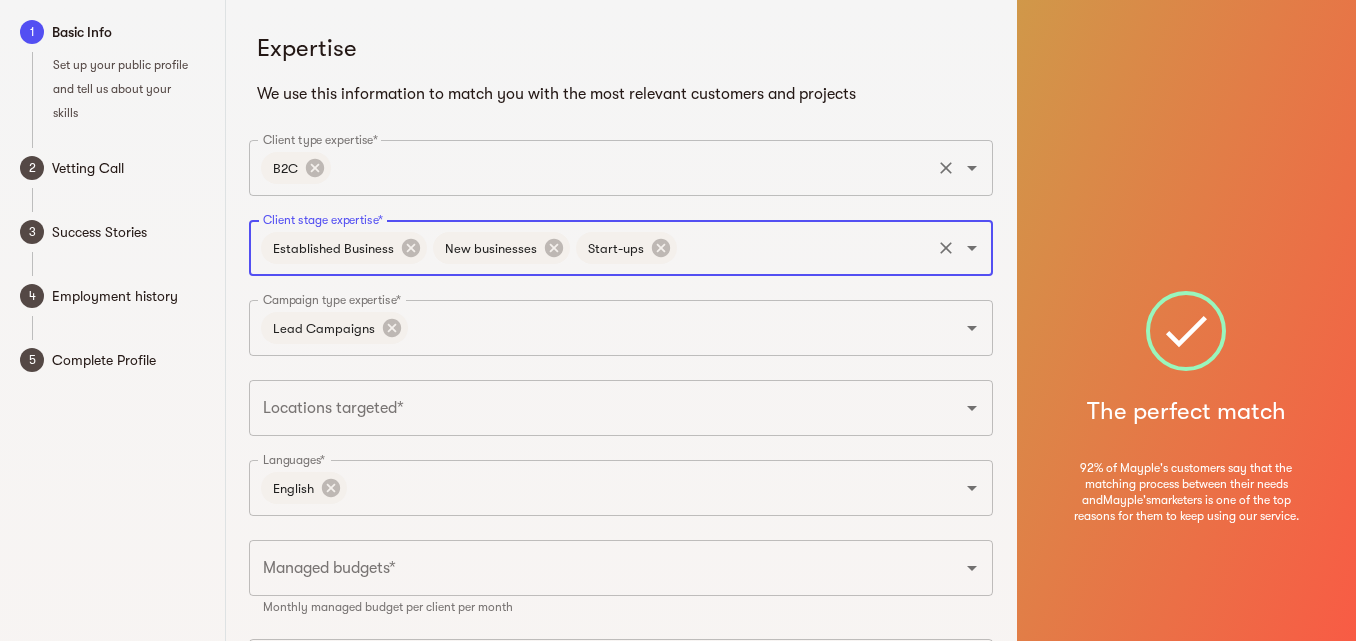 click on "B2C Client type expertise*" at bounding box center (621, 168) 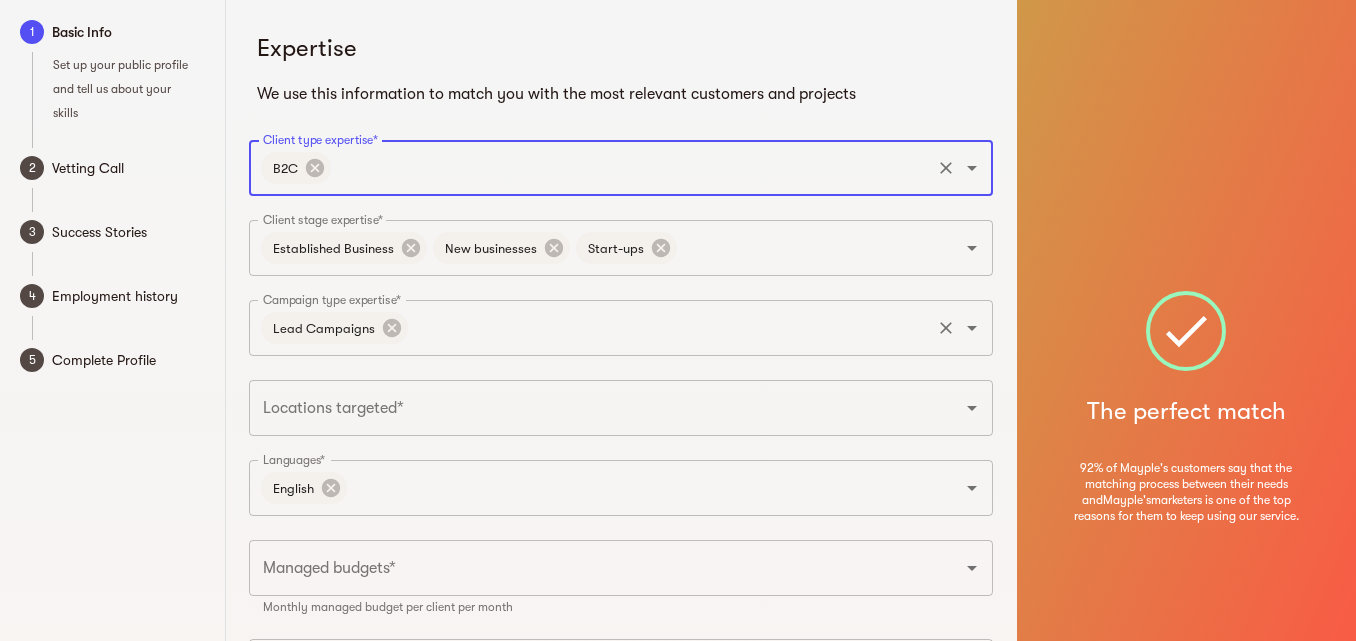 click on "Campaign type expertise*" at bounding box center (669, 328) 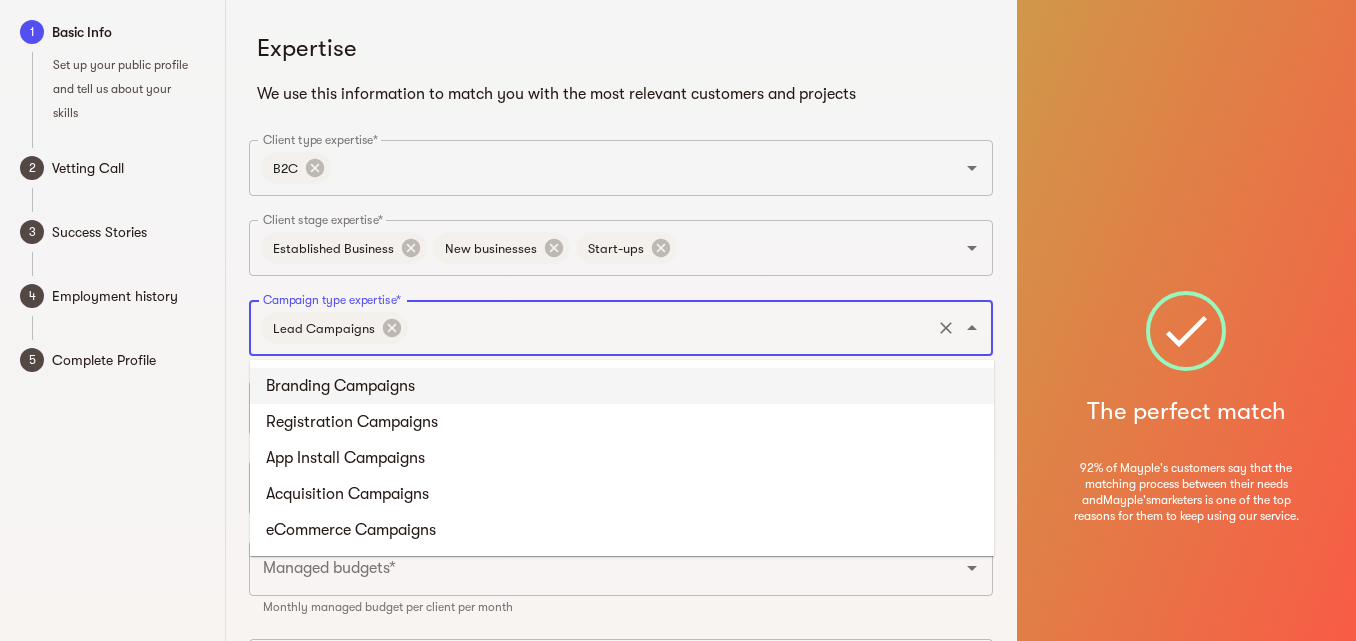 click on "Branding Campaigns" at bounding box center [622, 386] 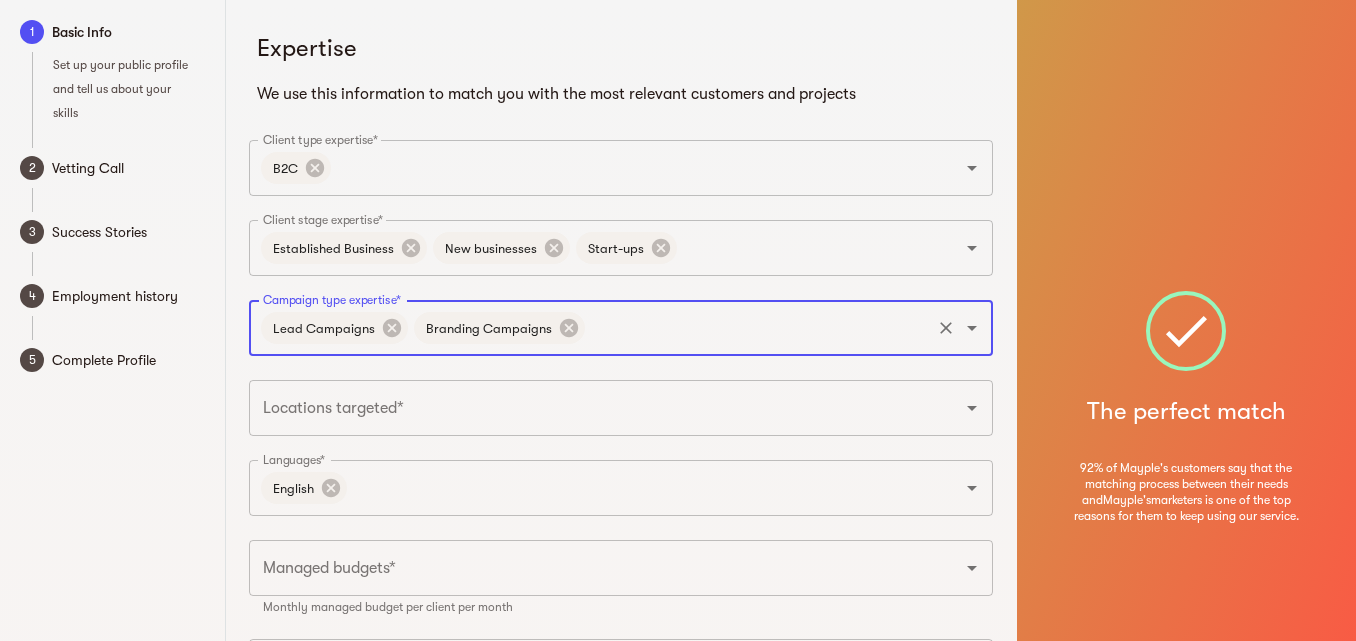 click on "Campaign type expertise*" at bounding box center [758, 328] 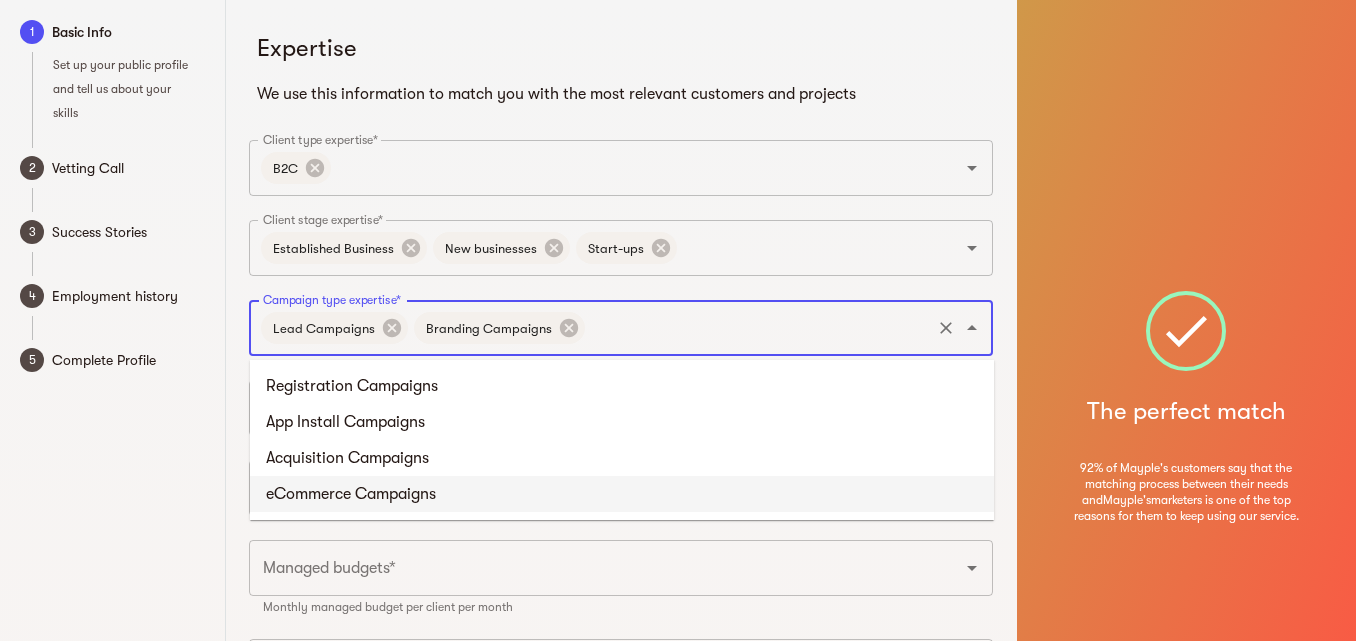 click on "eCommerce Campaigns" at bounding box center (622, 494) 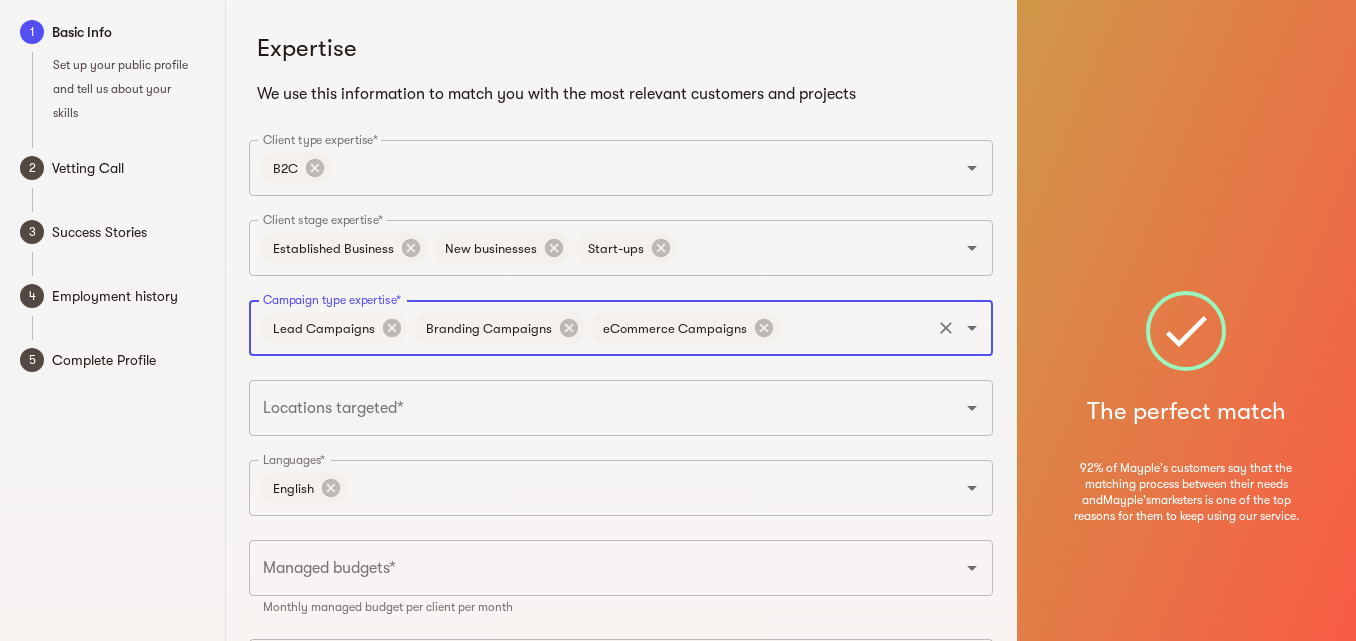 click on "Locations targeted*" at bounding box center (593, 408) 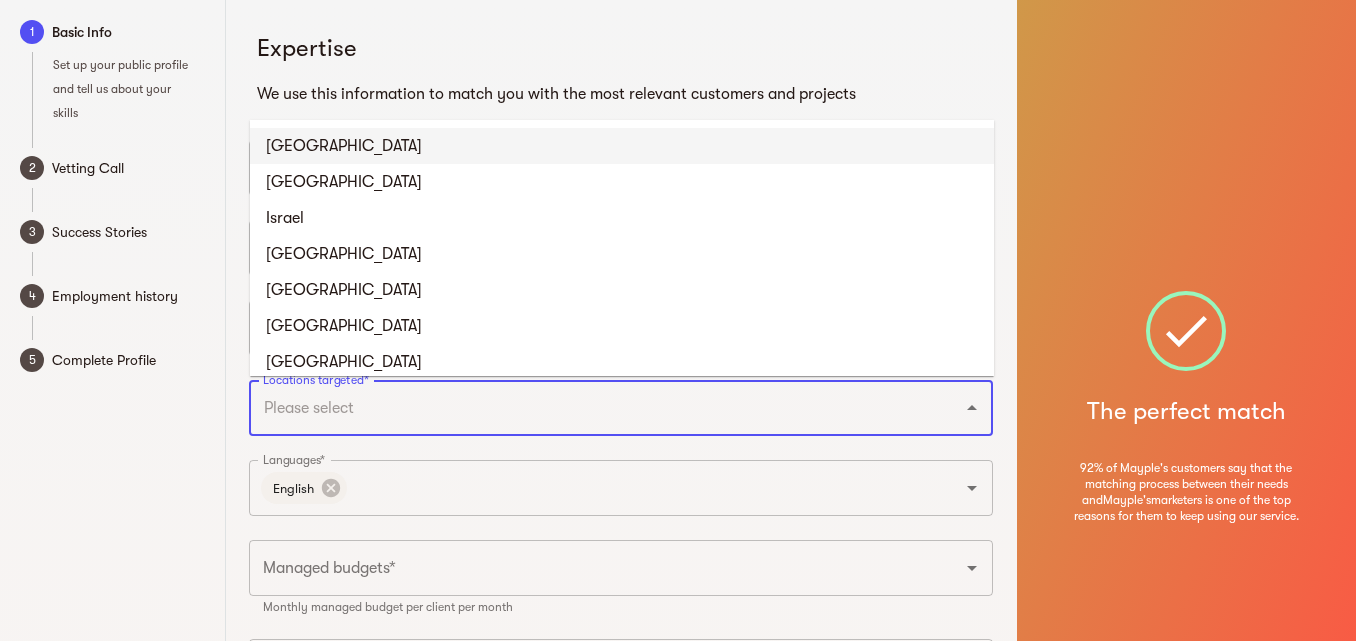 click on "United States" at bounding box center (622, 146) 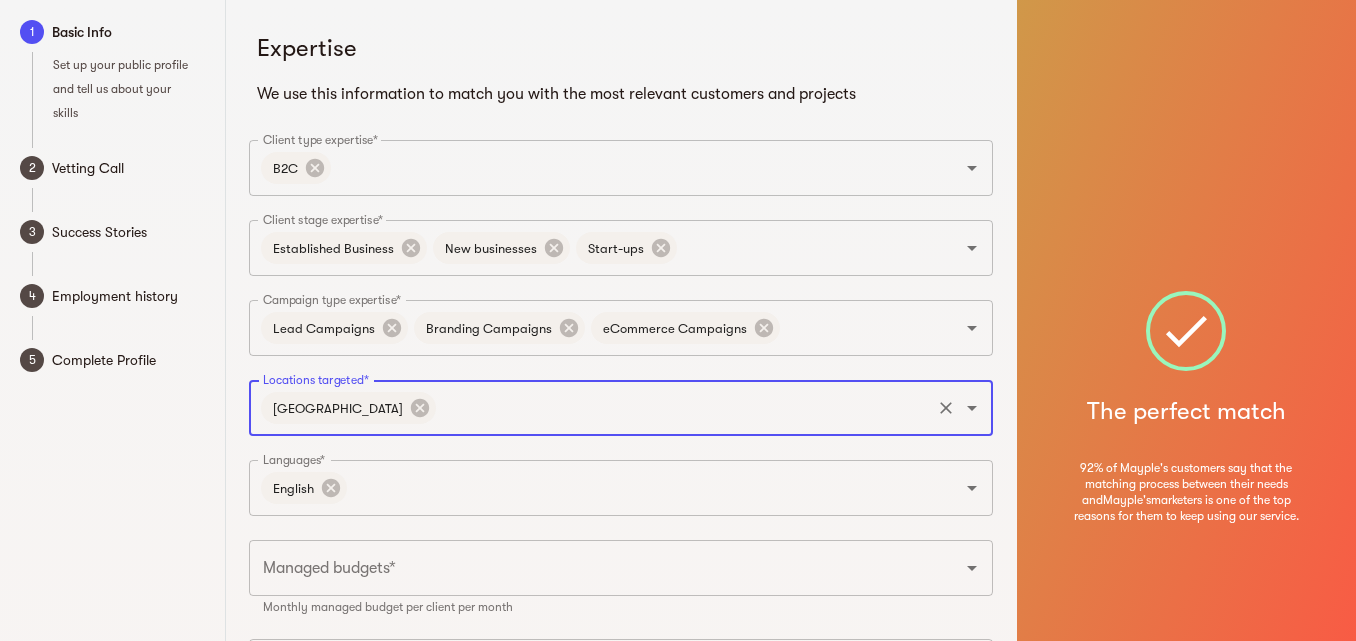 click on "Locations targeted*" at bounding box center (683, 408) 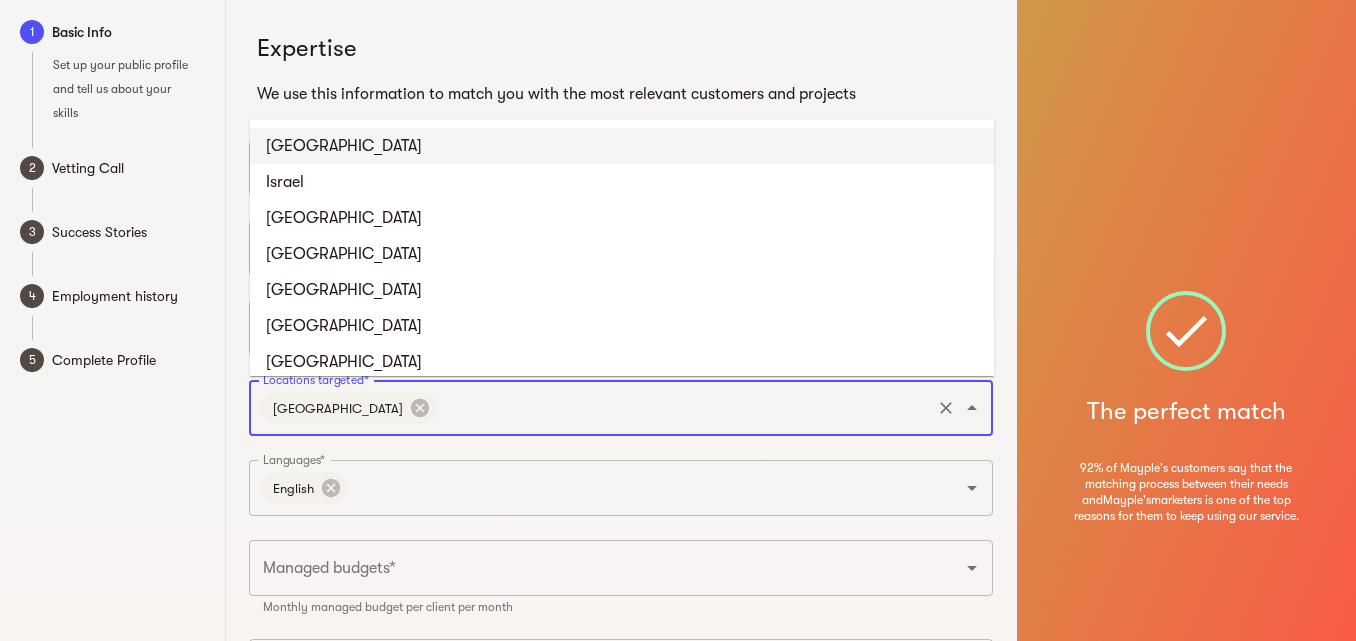 click on "United Kingdom" at bounding box center (622, 146) 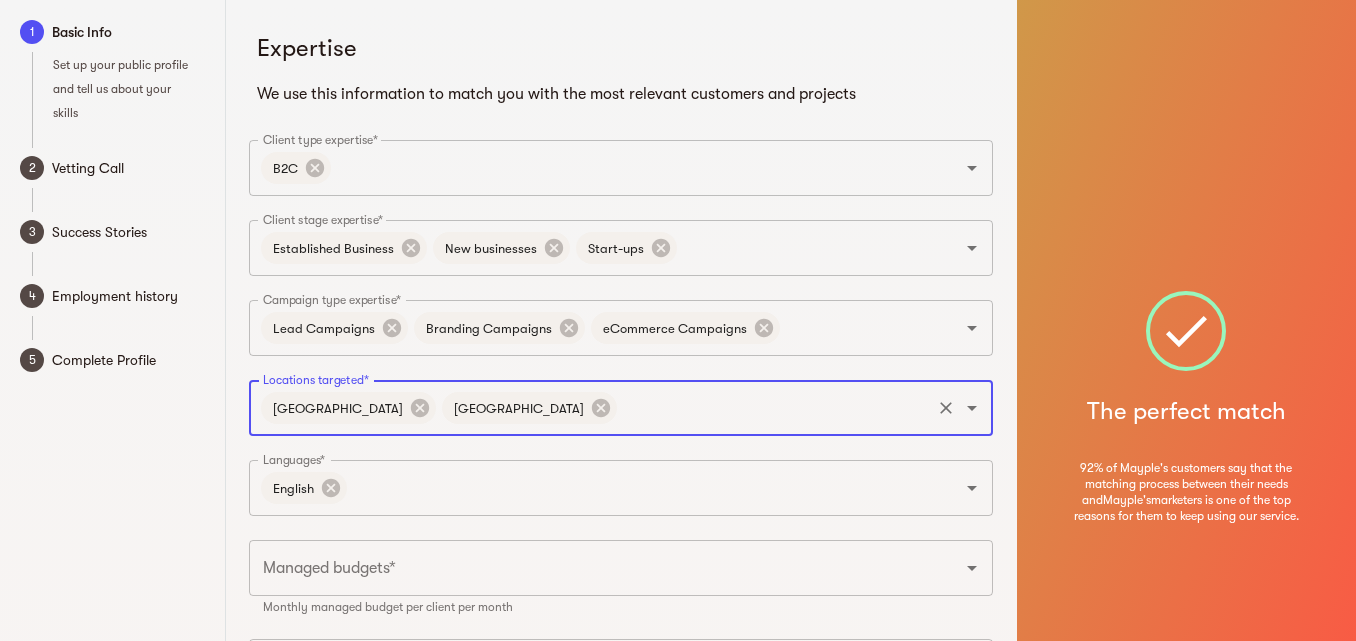 click on "Locations targeted*" at bounding box center [774, 408] 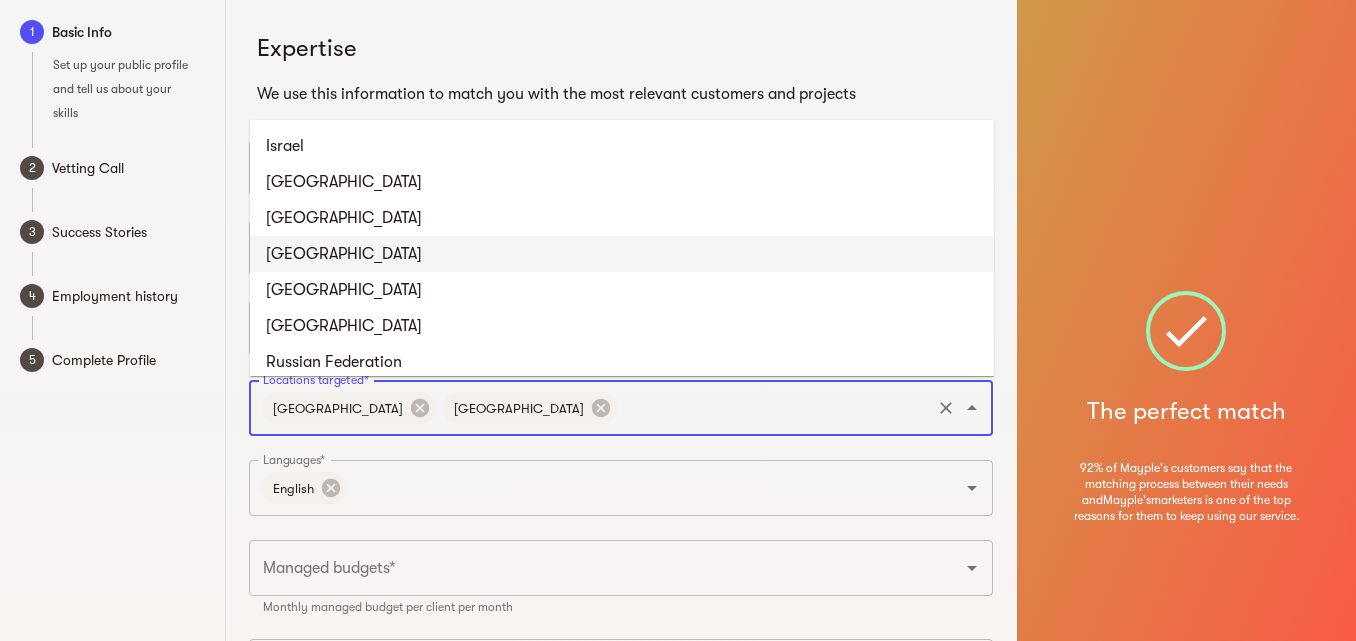 click on "[GEOGRAPHIC_DATA]" at bounding box center (622, 254) 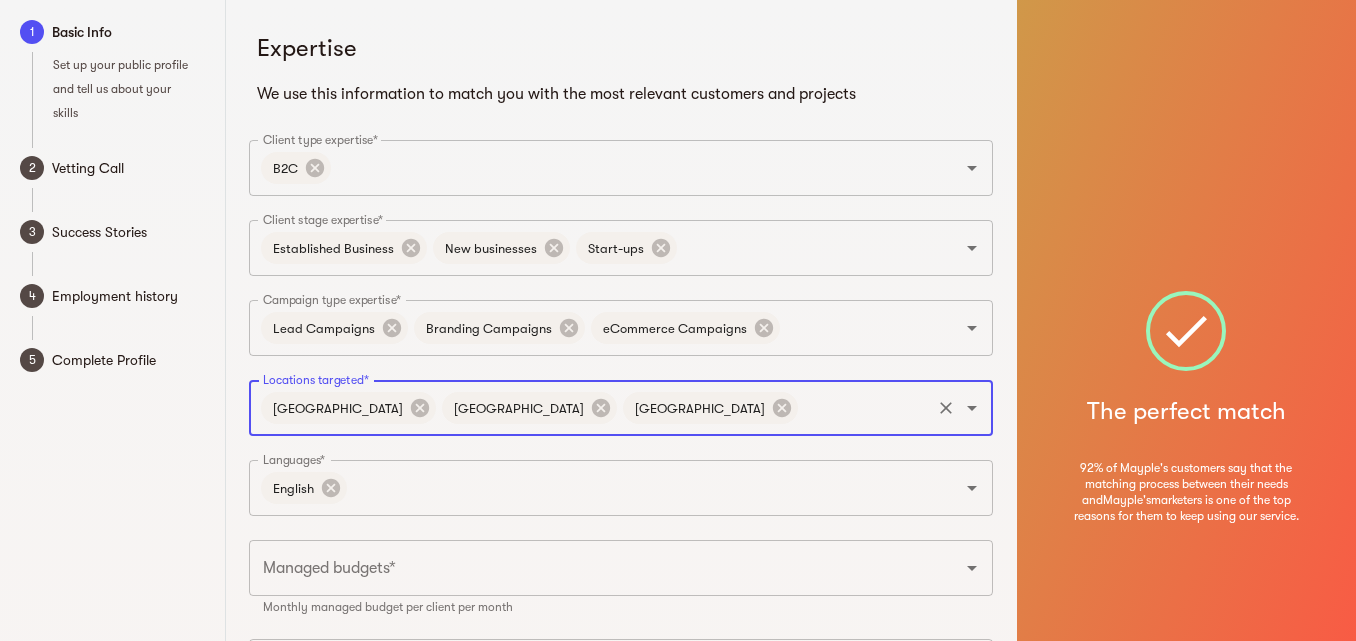 click on "Locations targeted*" at bounding box center (864, 408) 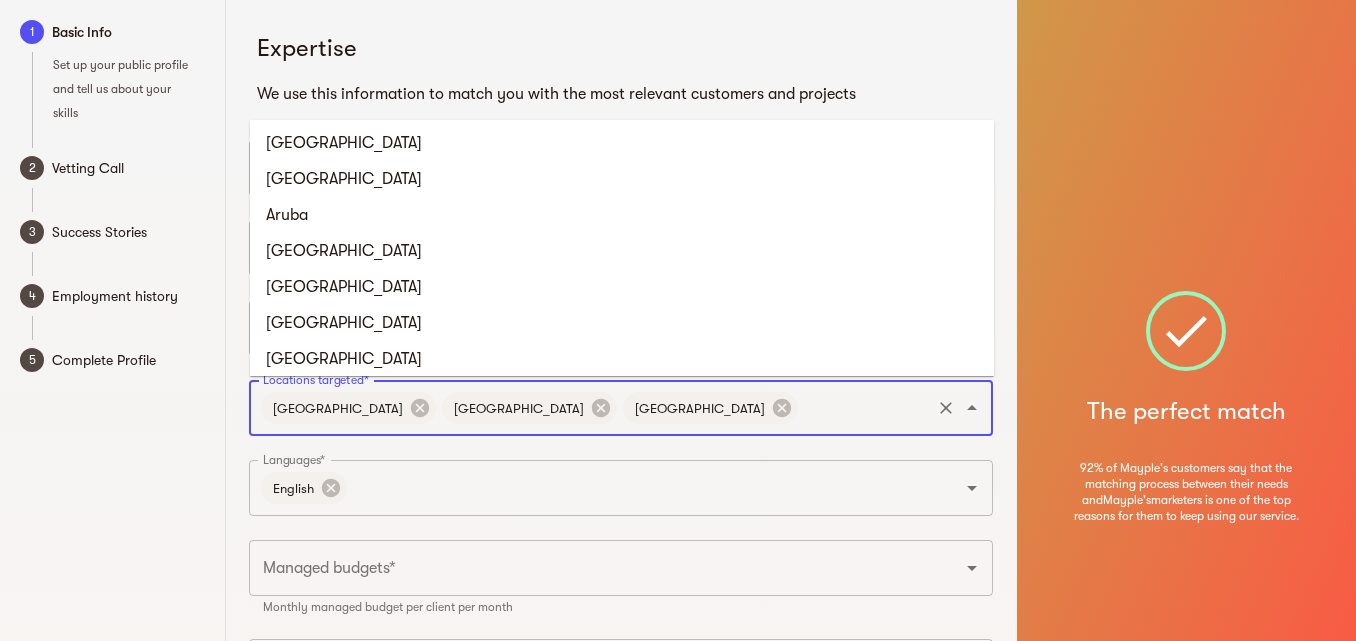 scroll, scrollTop: 623, scrollLeft: 0, axis: vertical 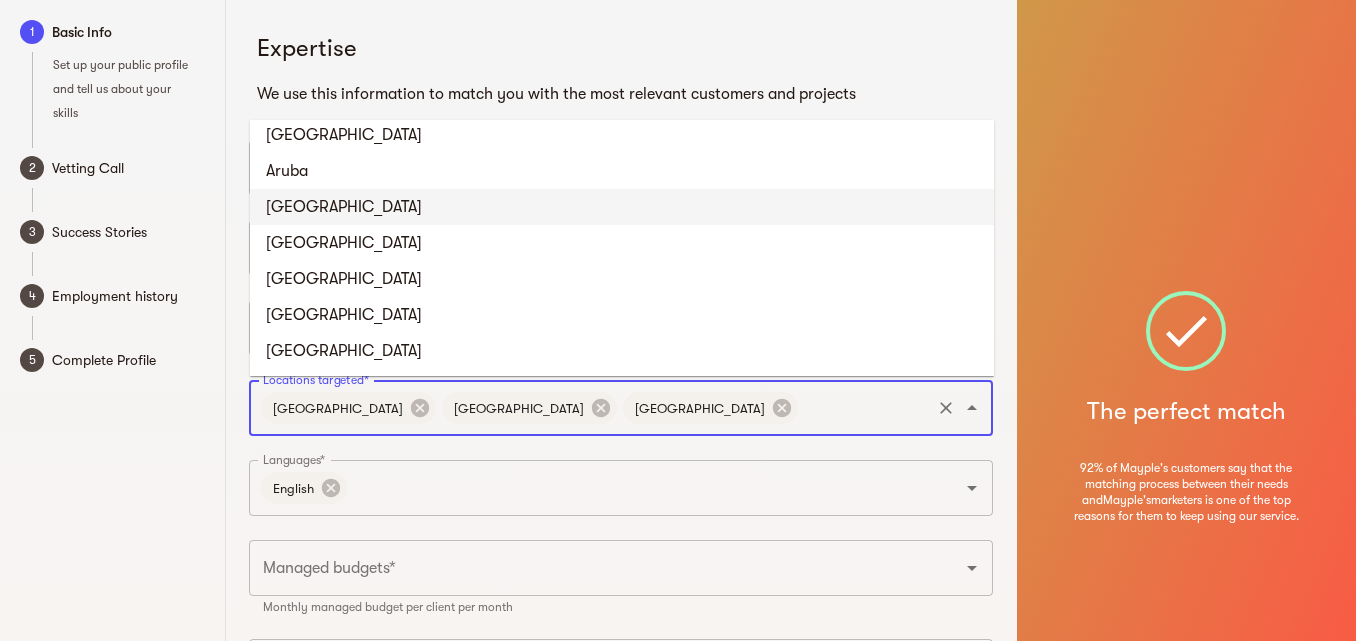 click on "Australia" at bounding box center (622, 207) 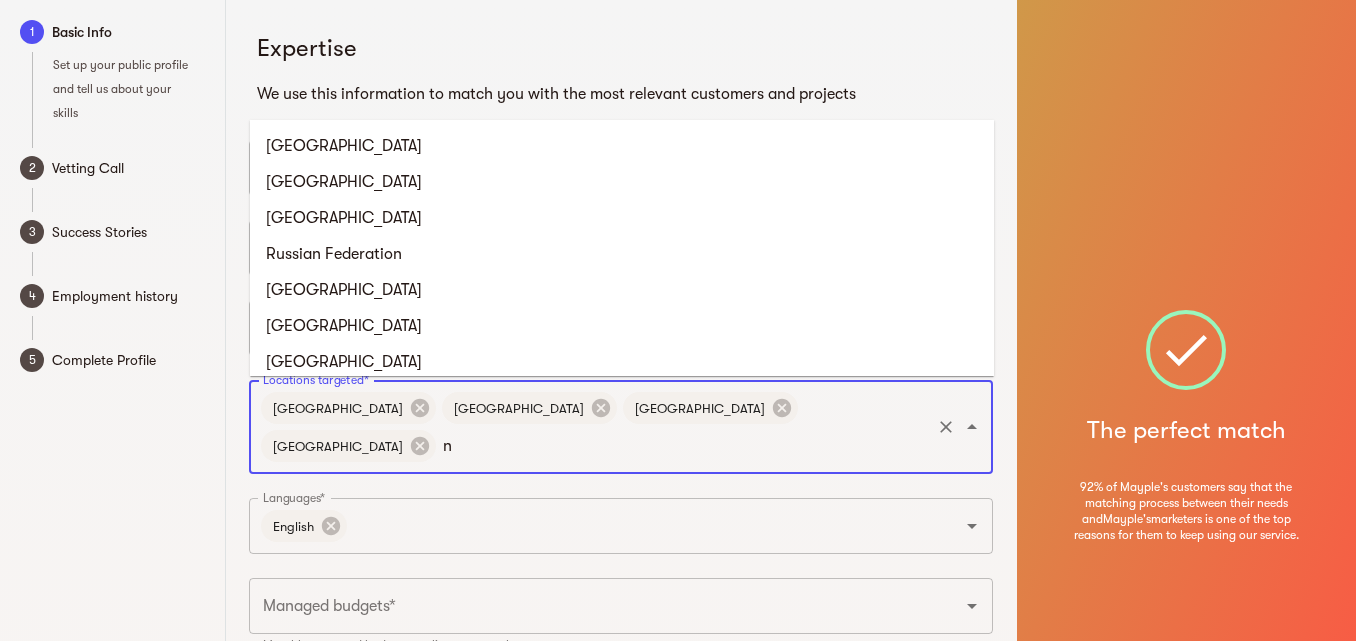 scroll, scrollTop: 476, scrollLeft: 0, axis: vertical 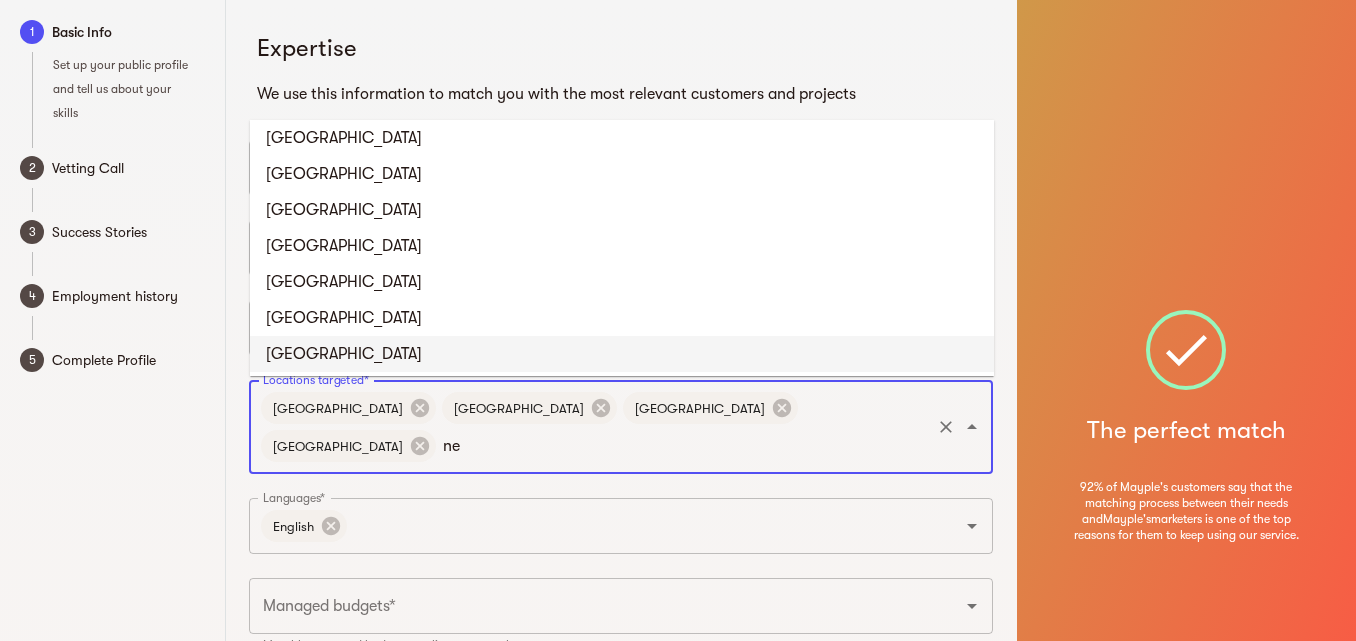 type on "new" 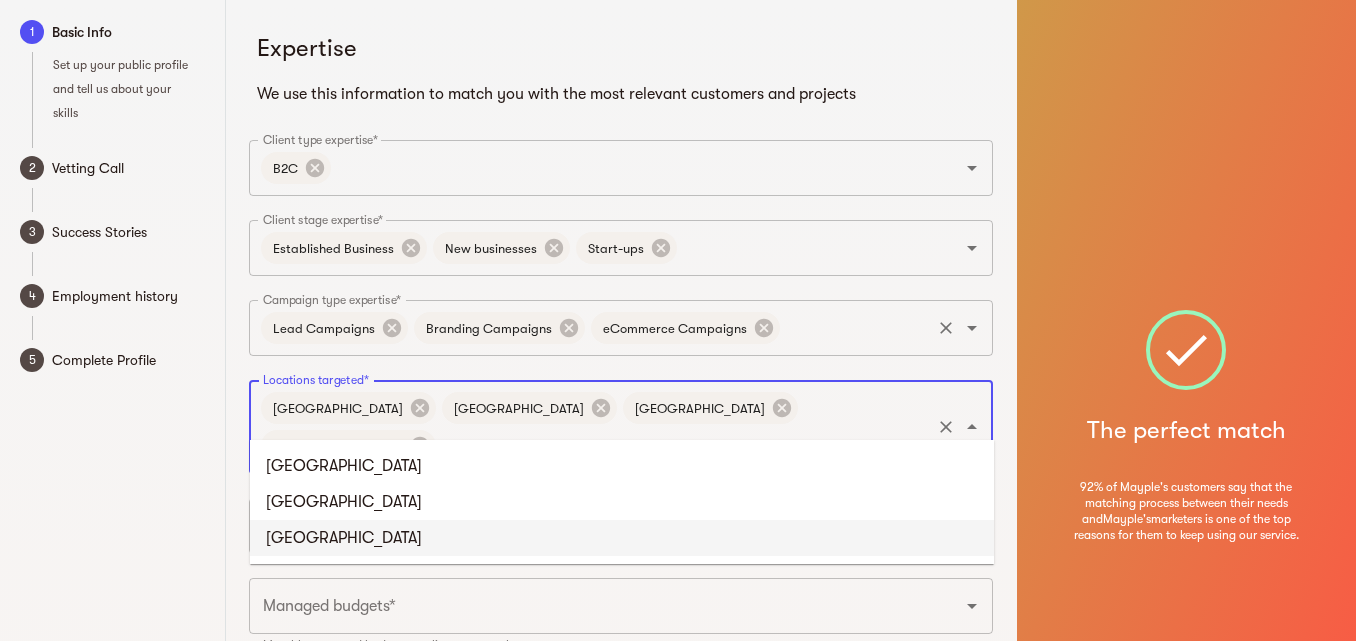 scroll, scrollTop: 0, scrollLeft: 0, axis: both 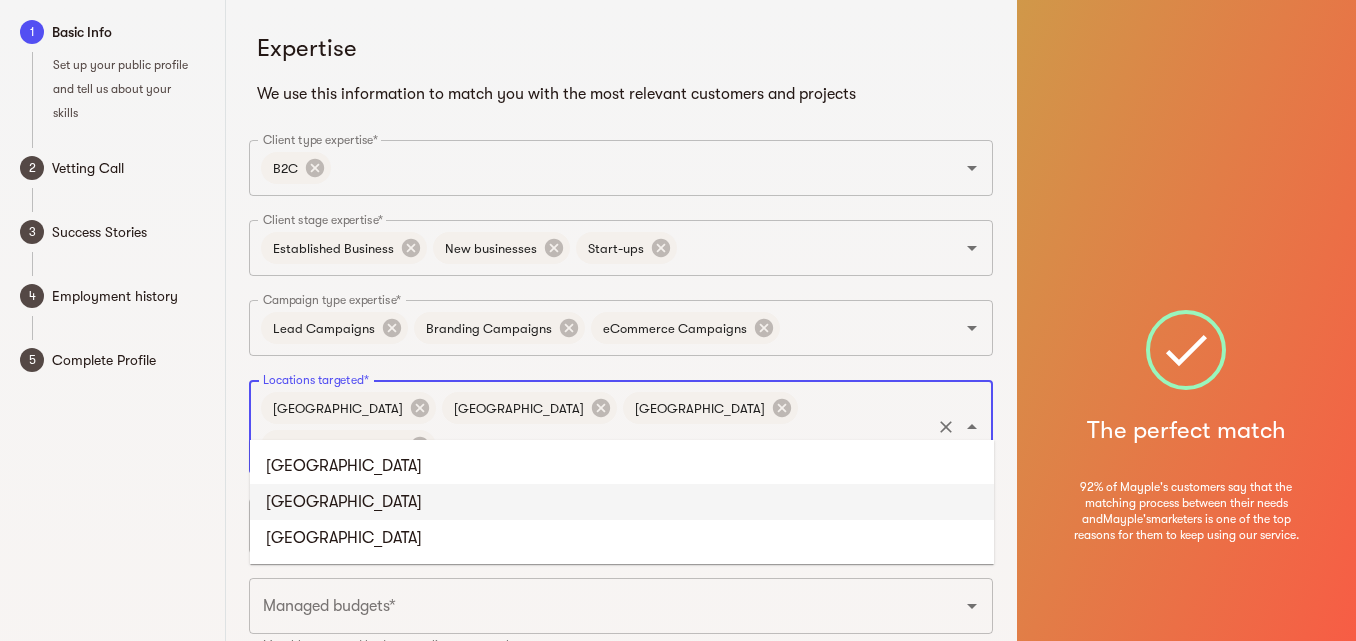 click on "New Zealand" at bounding box center (622, 502) 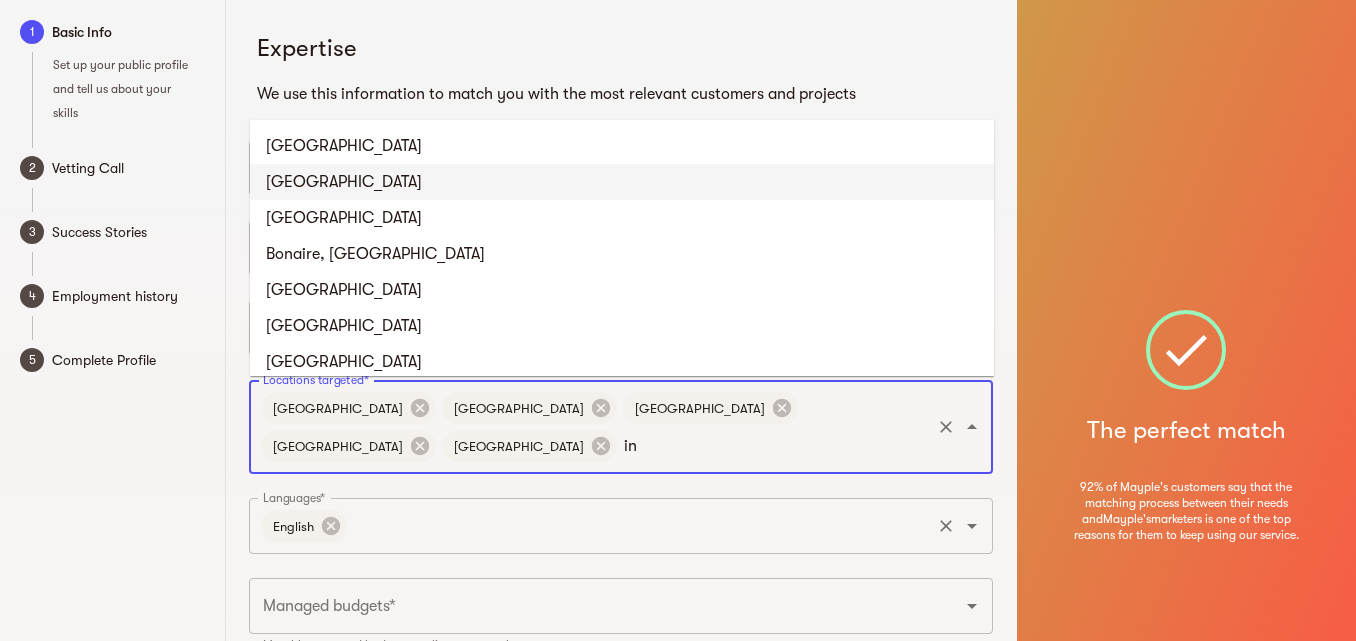 type on "ind" 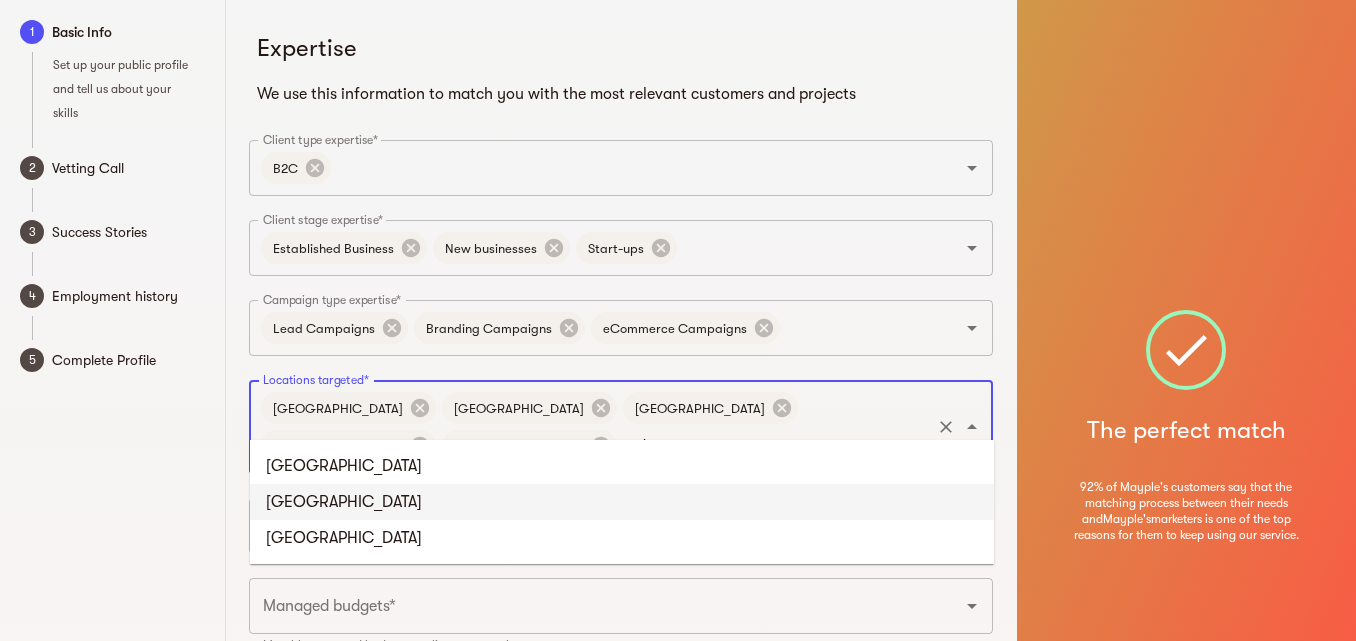 click on "India" at bounding box center (622, 502) 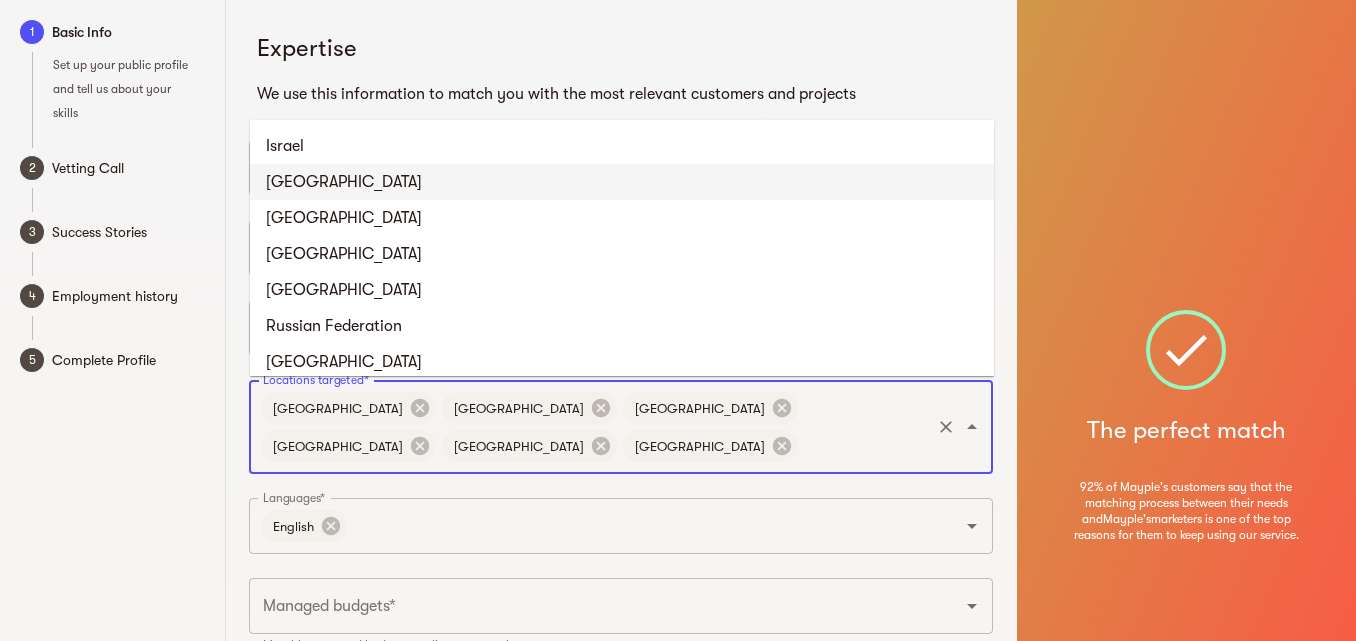 click on "Locations targeted*" at bounding box center (864, 446) 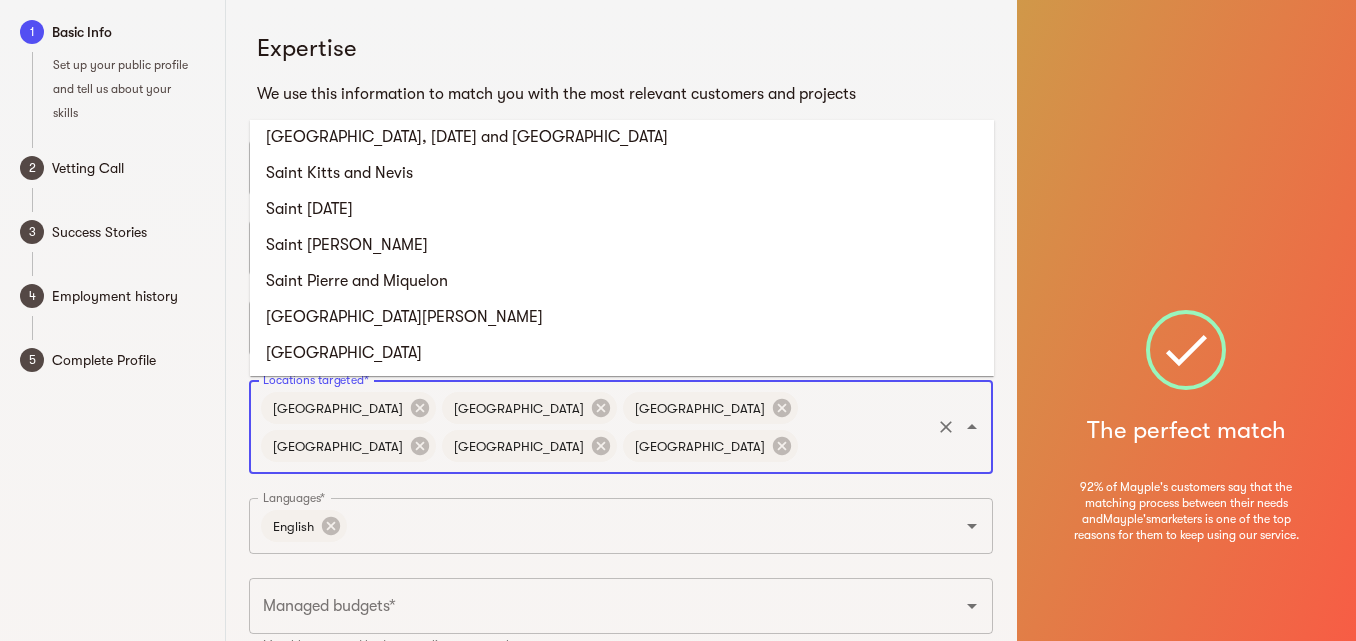 scroll, scrollTop: 6527, scrollLeft: 0, axis: vertical 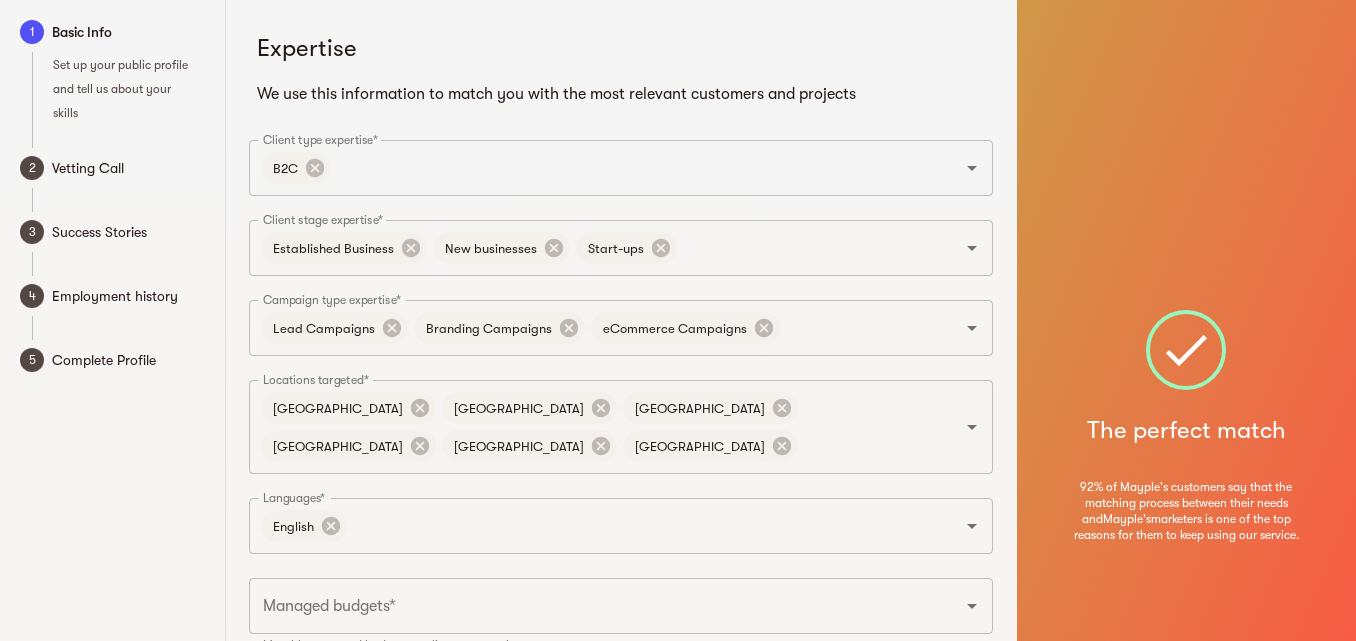 click on "1 Basic Info Set up your public profile and tell us about your skills 2 Vetting Call 3 Success Stories 4 Employment history 5 Complete Profile" at bounding box center [113, 426] 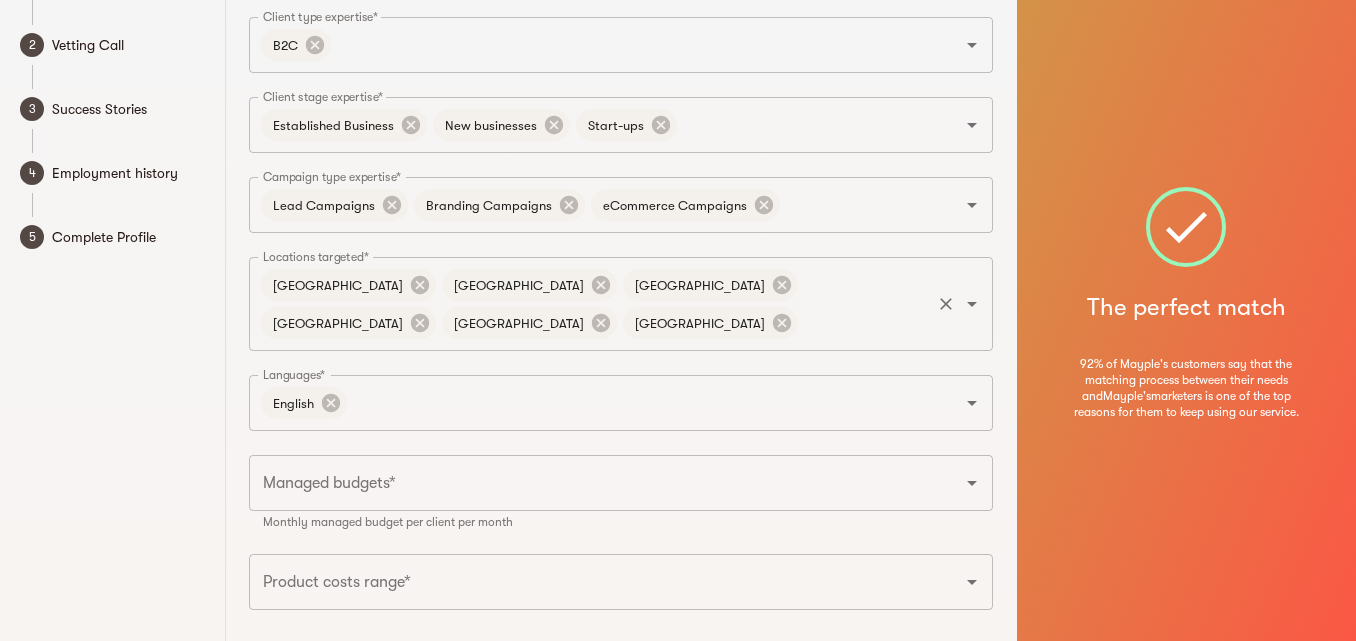 scroll, scrollTop: 236, scrollLeft: 0, axis: vertical 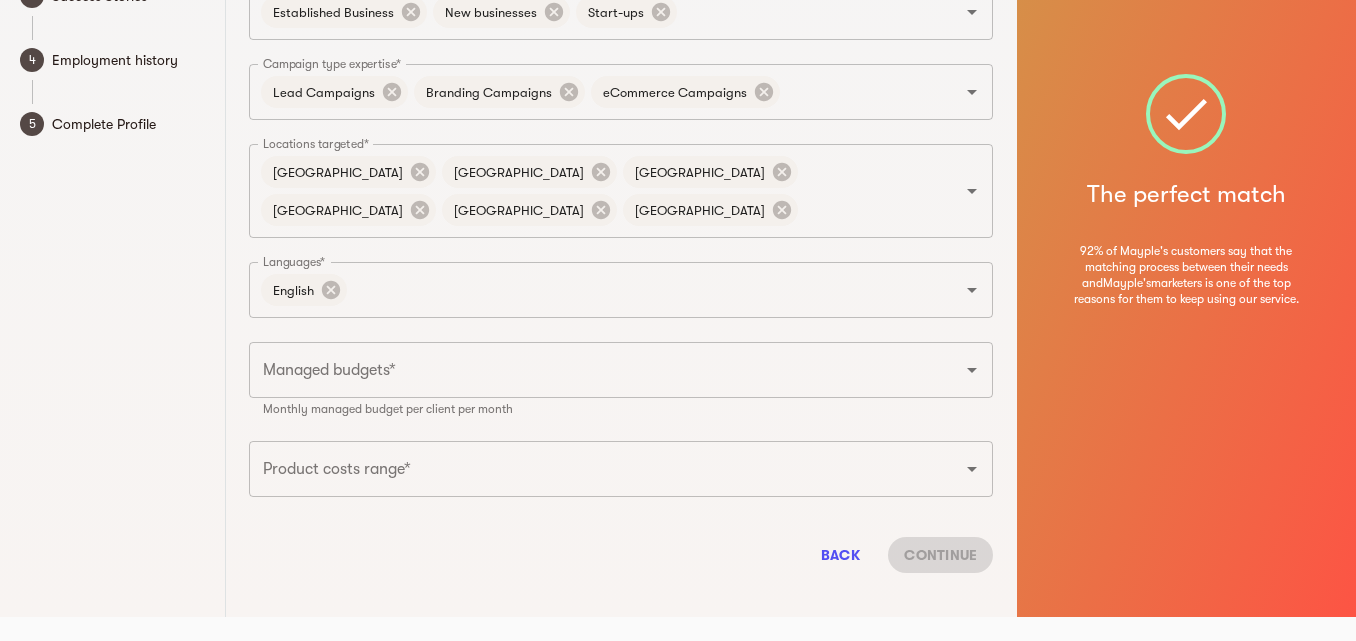 click on "Managed budgets*" at bounding box center (593, 370) 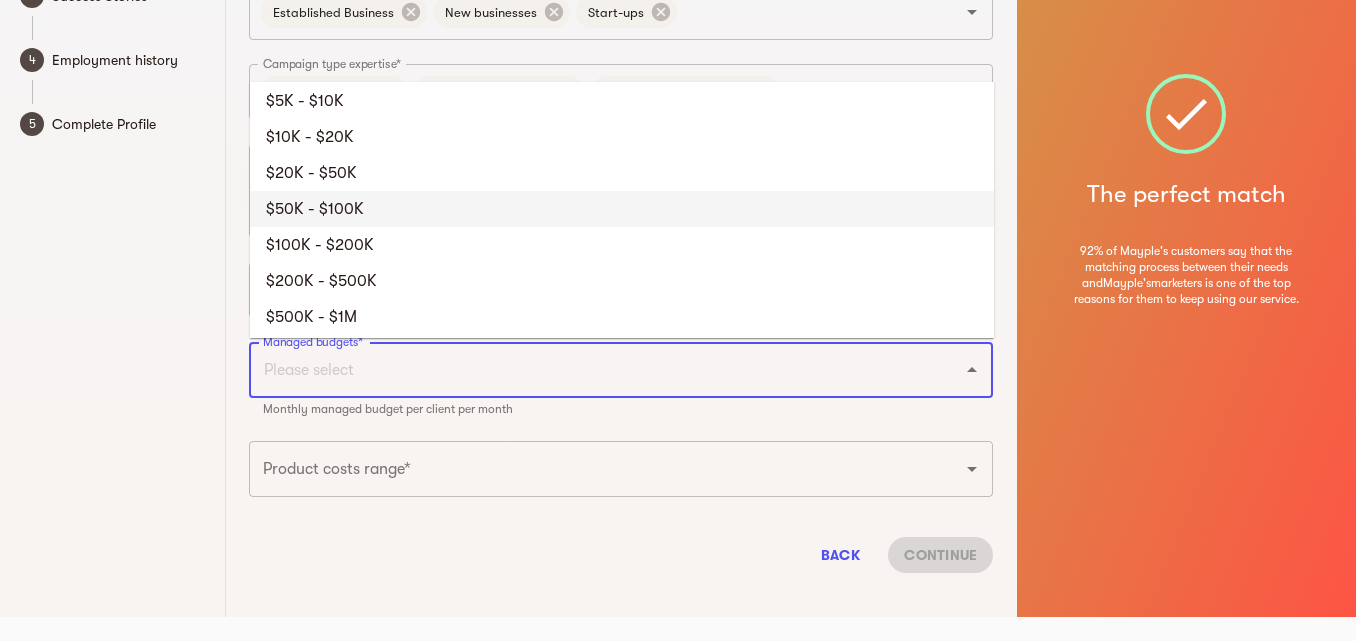 scroll, scrollTop: 120, scrollLeft: 0, axis: vertical 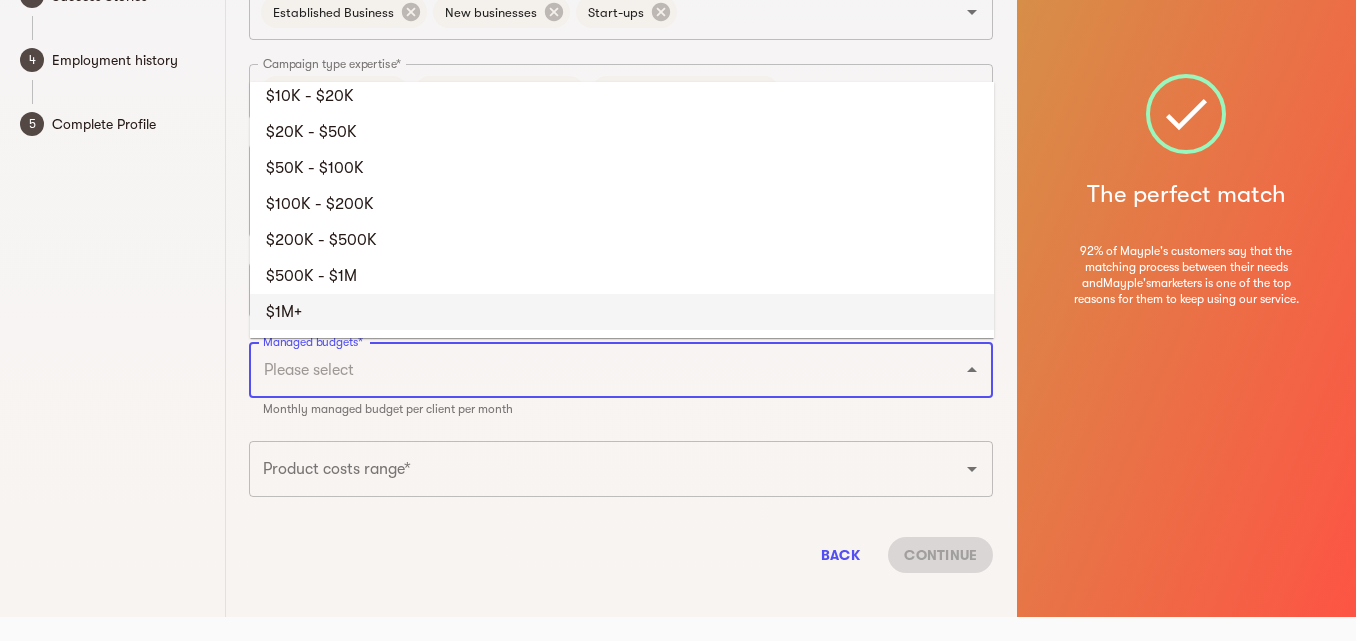 click on "$1M+" at bounding box center [622, 312] 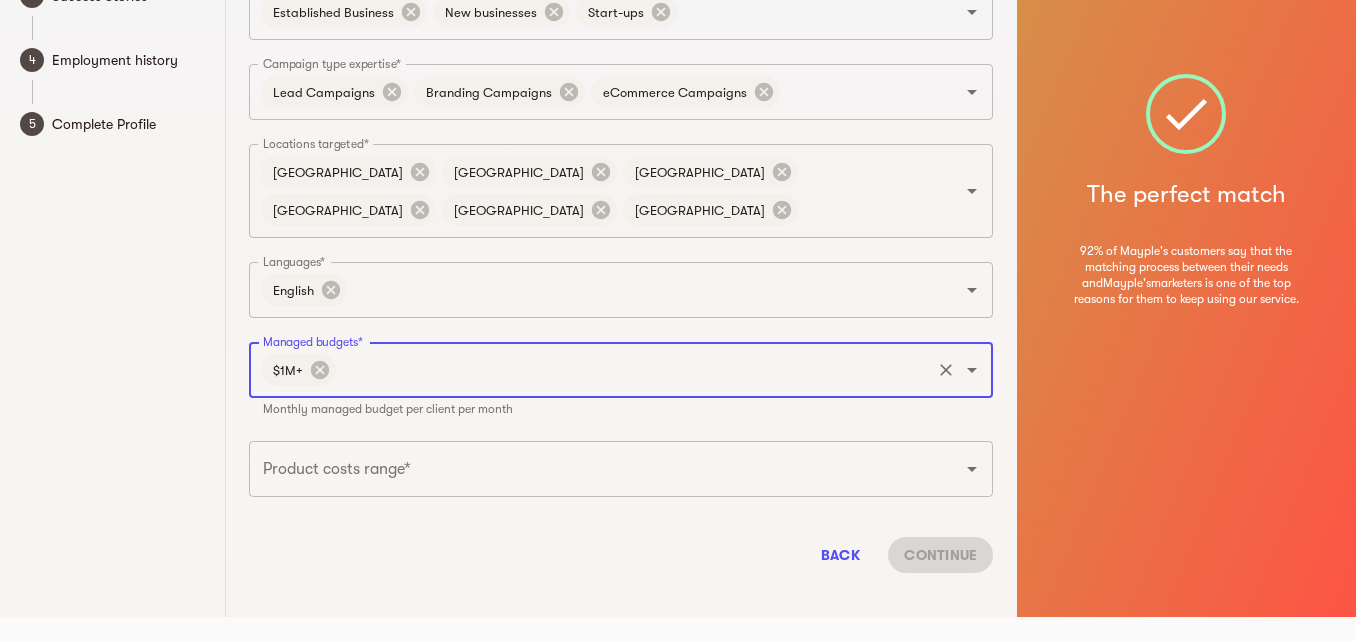 click on "Product costs range*" at bounding box center [593, 469] 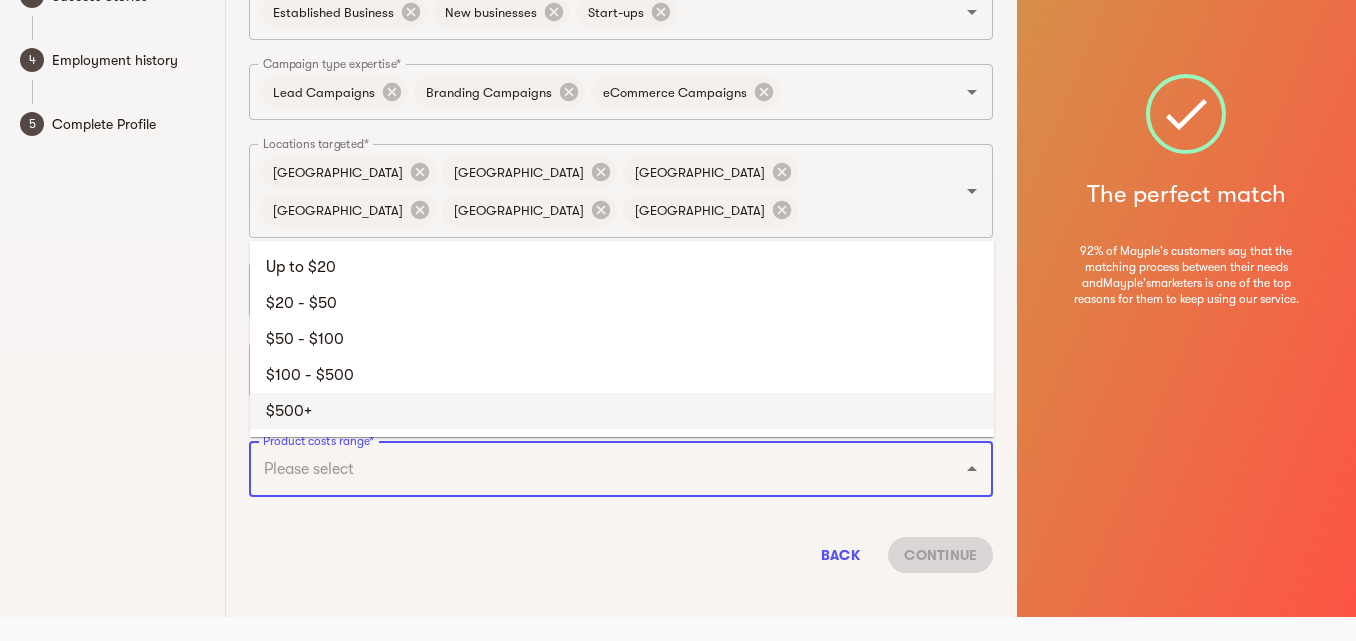 click on "$500+" at bounding box center (622, 411) 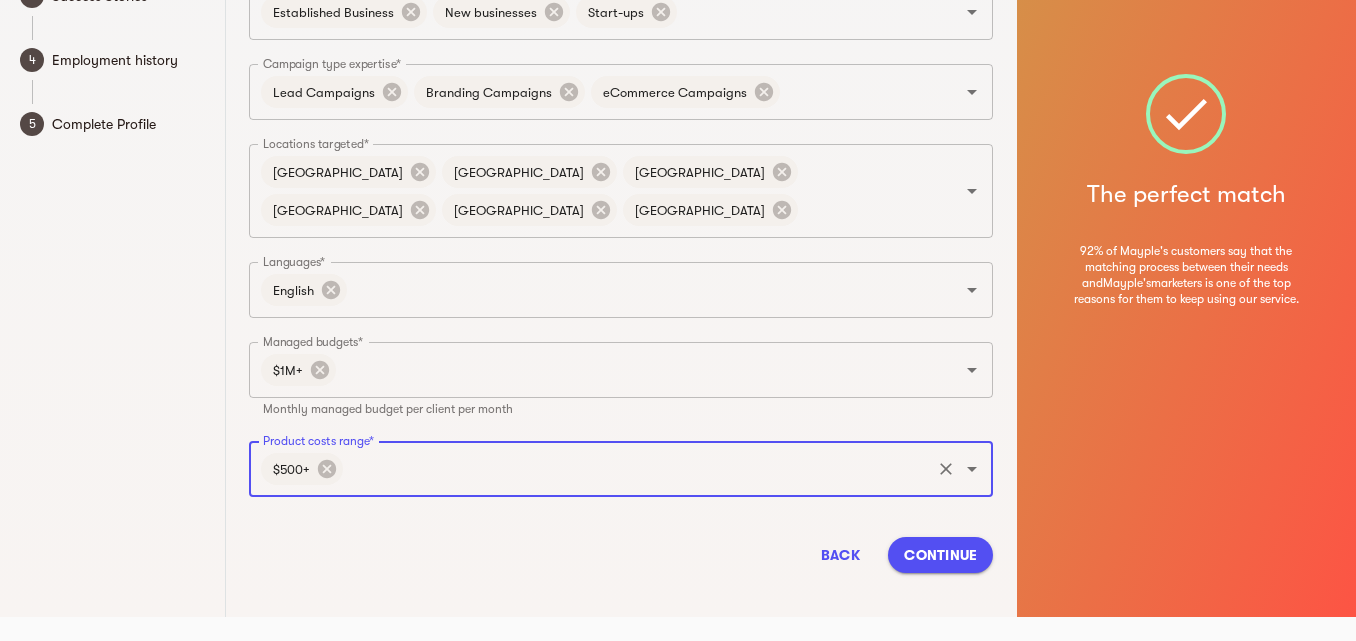 click on "1 Basic Info Set up your public profile and tell us about your skills 2 Vetting Call 3 Success Stories 4 Employment history 5 Complete Profile" at bounding box center [113, 190] 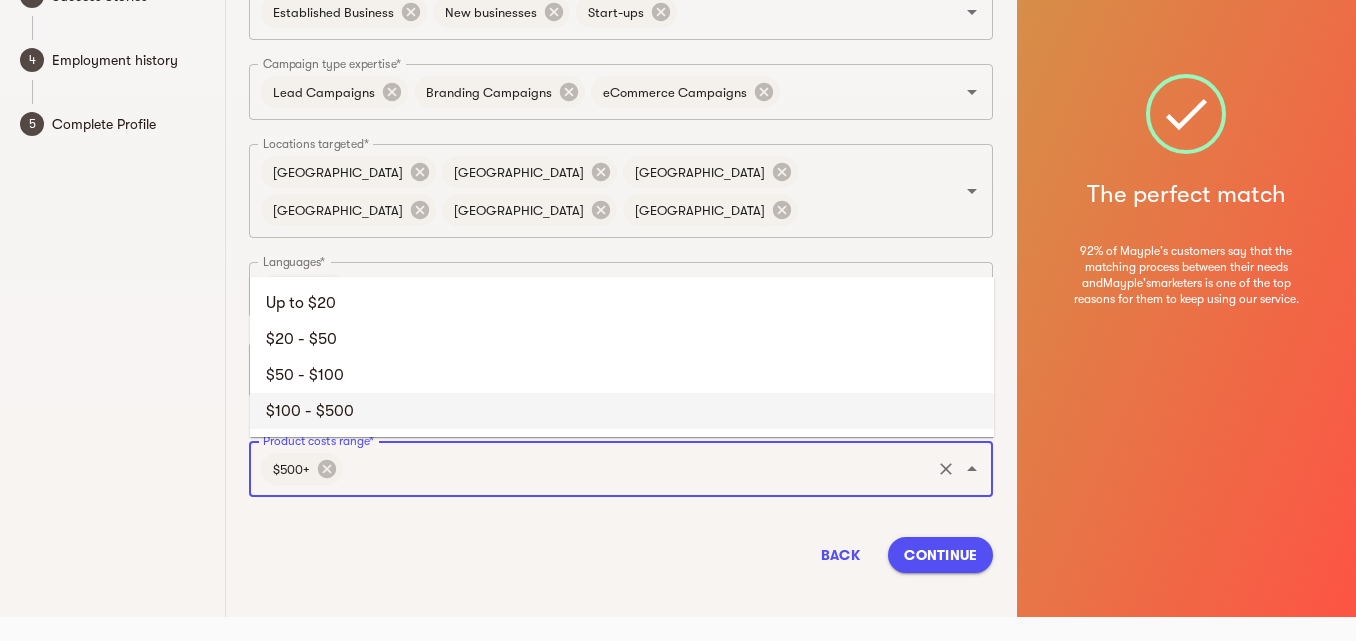 click on "Product costs range*" at bounding box center (637, 469) 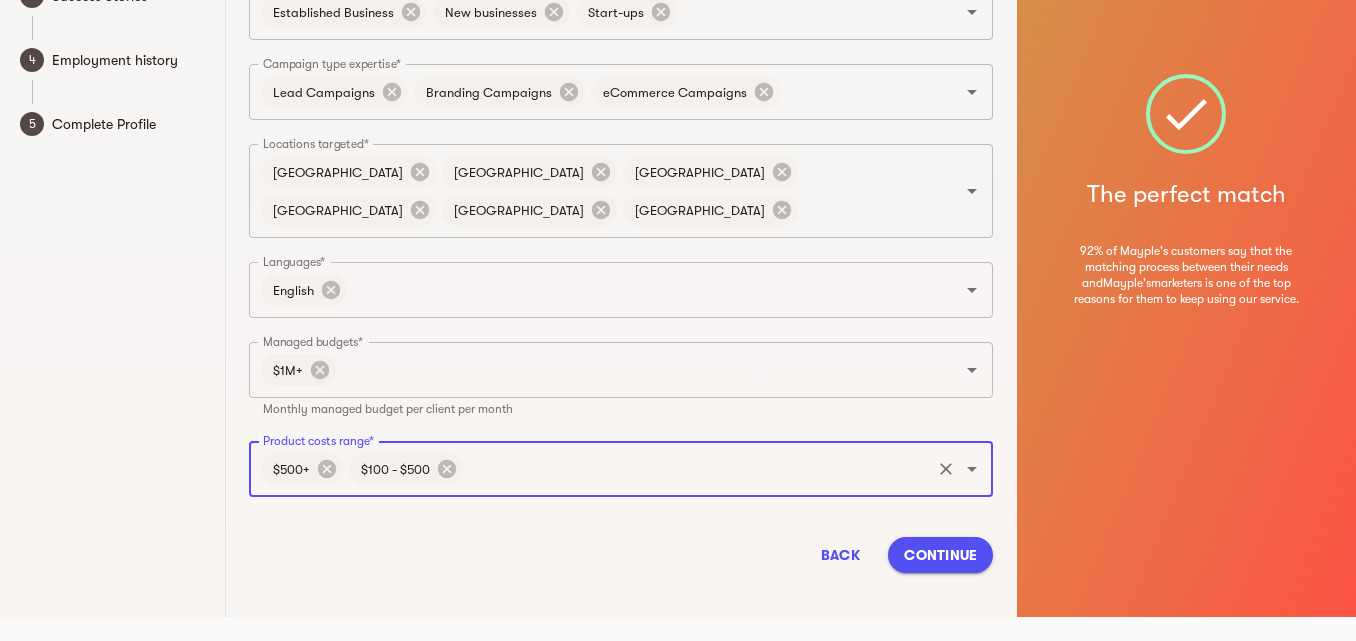click on "Product costs range*" at bounding box center (697, 469) 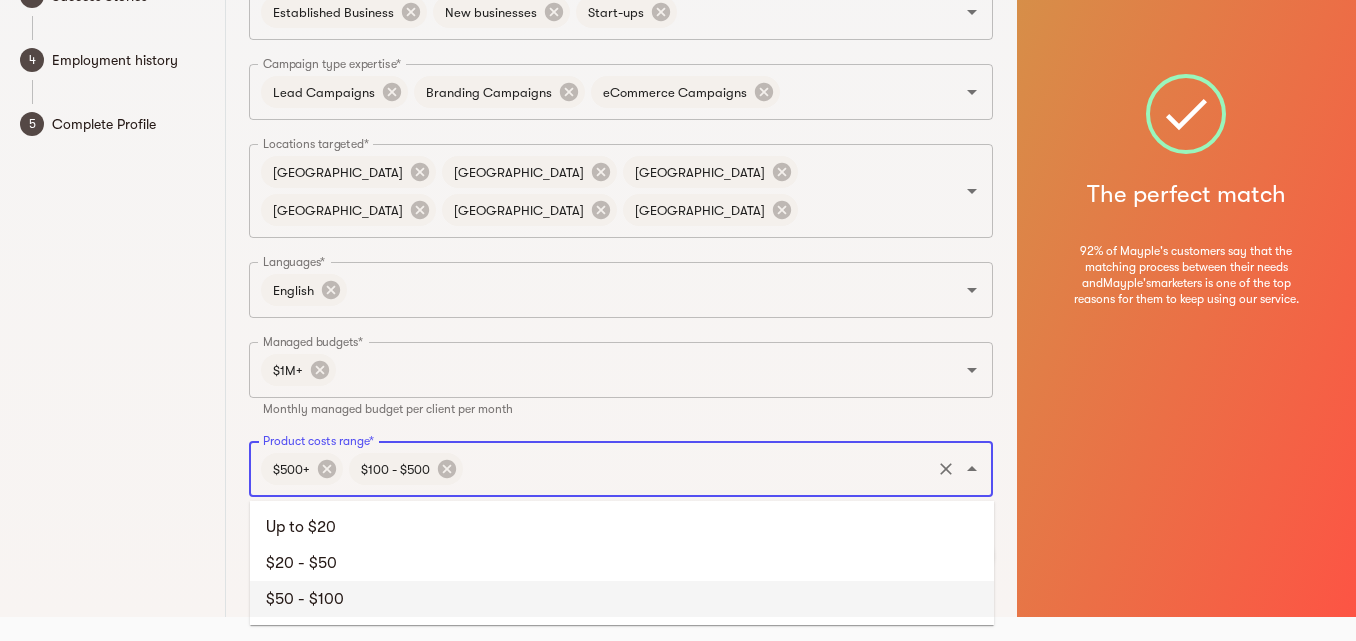 click on "$50 - $100" at bounding box center (622, 599) 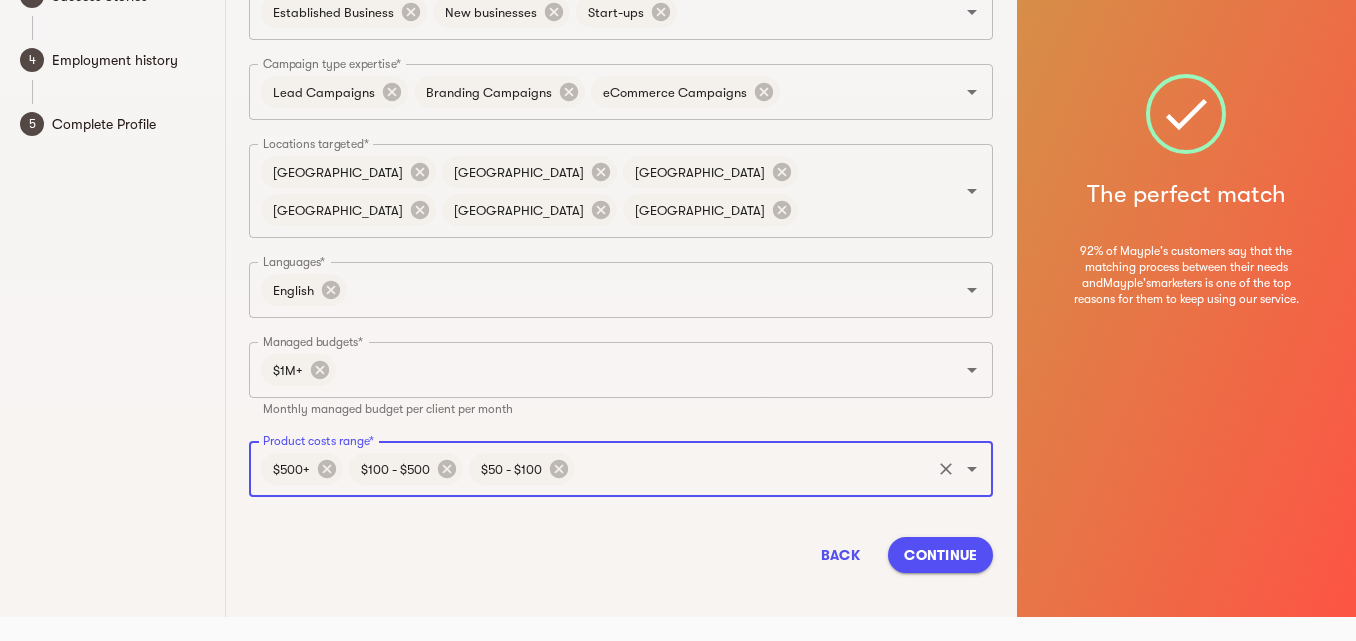 click on "Product costs range*" at bounding box center (753, 469) 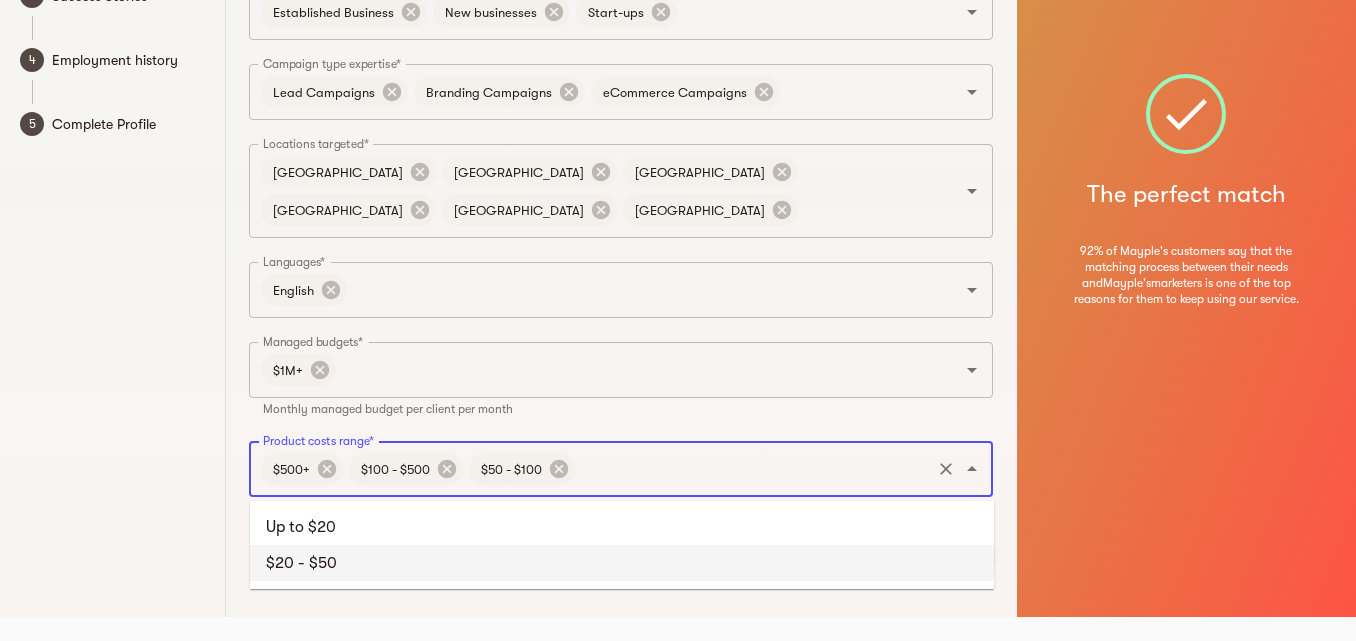 click on "$20 - $50" at bounding box center (622, 563) 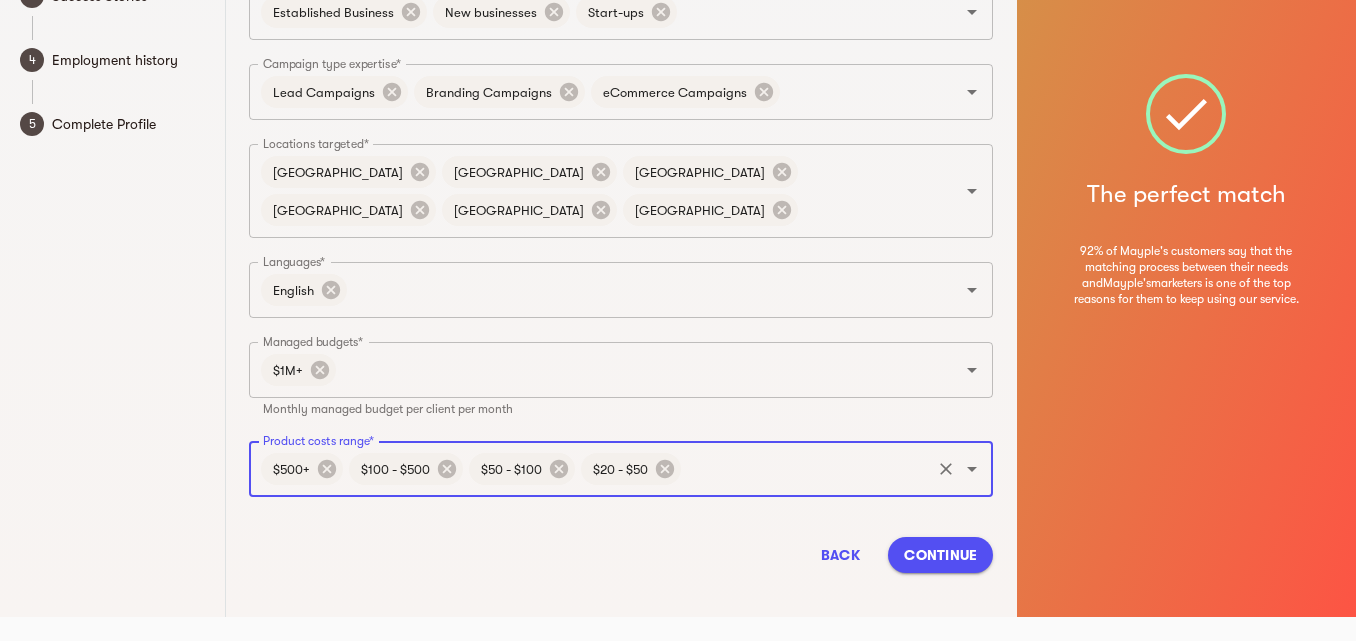 click on "1 Basic Info Set up your public profile and tell us about your skills 2 Vetting Call 3 Success Stories 4 Employment history 5 Complete Profile" at bounding box center (113, 190) 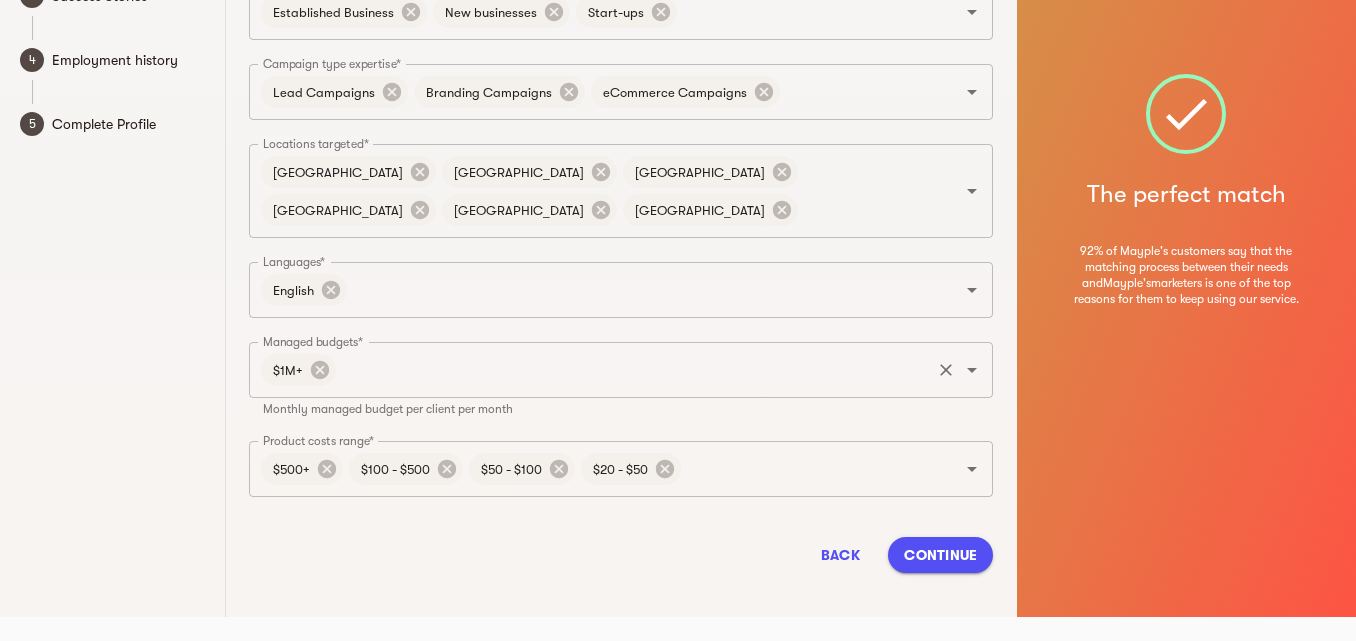 click on "Managed budgets*" at bounding box center [633, 370] 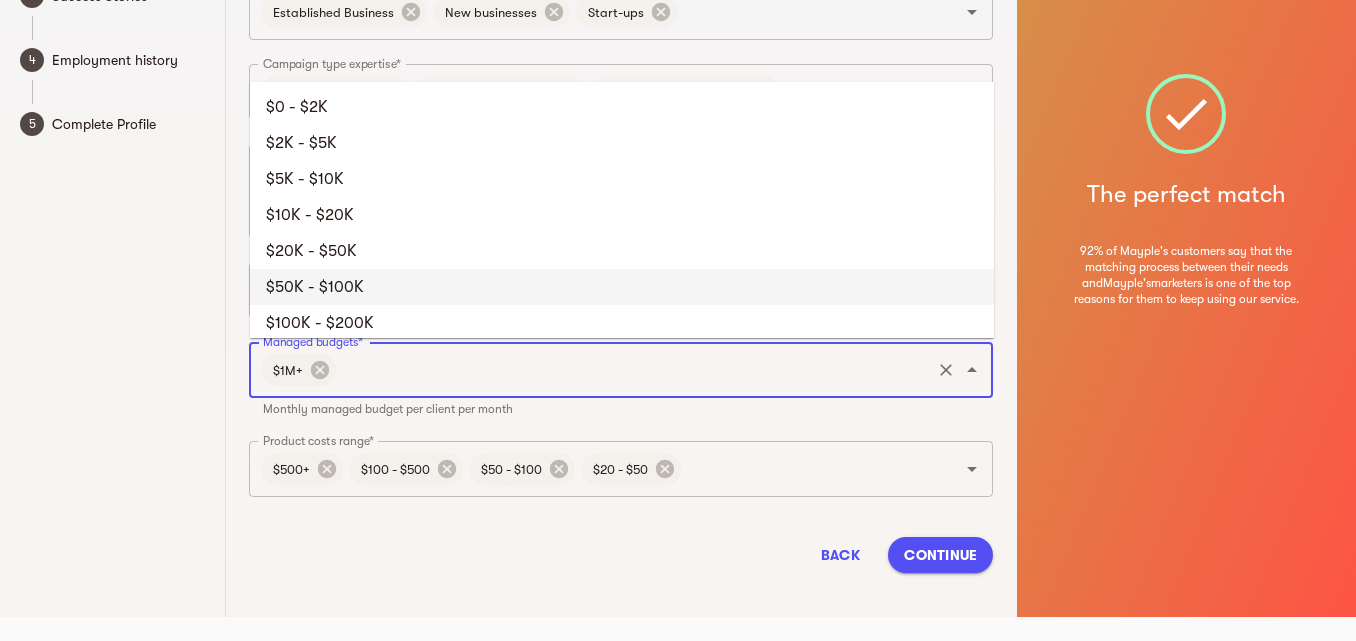 scroll, scrollTop: 0, scrollLeft: 0, axis: both 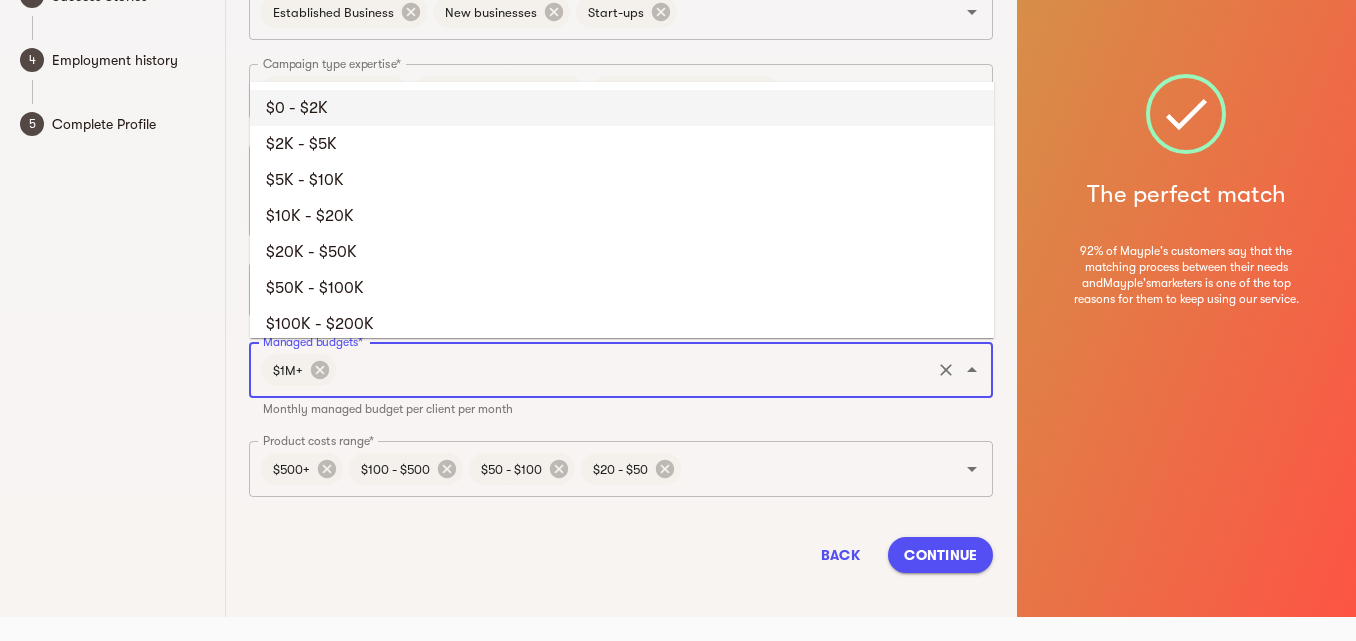 click on "$0 - $2K" at bounding box center (622, 108) 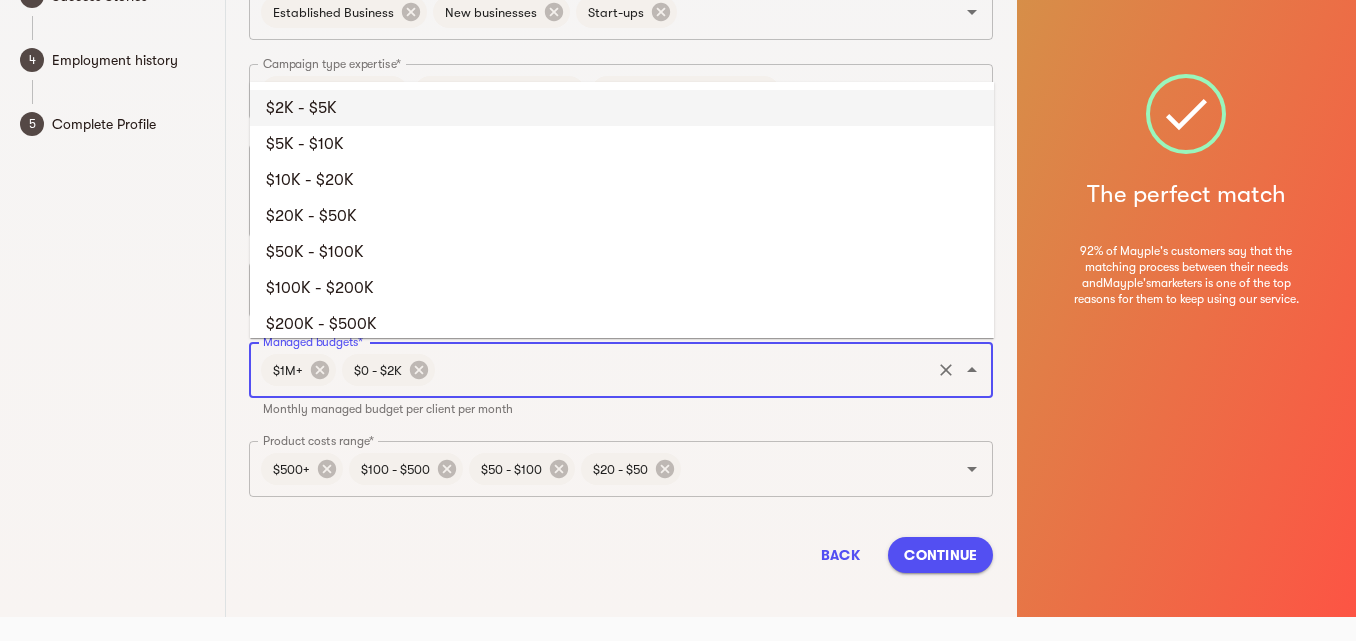 click on "Managed budgets*" at bounding box center [683, 370] 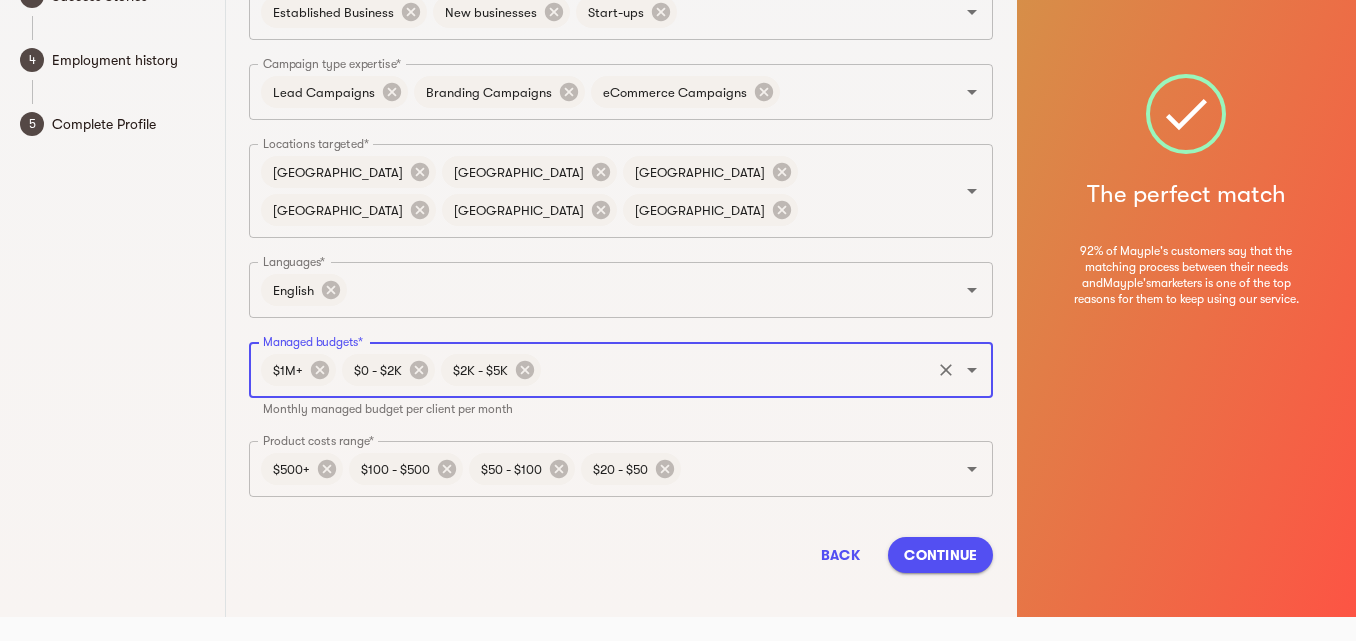 click on "Managed budgets*" at bounding box center [736, 370] 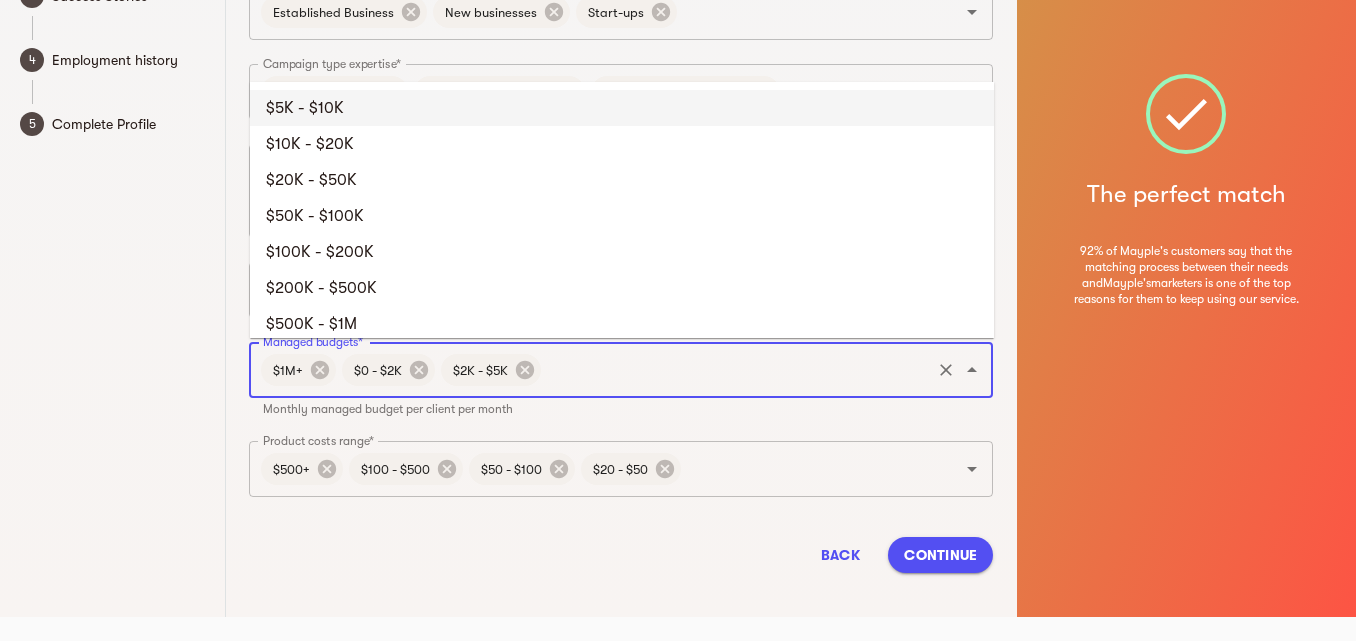 click on "$5K - $10K" at bounding box center (622, 108) 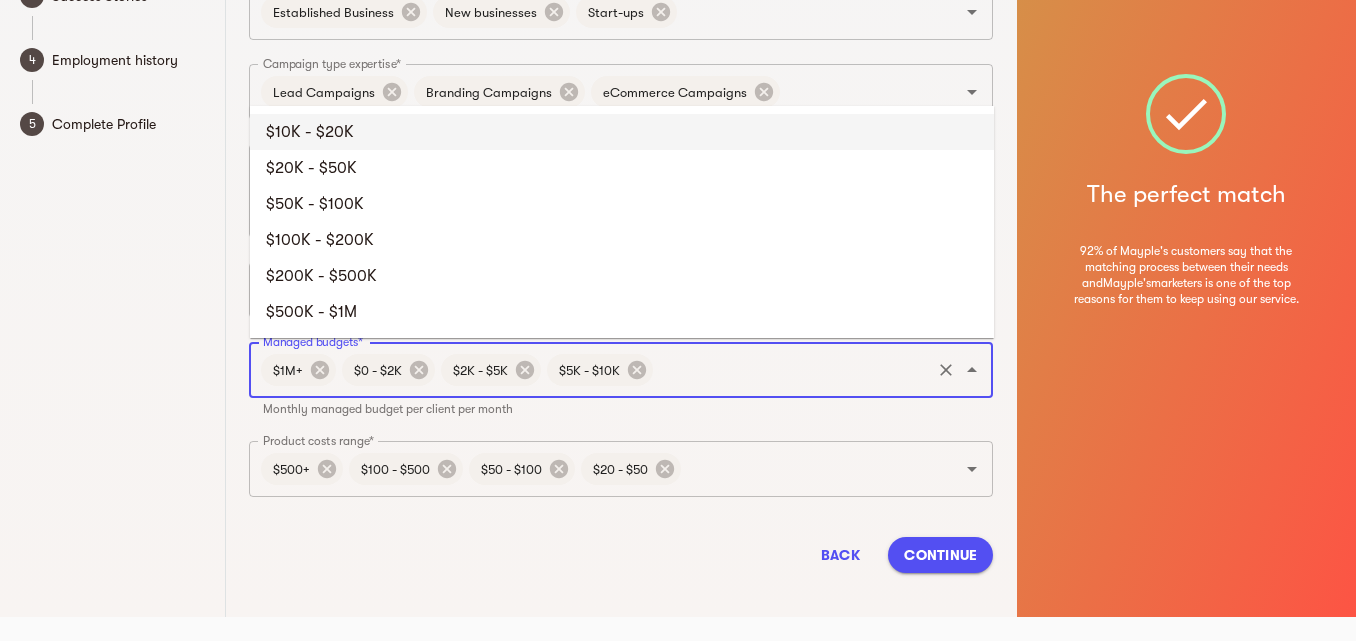 click on "Managed budgets*" at bounding box center [792, 370] 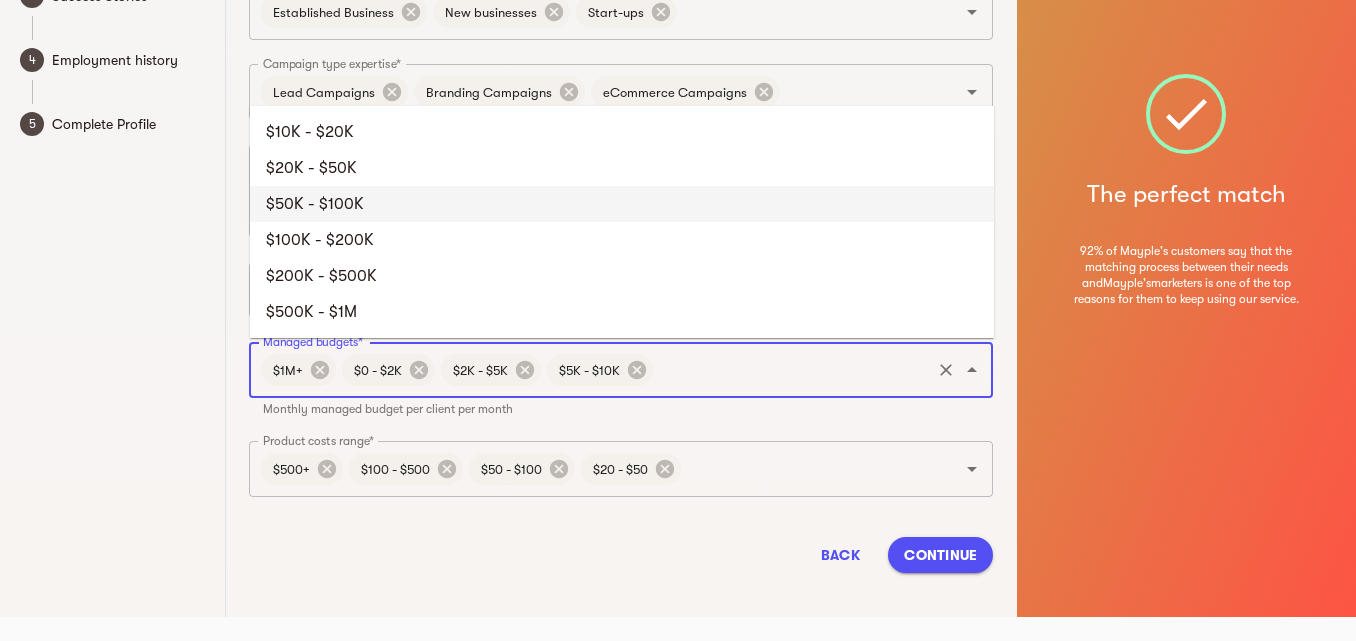 click on "1 Basic Info Set up your public profile and tell us about your skills 2 Vetting Call 3 Success Stories 4 Employment history 5 Complete Profile" at bounding box center [113, 190] 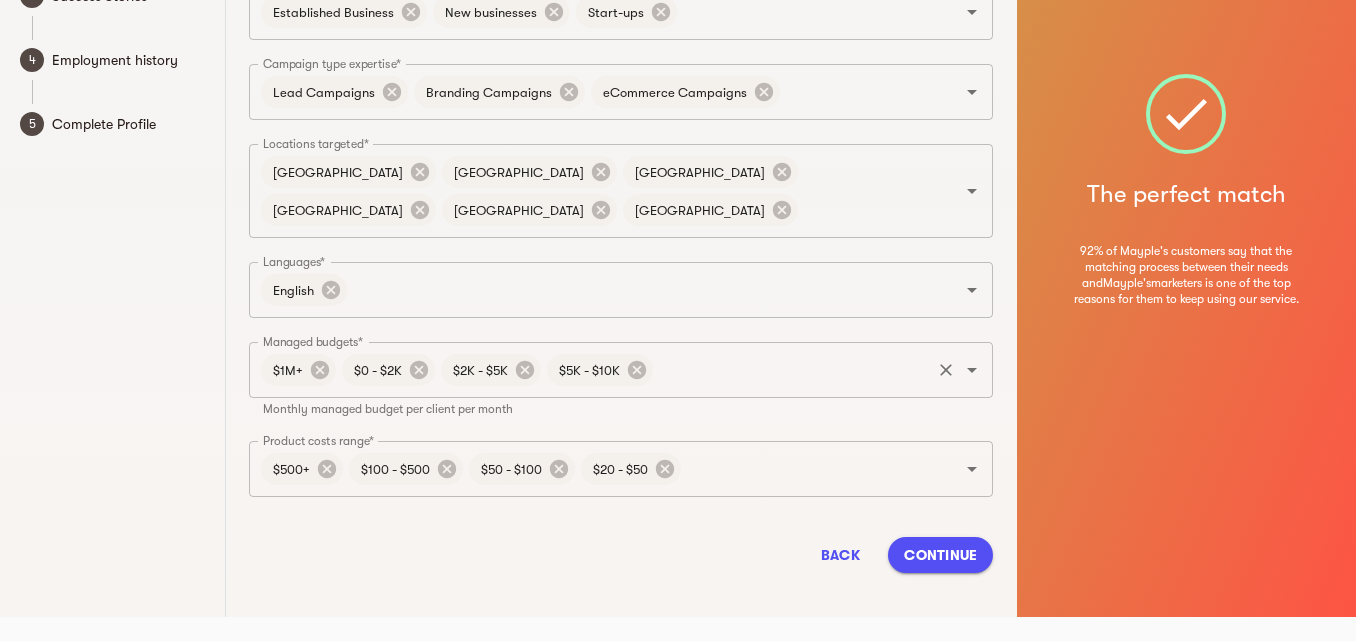 click on "Managed budgets*" at bounding box center [792, 370] 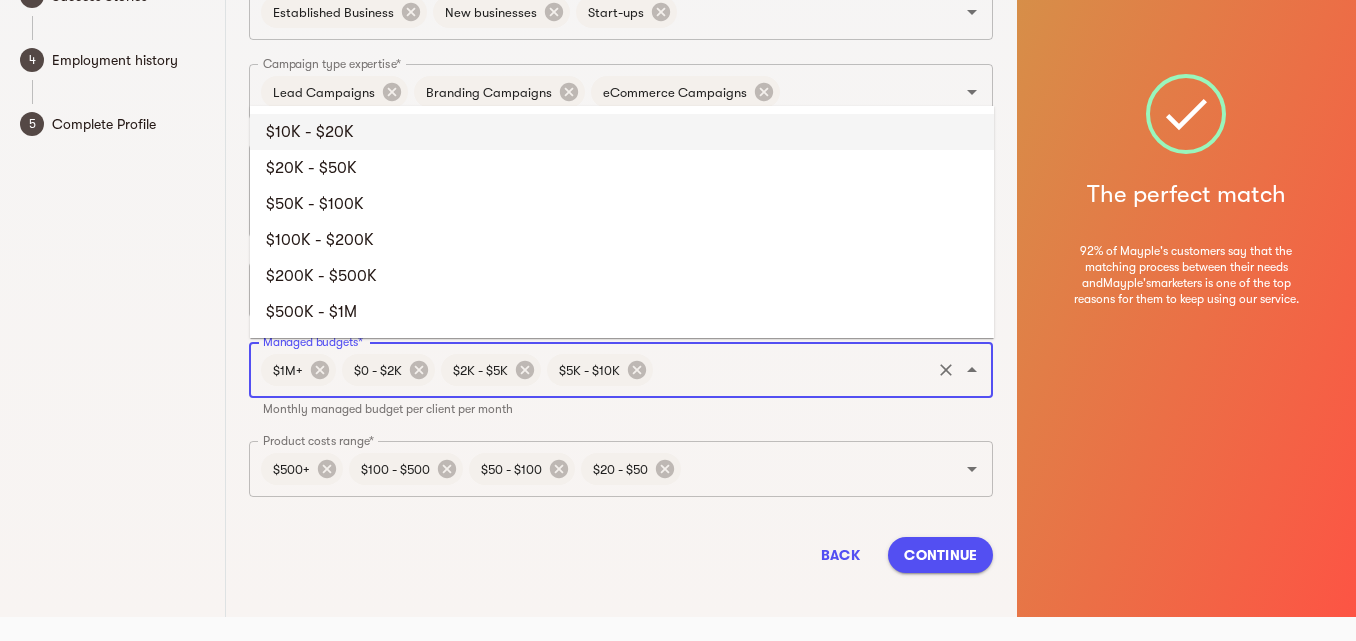 click on "$10K - $20K" at bounding box center (622, 132) 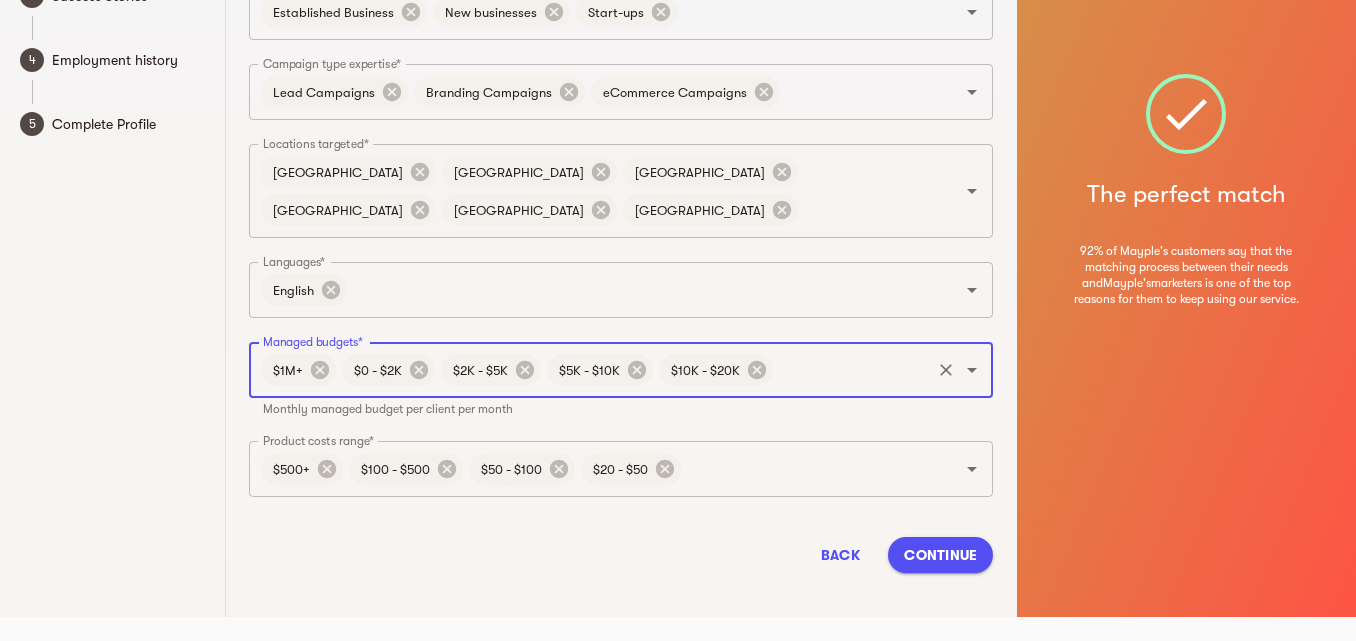 click on "Managed budgets*" at bounding box center (852, 370) 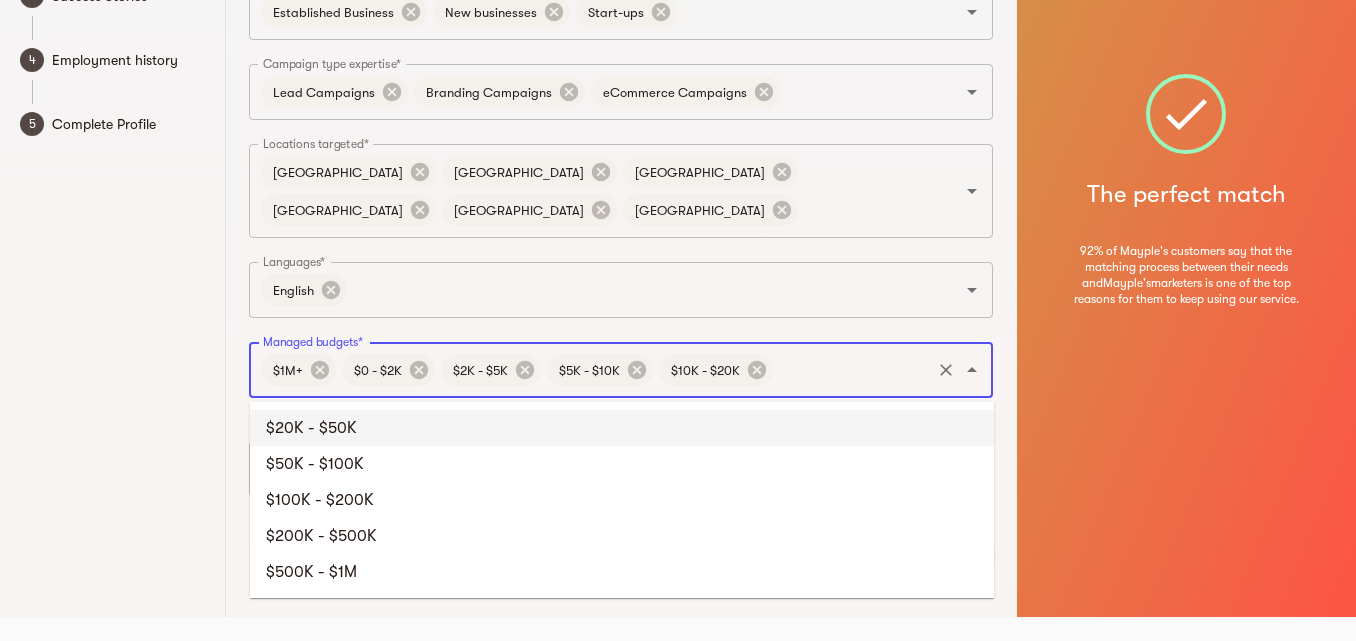 click on "$20K - $50K" at bounding box center [622, 428] 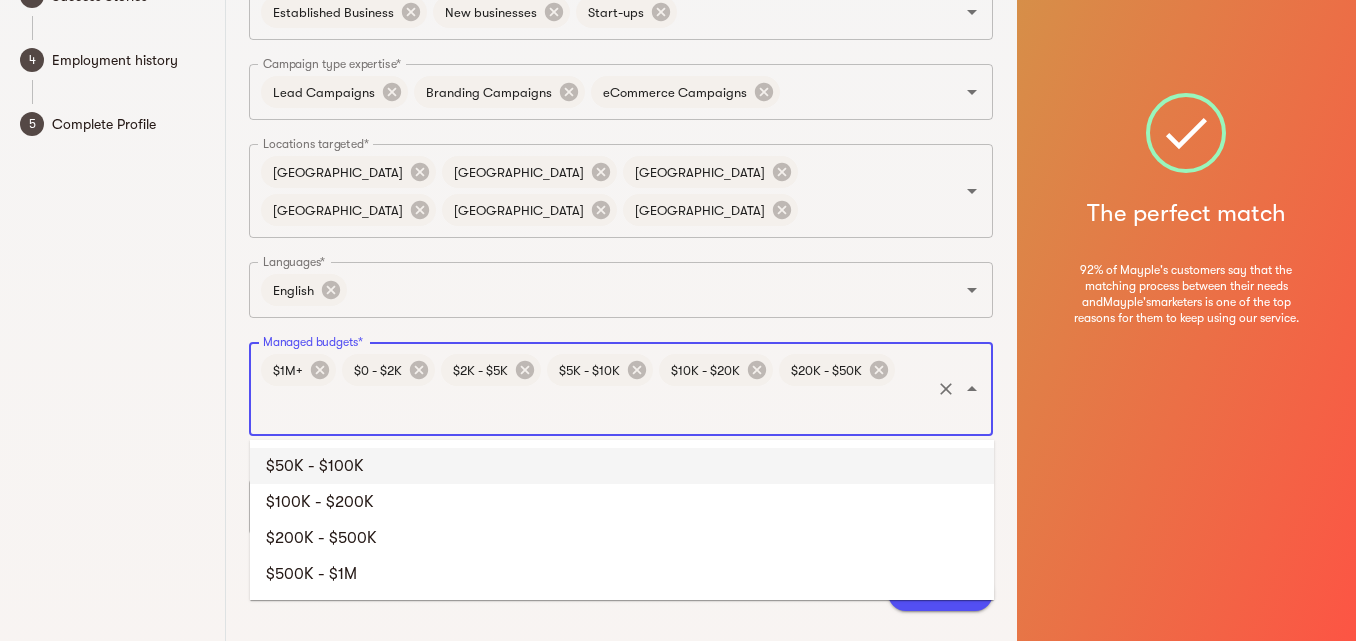 click on "Managed budgets*" at bounding box center [593, 408] 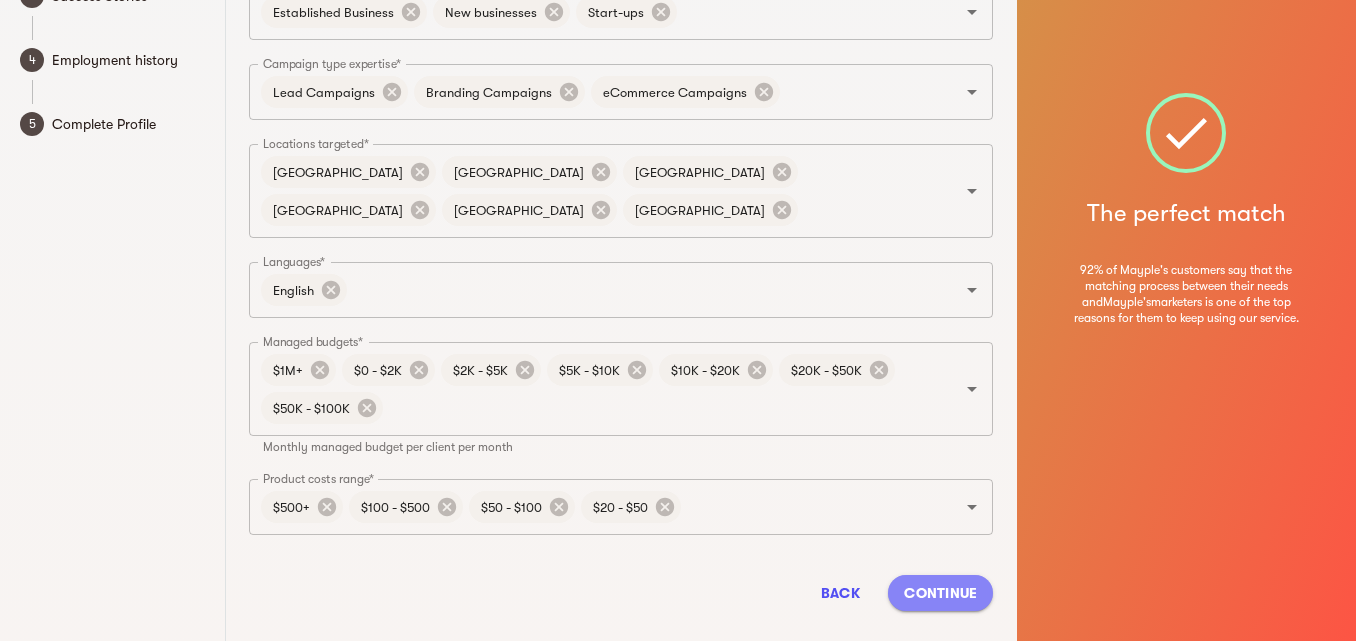click on "Continue" at bounding box center [940, 593] 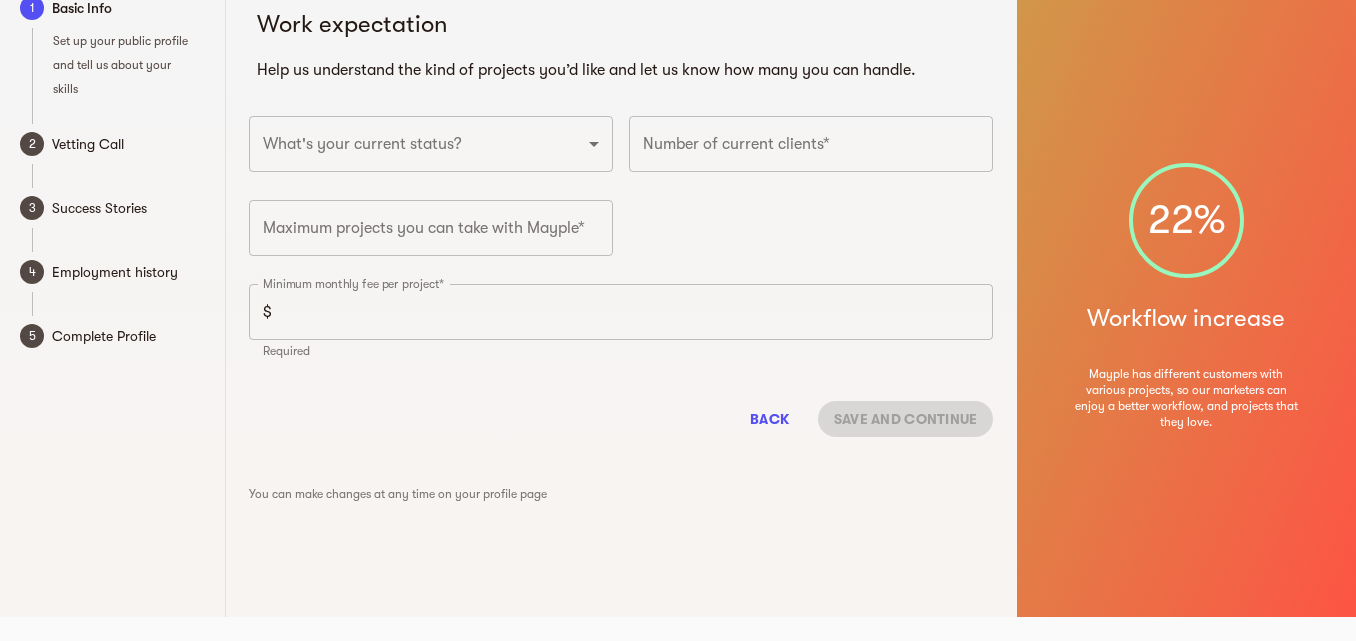 scroll, scrollTop: 24, scrollLeft: 0, axis: vertical 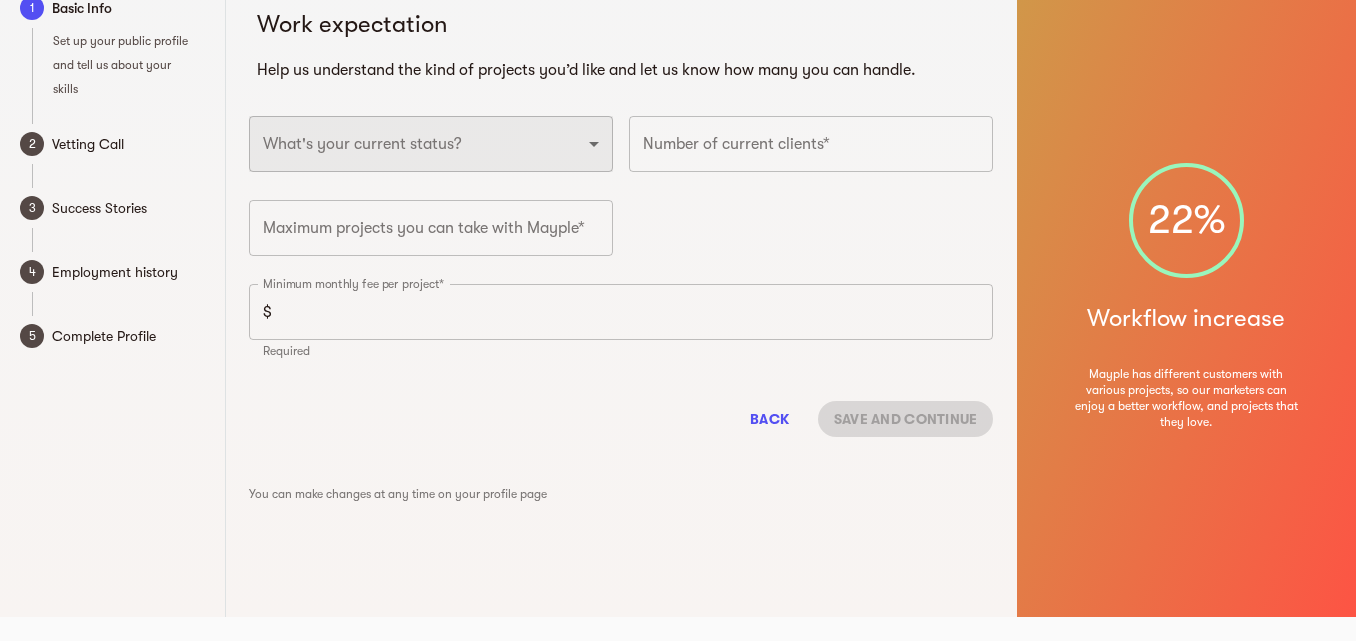 click on "Full-time freelancer Full-time job New-freelancing Part-time-freelance Searching for a full-time job" at bounding box center [431, 144] 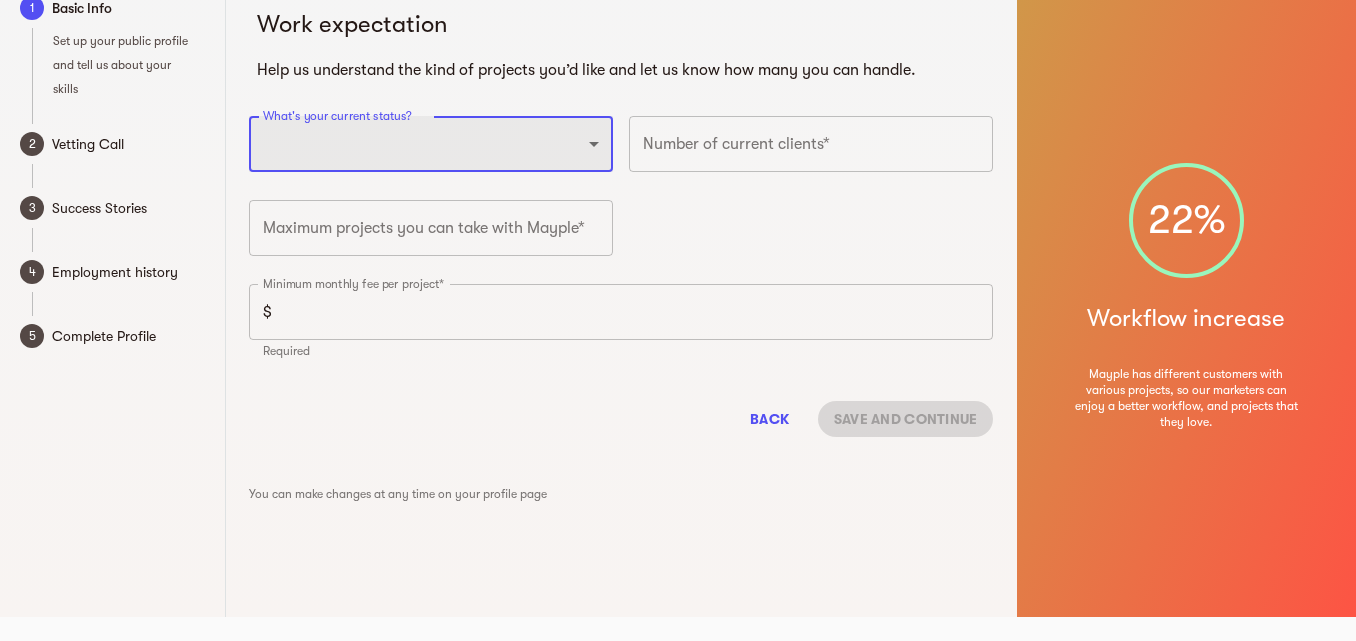 select on "FULLTIME_FREELANCER" 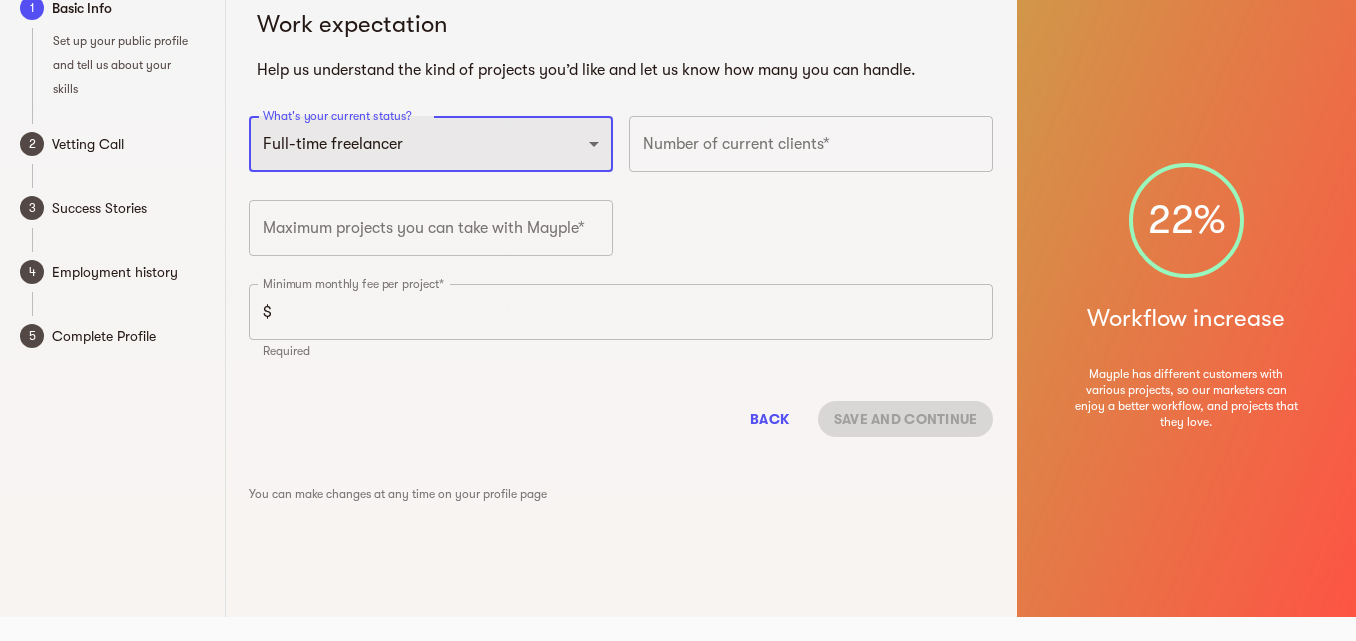 click on "Full-time freelancer Full-time job New-freelancing Part-time-freelance Searching for a full-time job" at bounding box center [431, 144] 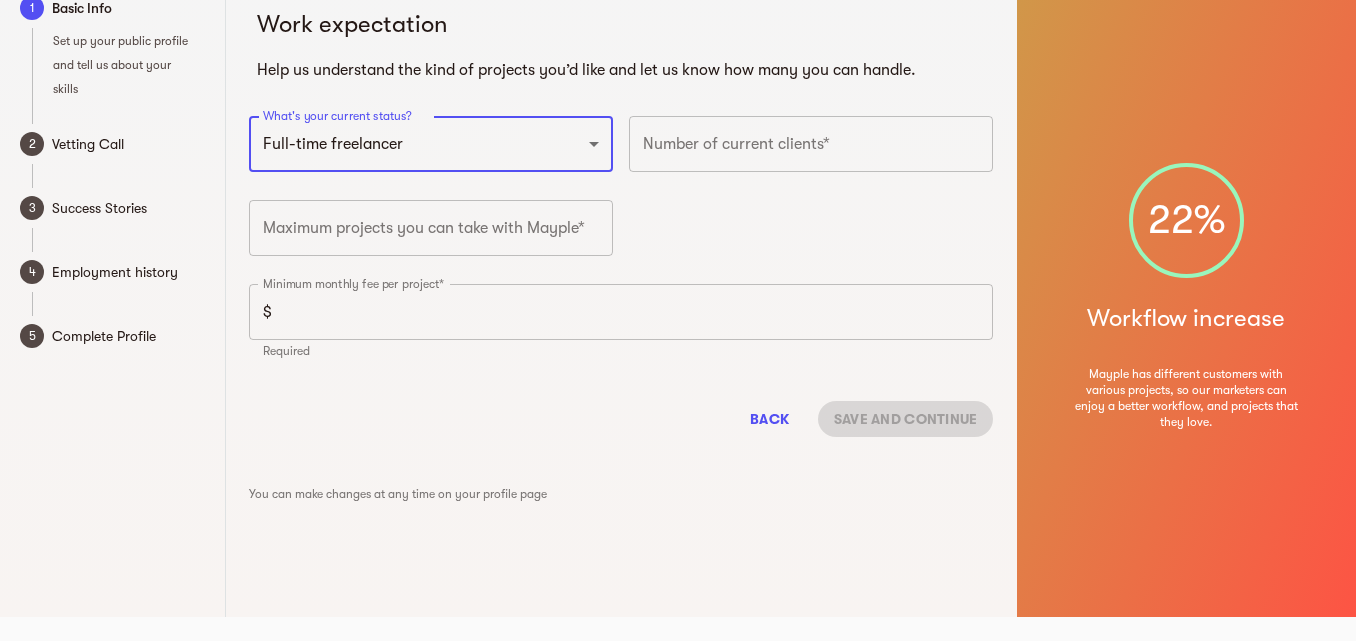 click at bounding box center [811, 144] 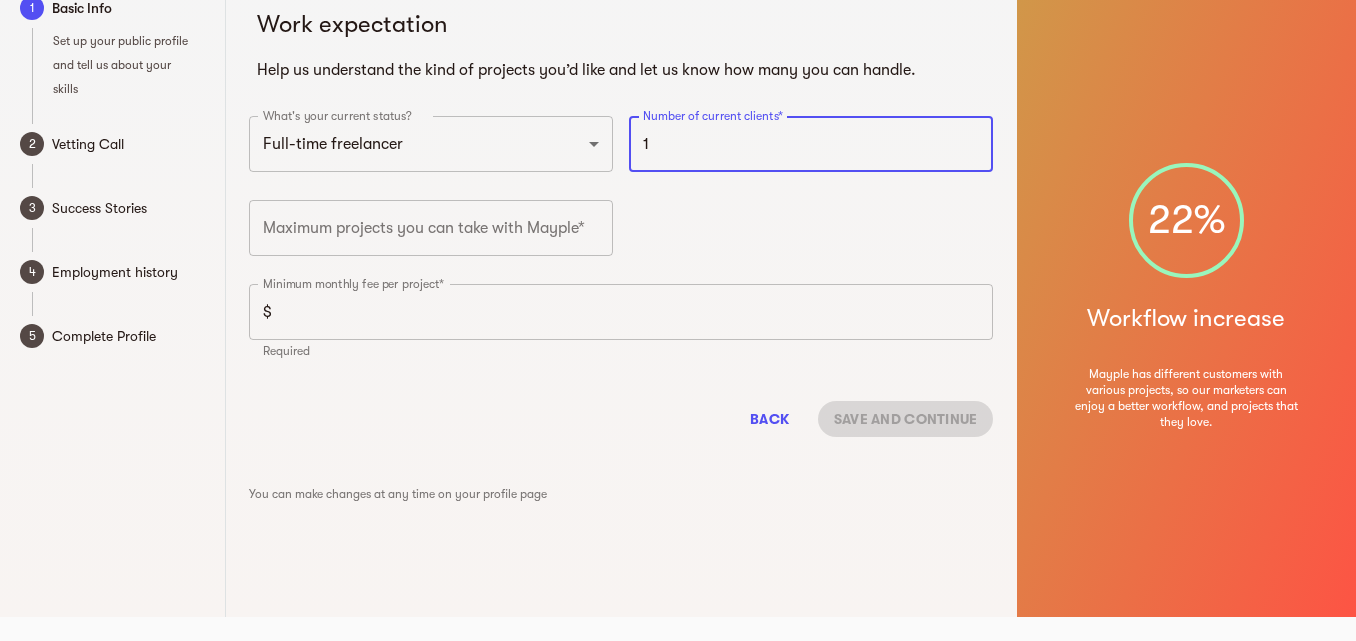 type on "1" 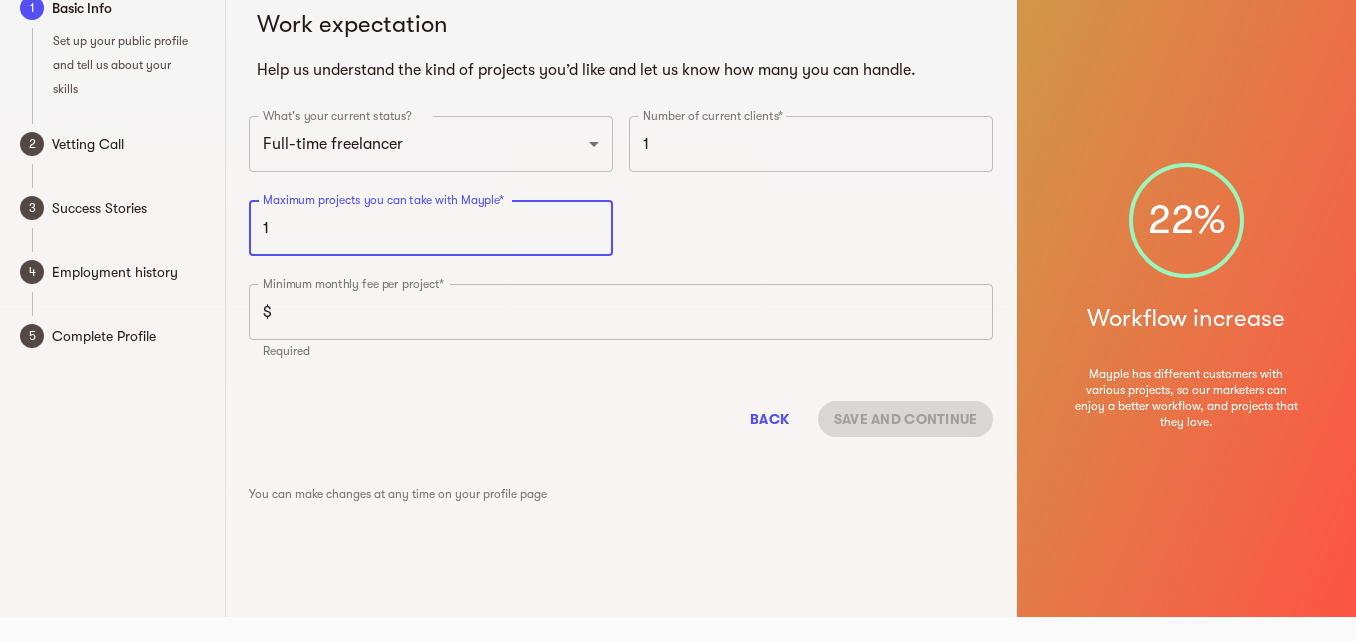 type on "1" 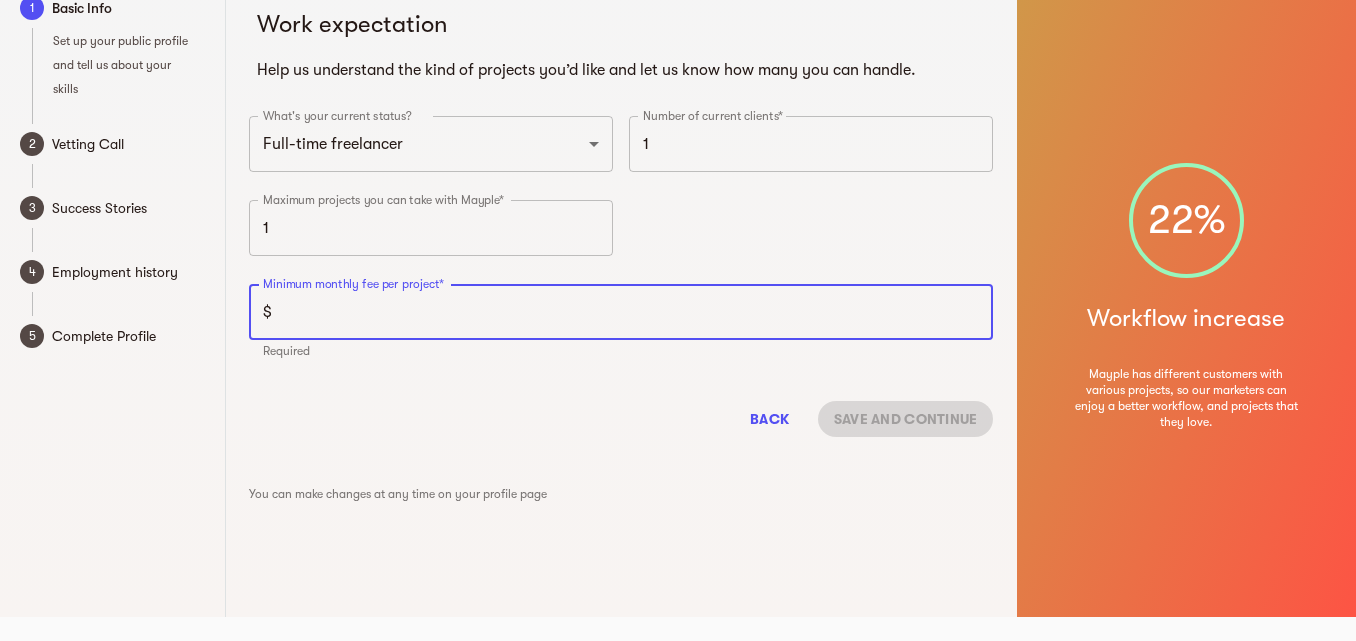 click at bounding box center [636, 312] 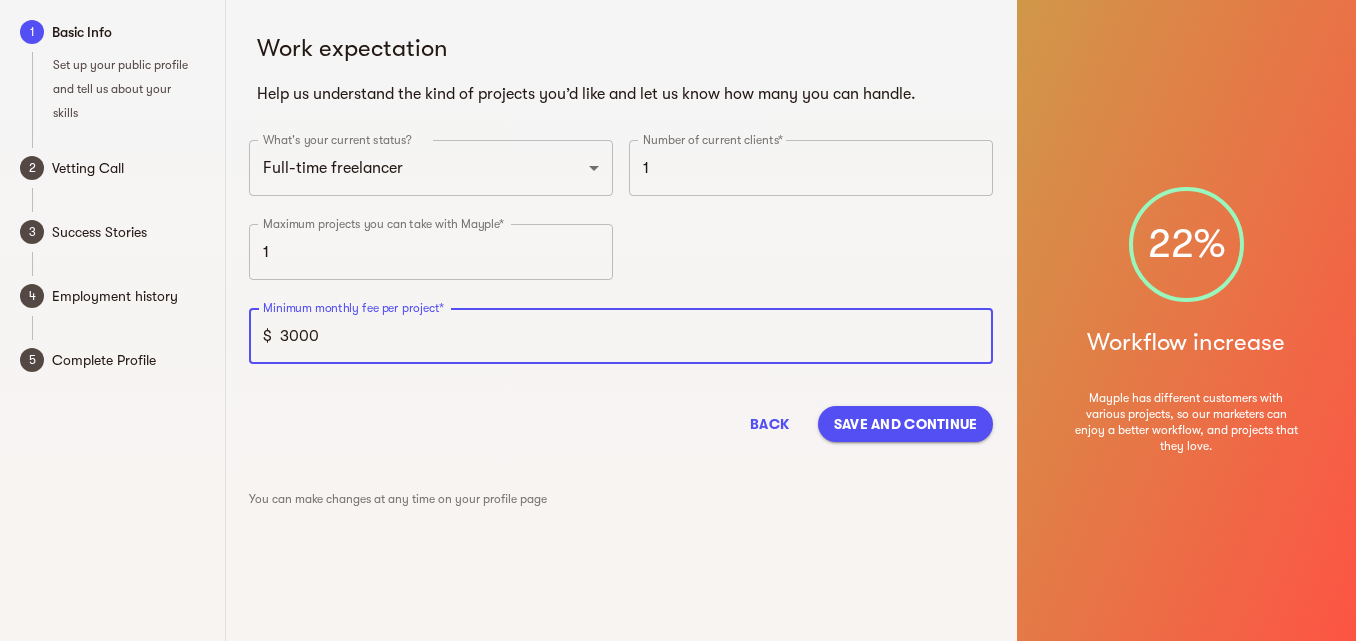 type on "3000" 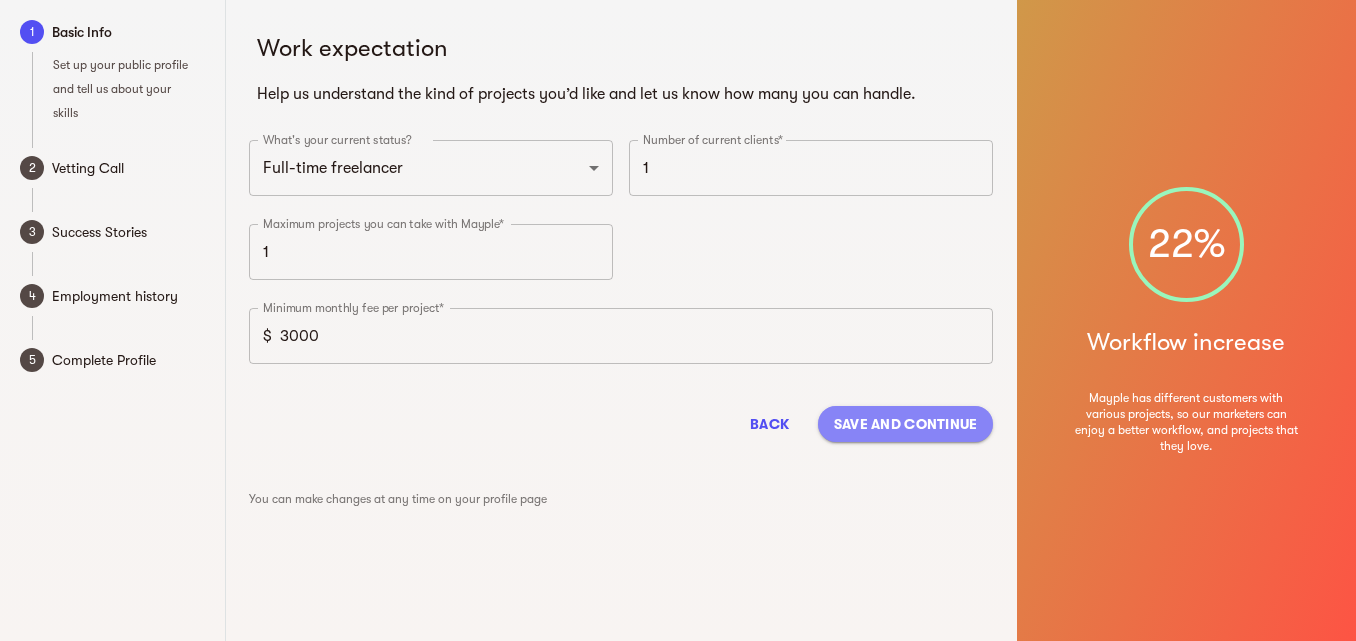 click on "Save and continue" at bounding box center [906, 424] 